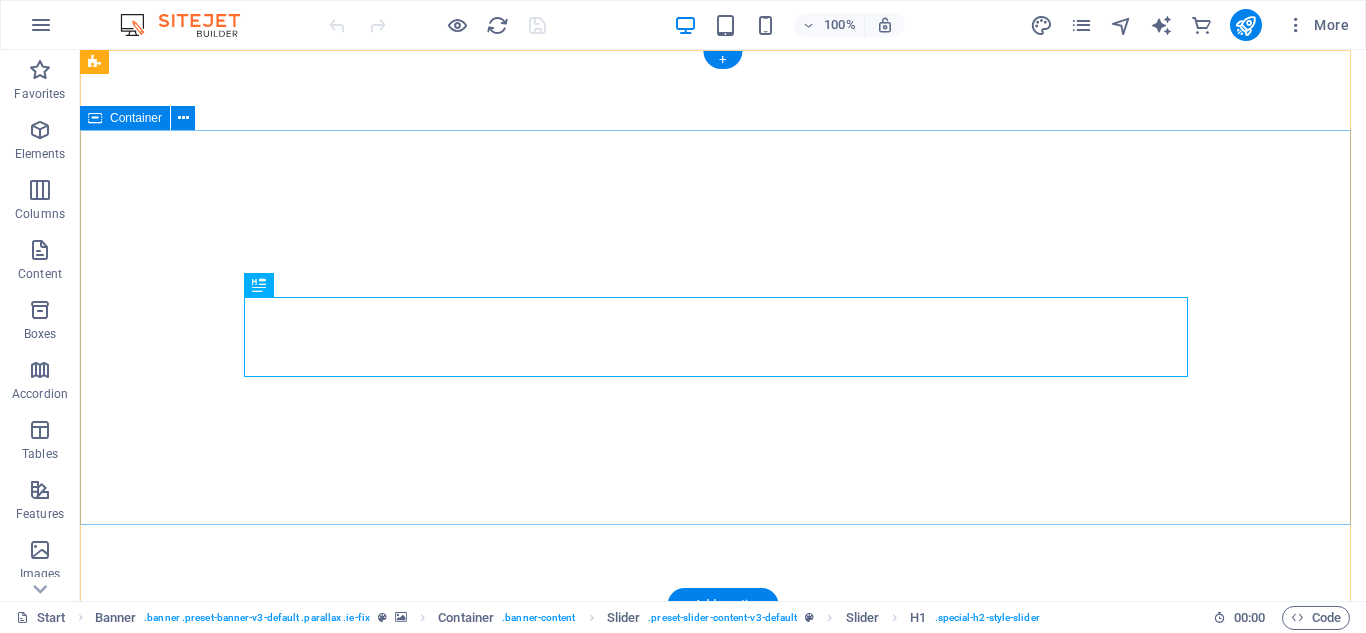 scroll, scrollTop: 0, scrollLeft: 0, axis: both 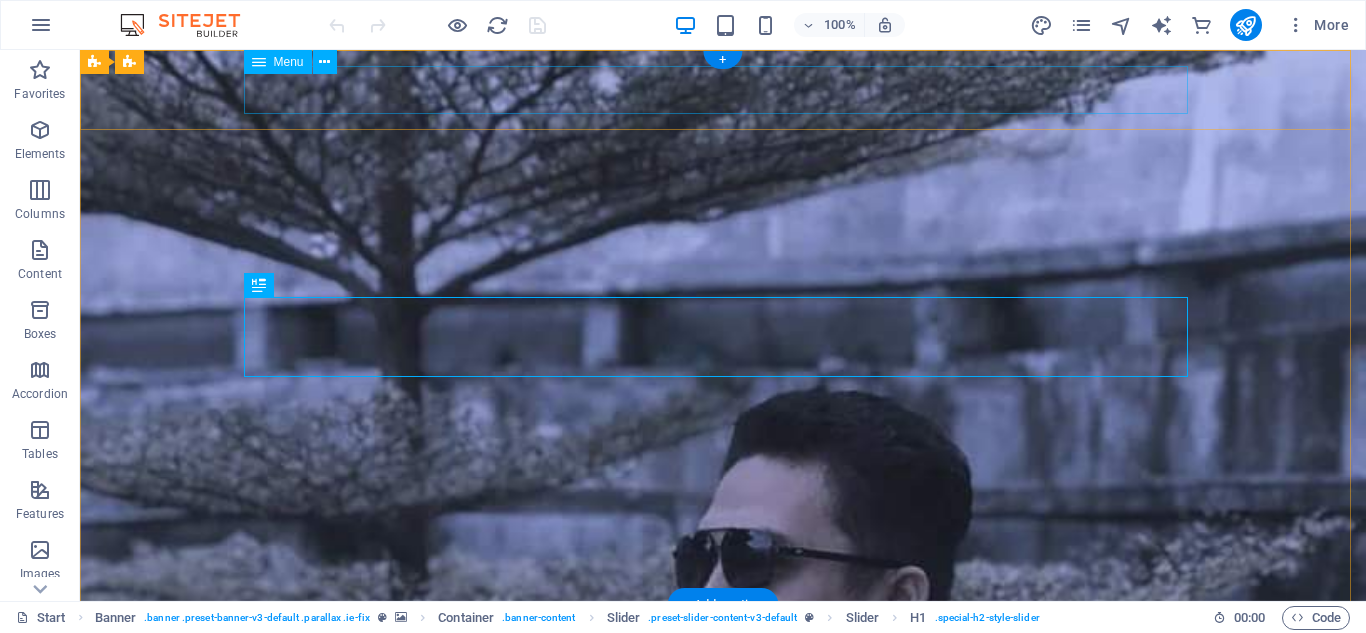 click on "Home About Services Portfolio News Contact" at bounding box center [723, 642] 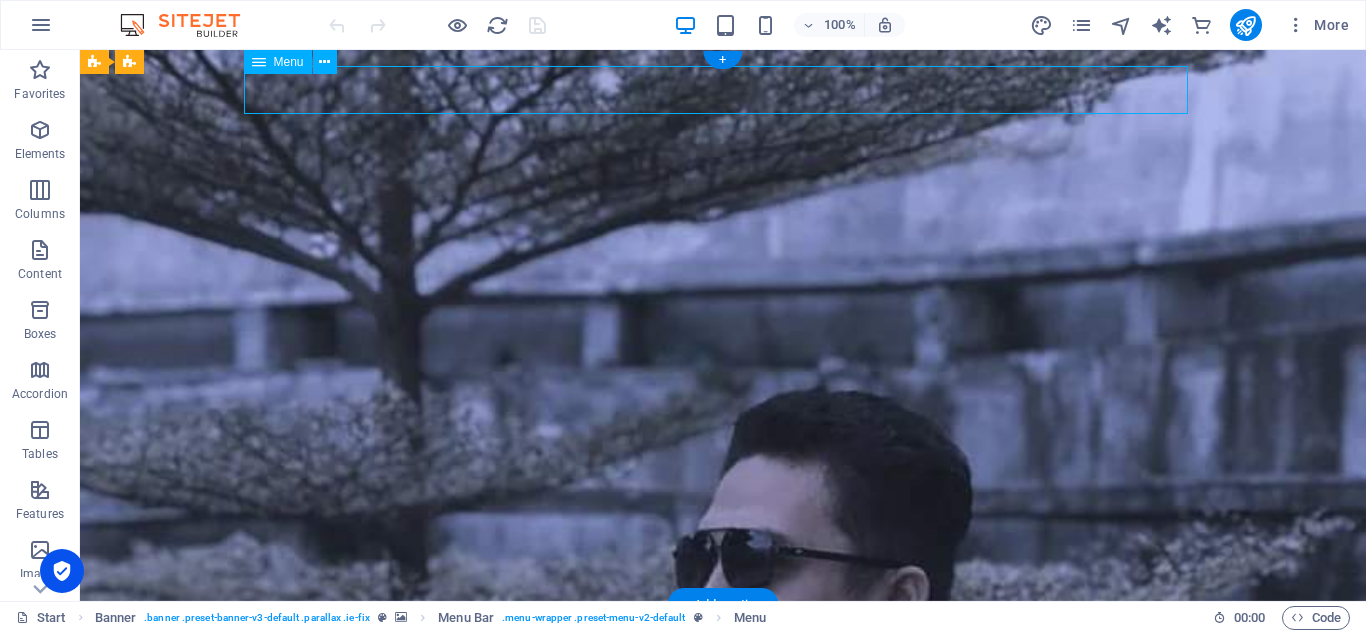 click on "Home About Services Portfolio News Contact" at bounding box center (723, 642) 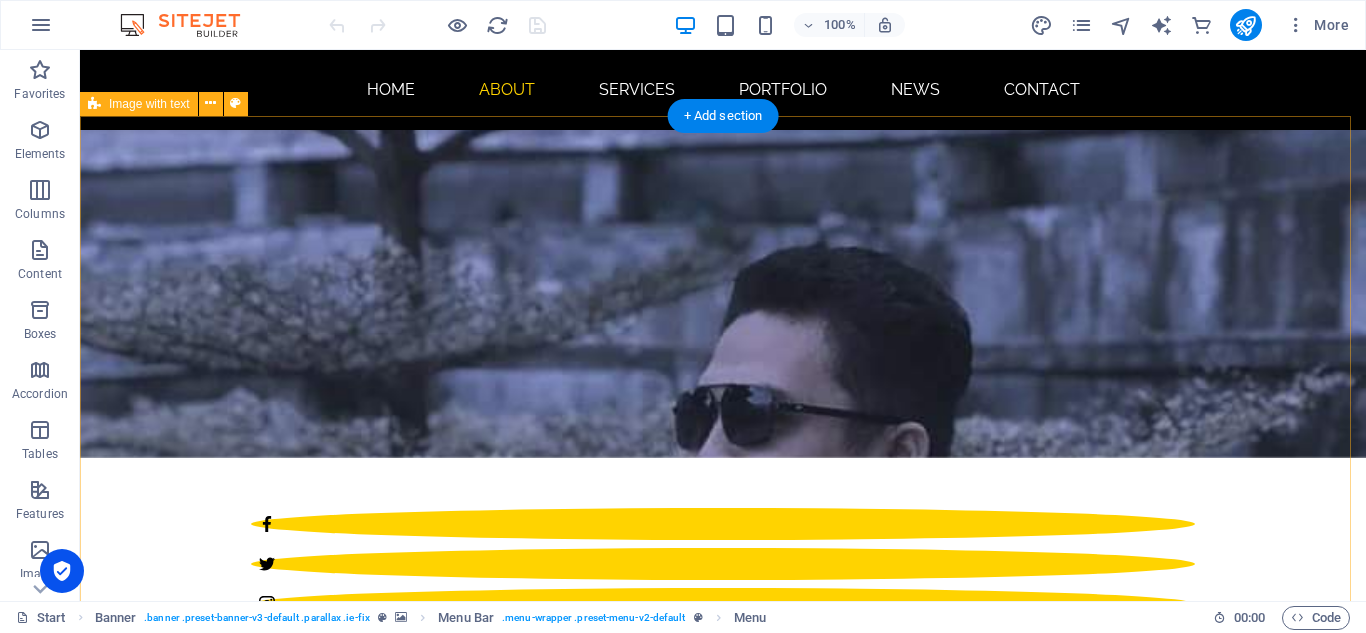scroll, scrollTop: 500, scrollLeft: 0, axis: vertical 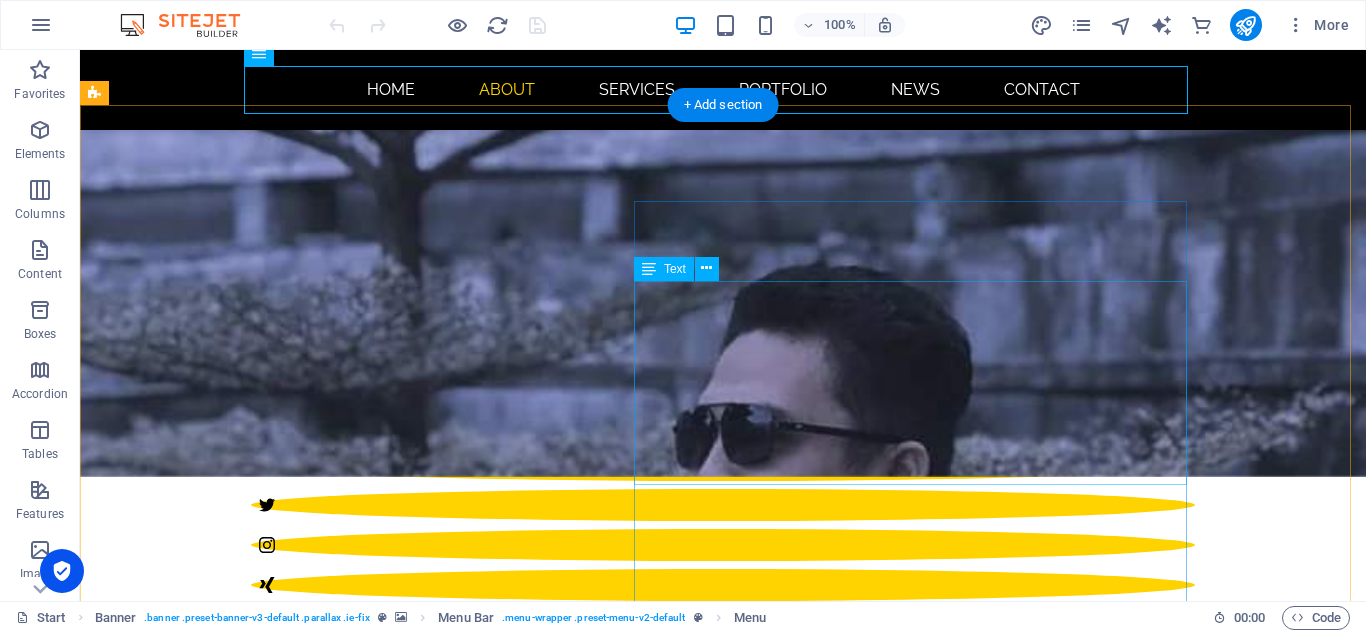 click on "Saya adalah seorang guru di [GEOGRAPHIC_DATA] tantom angkola dengan bidang komputer ,saya alumni dari [GEOGRAPHIC_DATA] Pendidikan Tapanuli Selatan Dengan Jurusan Saya Pend. Vokasional Informatika (S1)." at bounding box center (568, 2316) 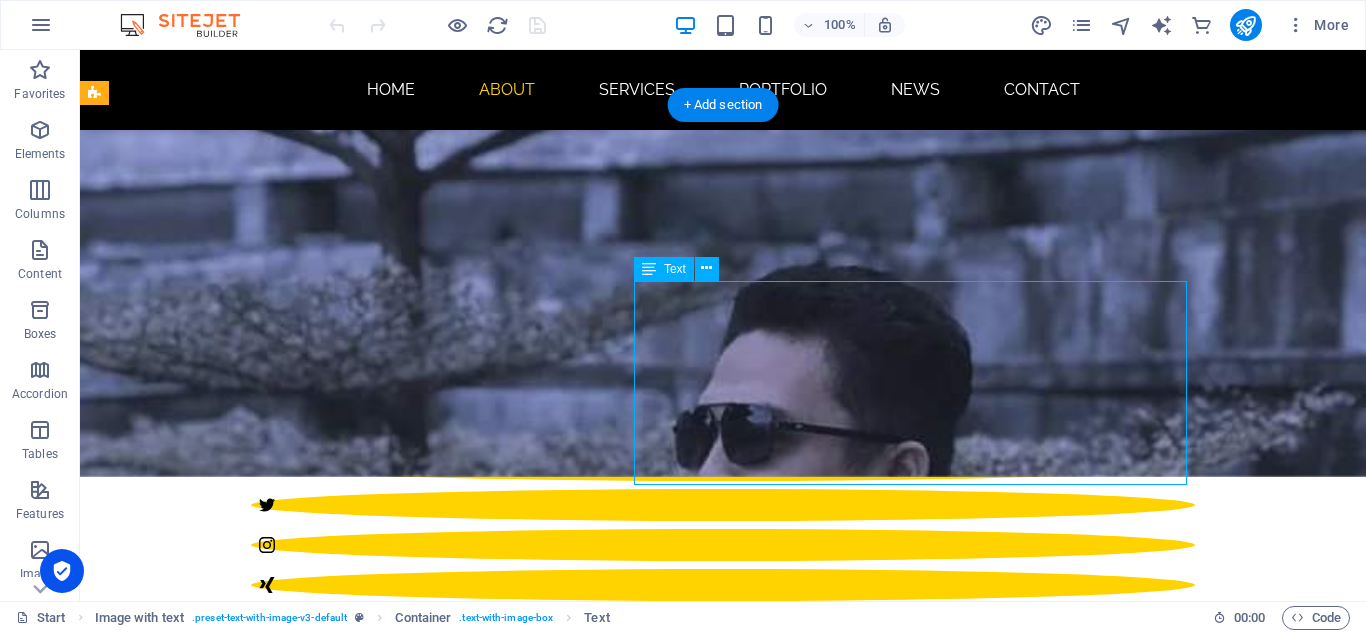 click on "Saya adalah seorang guru di [GEOGRAPHIC_DATA] tantom angkola dengan bidang komputer ,saya alumni dari [GEOGRAPHIC_DATA] Pendidikan Tapanuli Selatan Dengan Jurusan Saya Pend. Vokasional Informatika (S1)." at bounding box center [568, 2316] 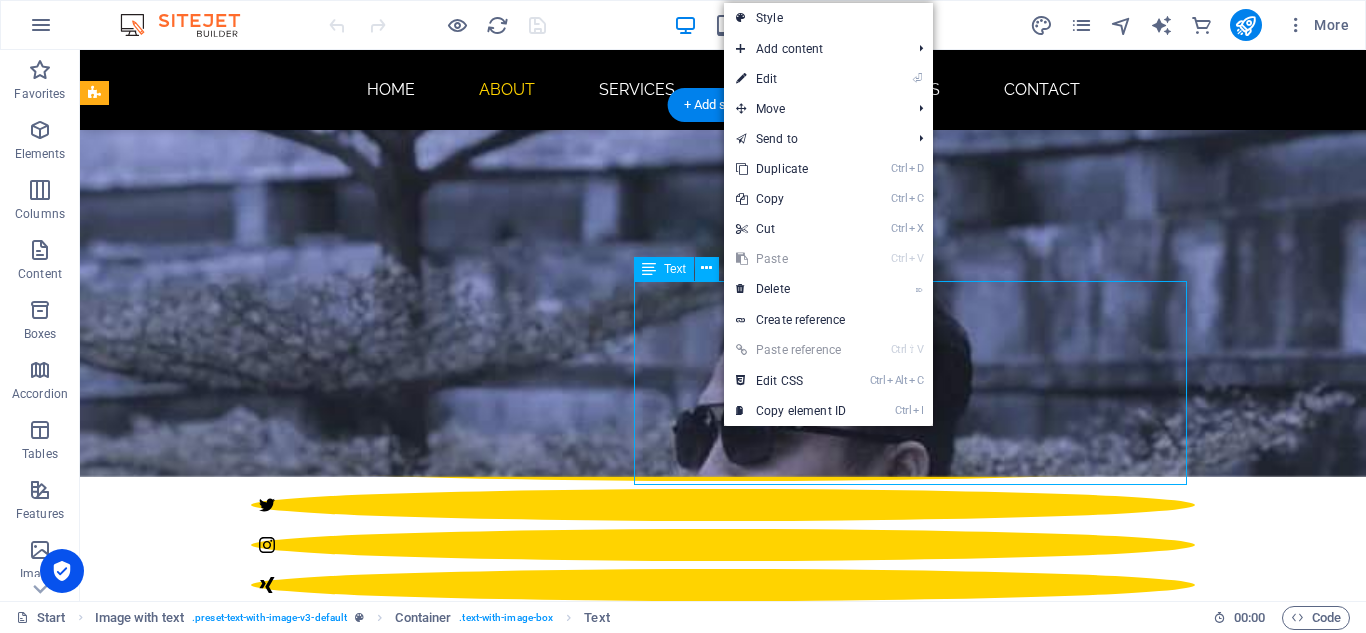 click on "Saya adalah seorang guru di [GEOGRAPHIC_DATA] tantom angkola dengan bidang komputer ,saya alumni dari [GEOGRAPHIC_DATA] Pendidikan Tapanuli Selatan Dengan Jurusan Saya Pend. Vokasional Informatika (S1)." at bounding box center [568, 2316] 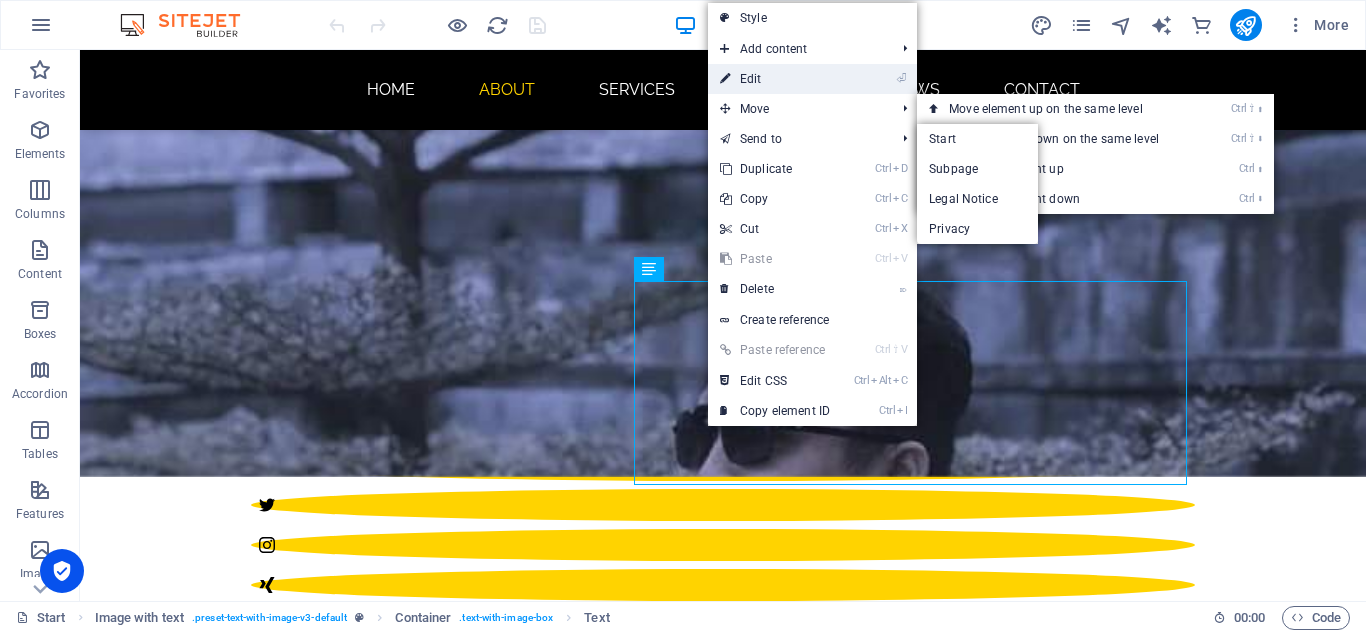 click on "⏎  Edit" at bounding box center [775, 79] 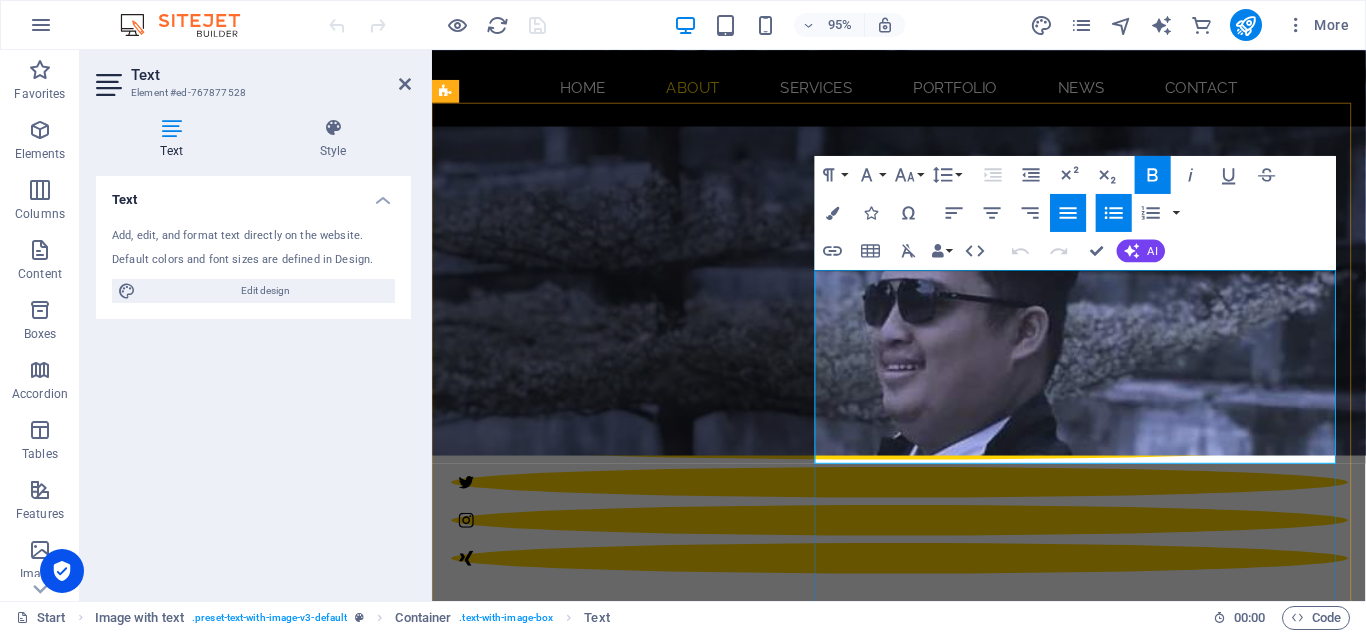 drag, startPoint x: 856, startPoint y: 297, endPoint x: 1184, endPoint y: 458, distance: 365.38336 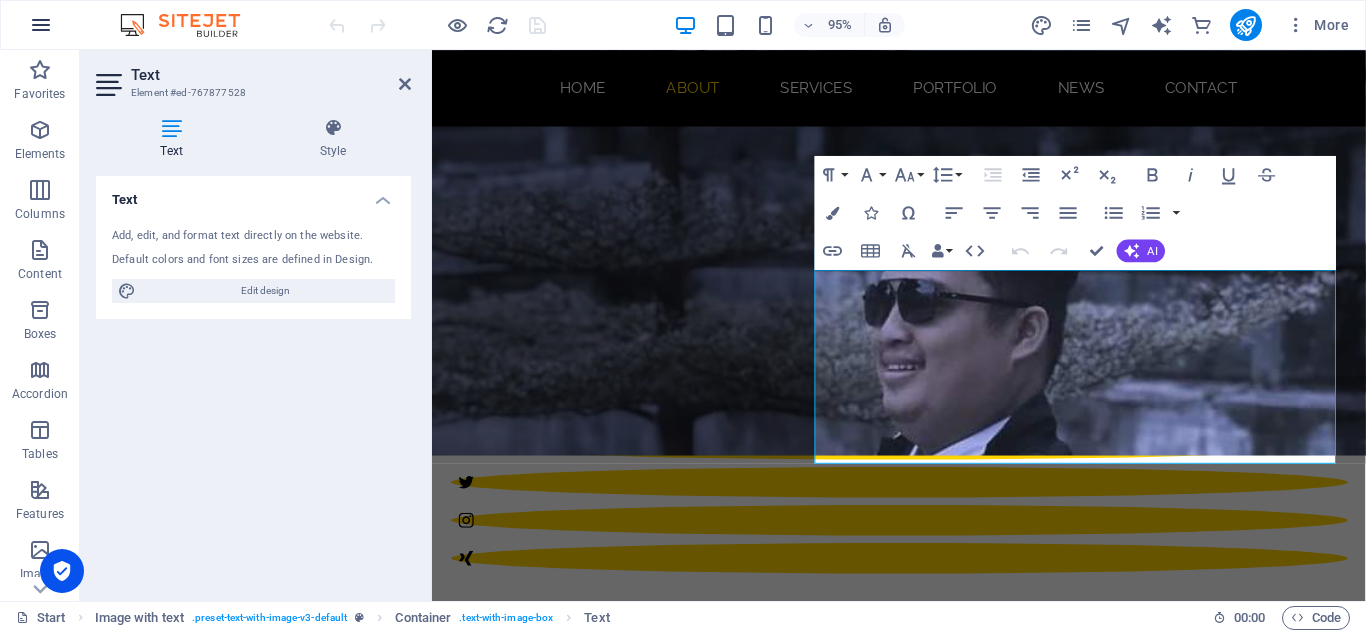 drag, startPoint x: 557, startPoint y: 272, endPoint x: 43, endPoint y: 34, distance: 566.4274 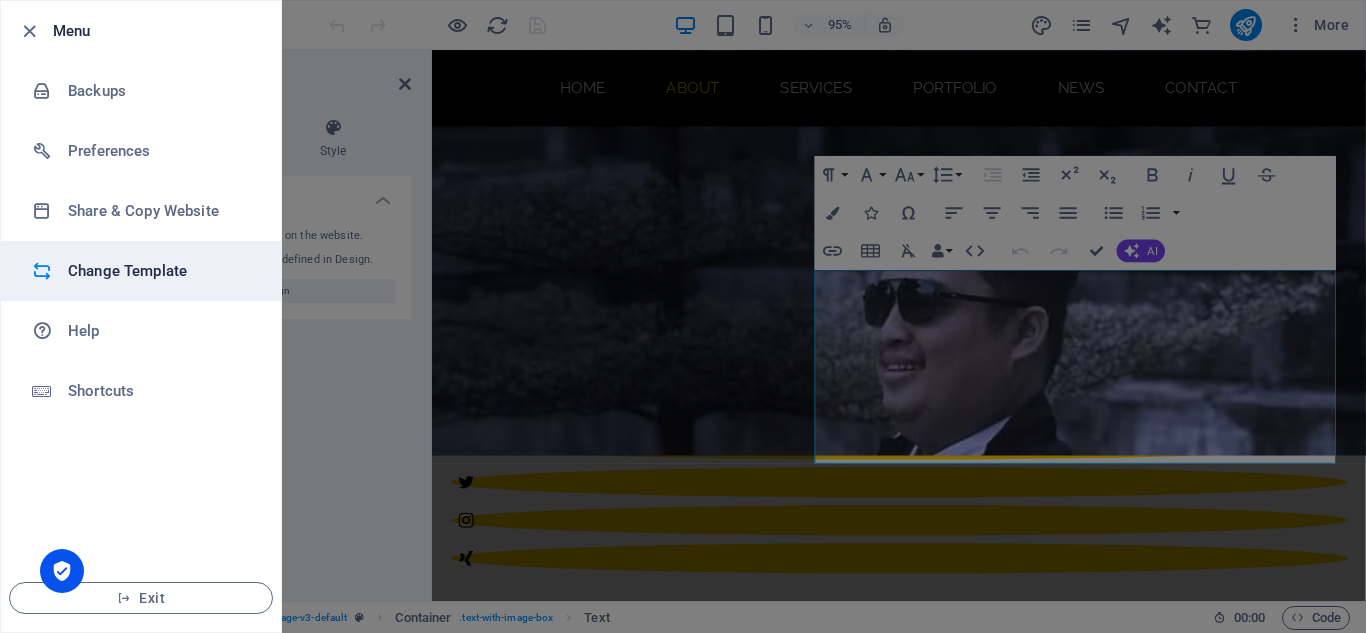 click on "Change Template" at bounding box center (160, 271) 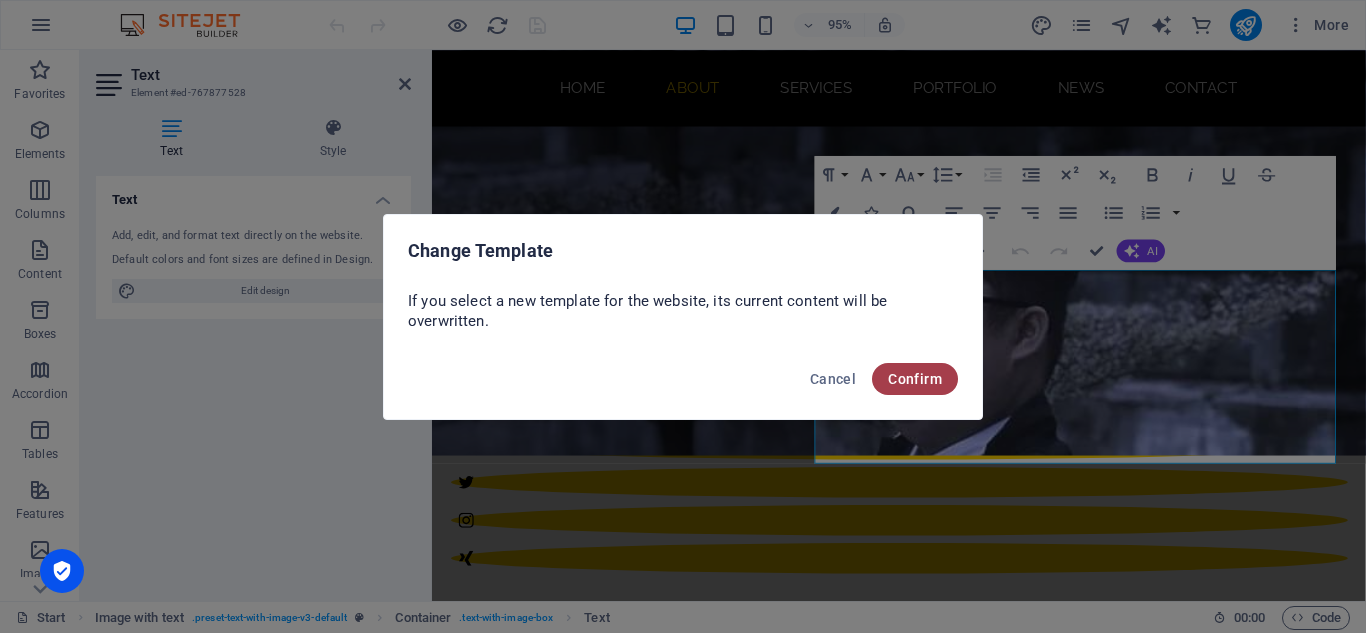 click on "Confirm" at bounding box center (915, 379) 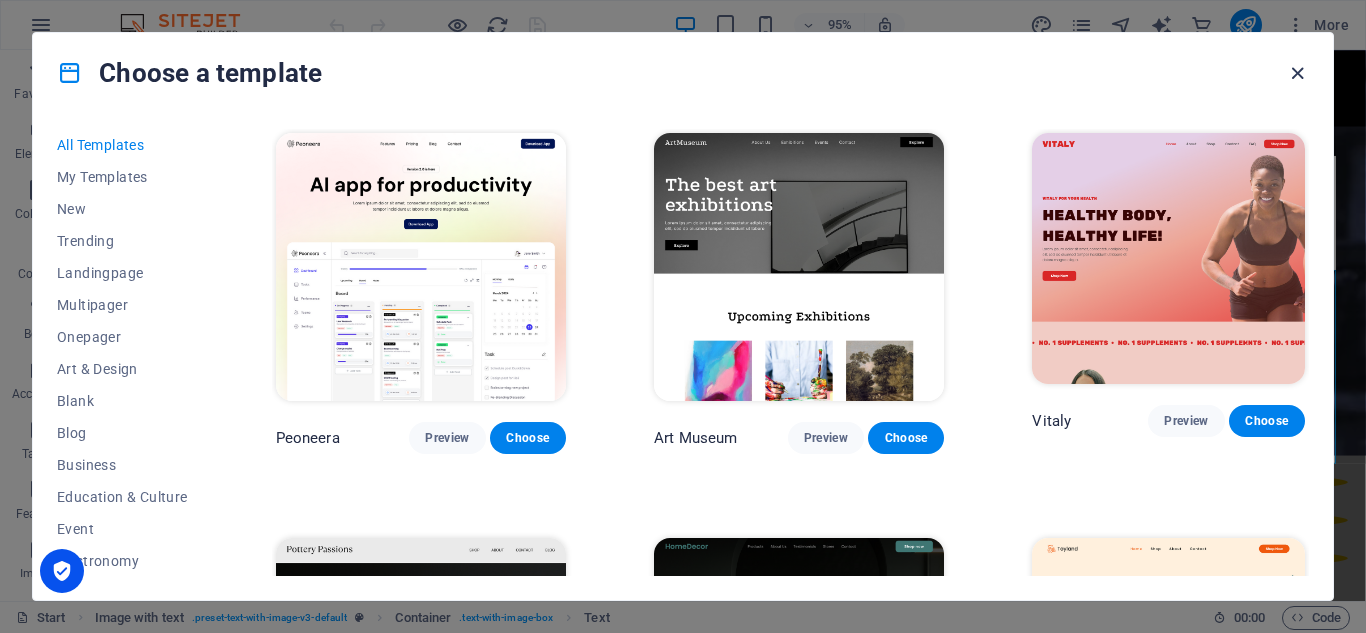 click at bounding box center [1297, 73] 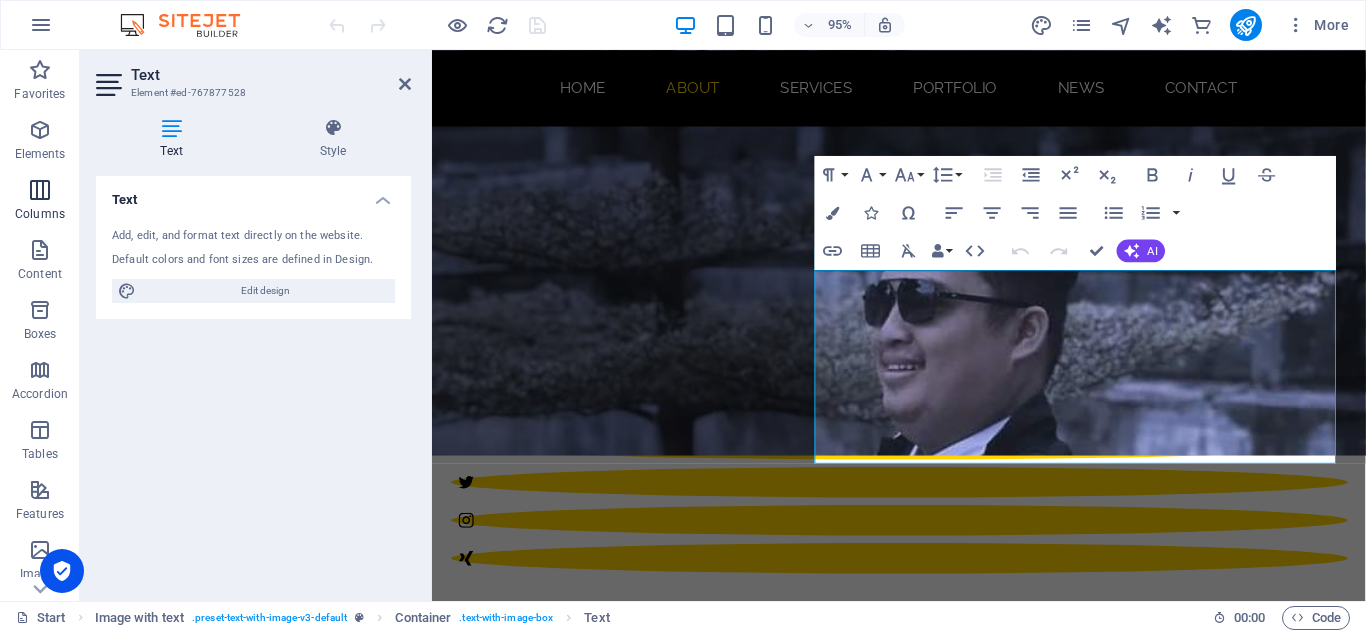 click at bounding box center (40, 190) 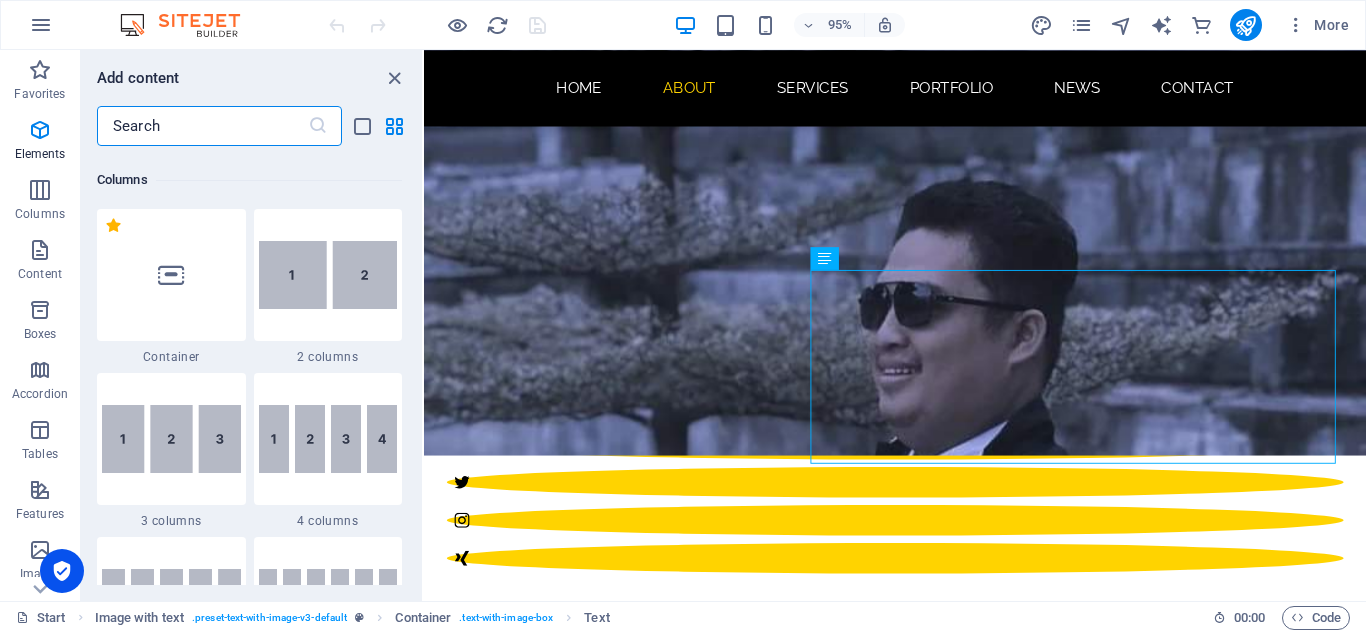 scroll, scrollTop: 990, scrollLeft: 0, axis: vertical 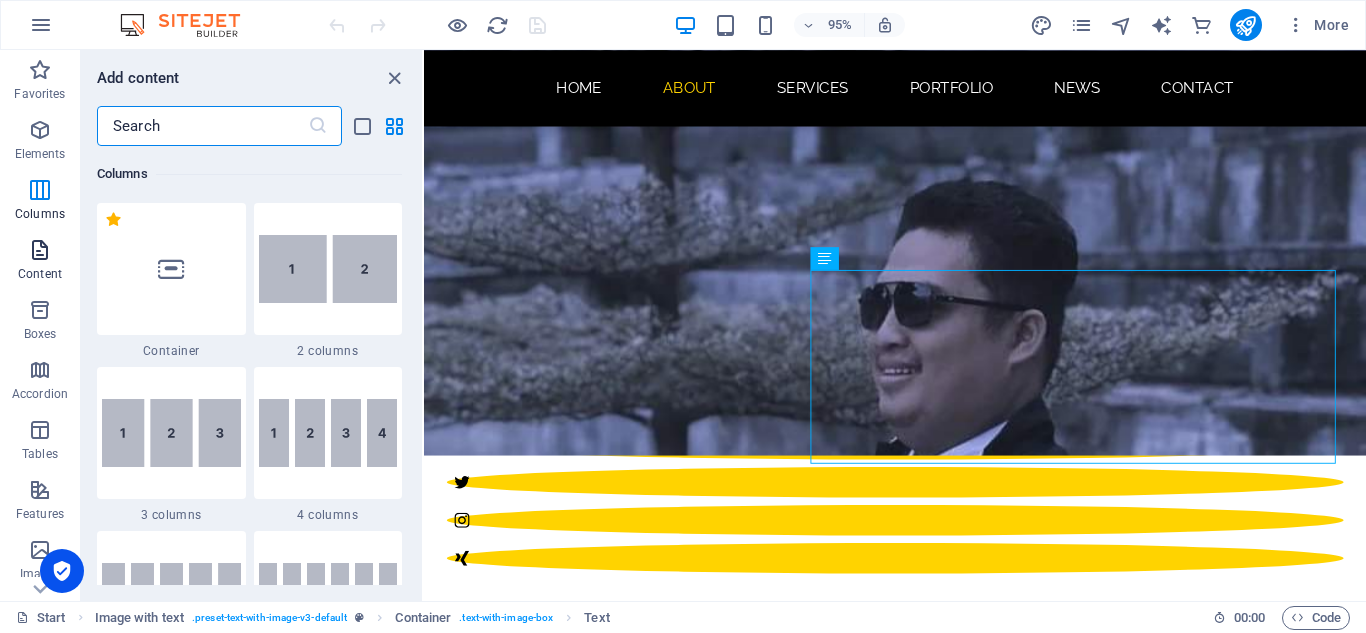 click at bounding box center (40, 250) 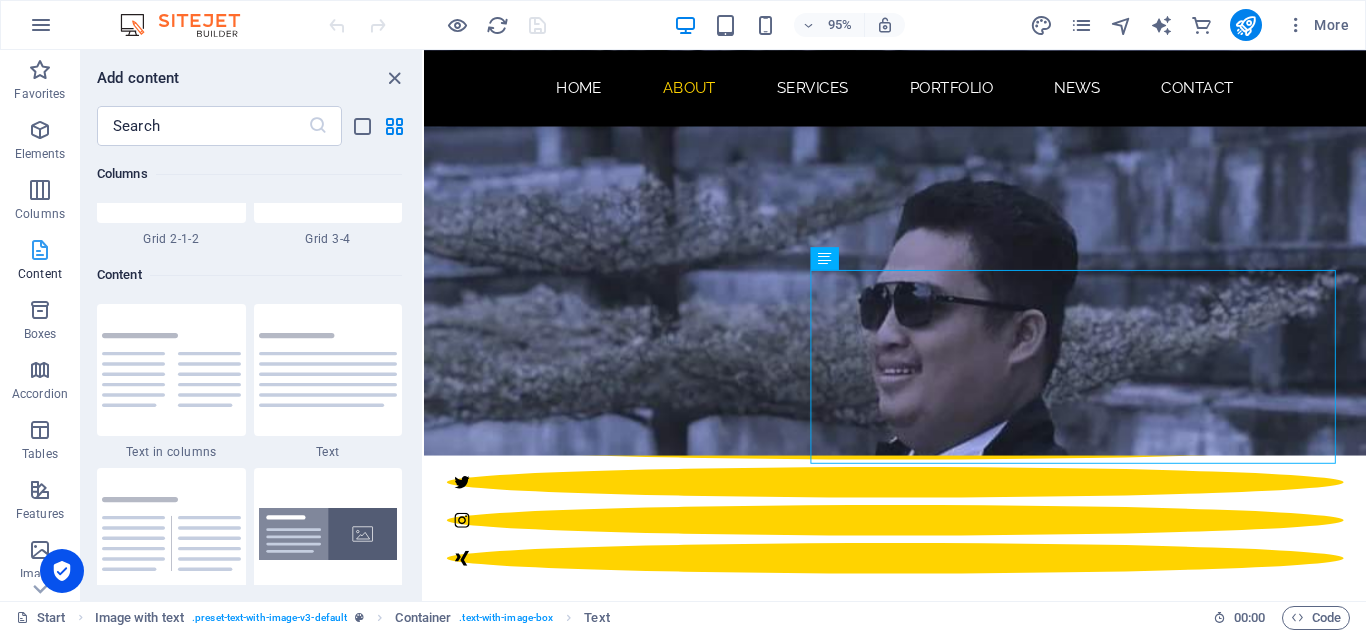scroll, scrollTop: 3499, scrollLeft: 0, axis: vertical 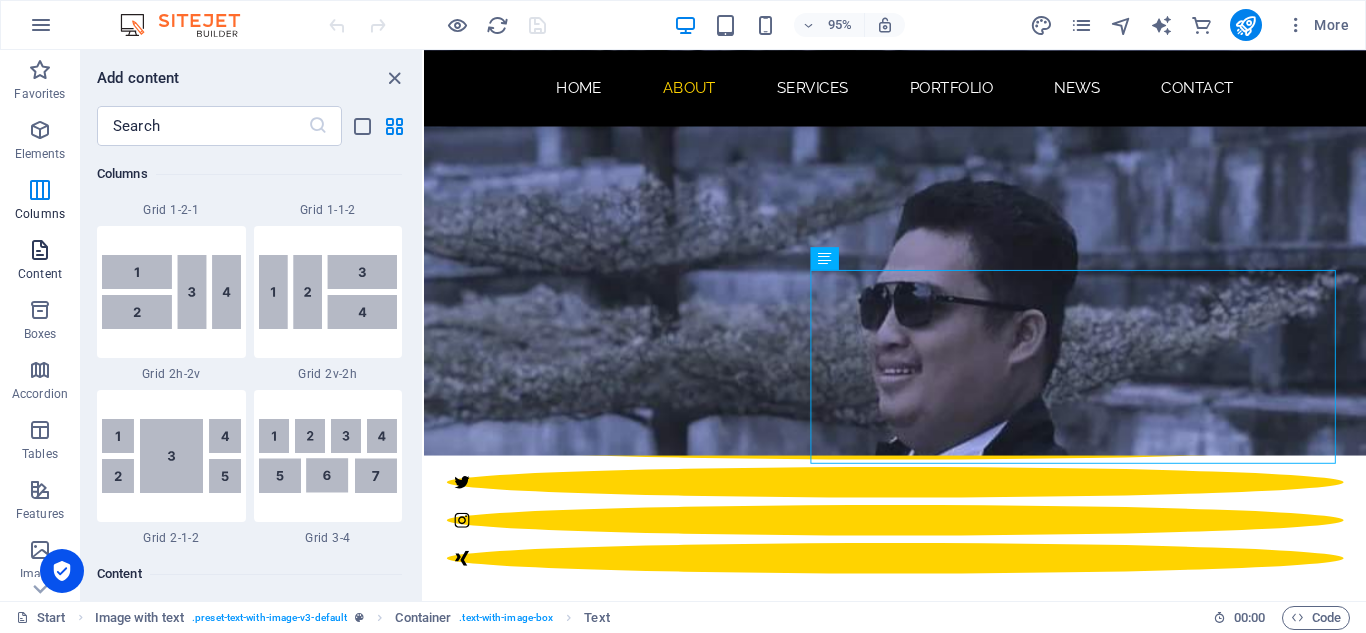 click on "Elements" at bounding box center [40, 142] 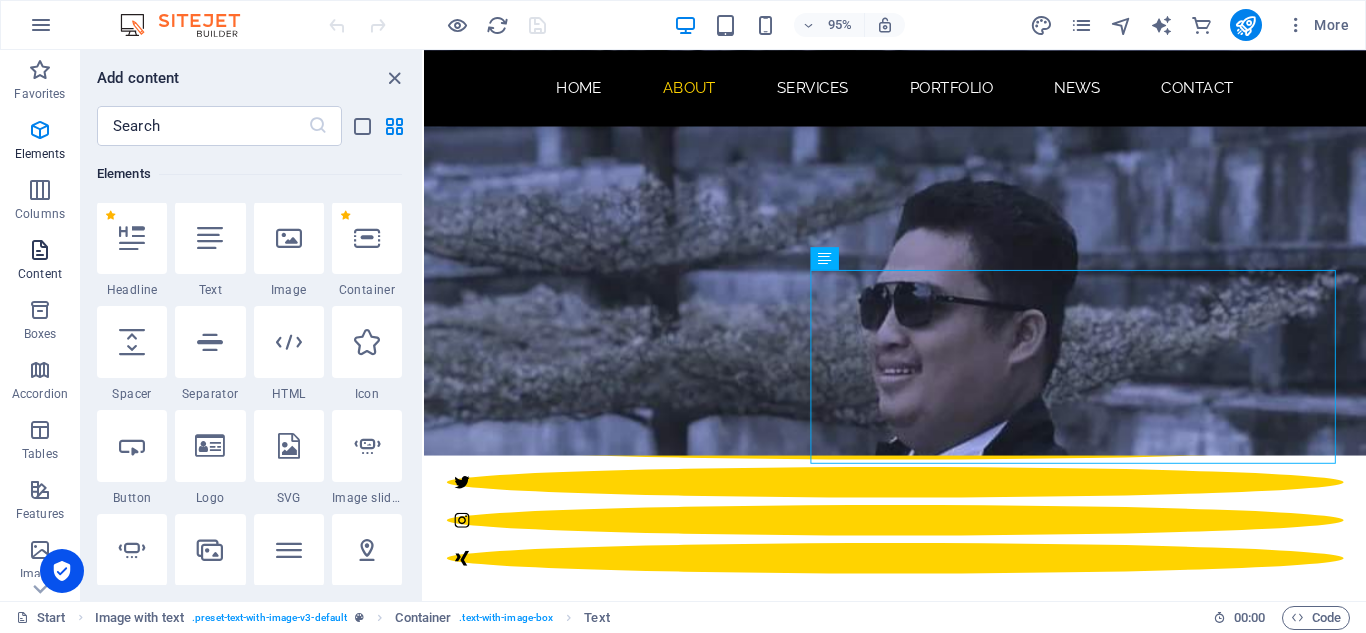 scroll, scrollTop: 213, scrollLeft: 0, axis: vertical 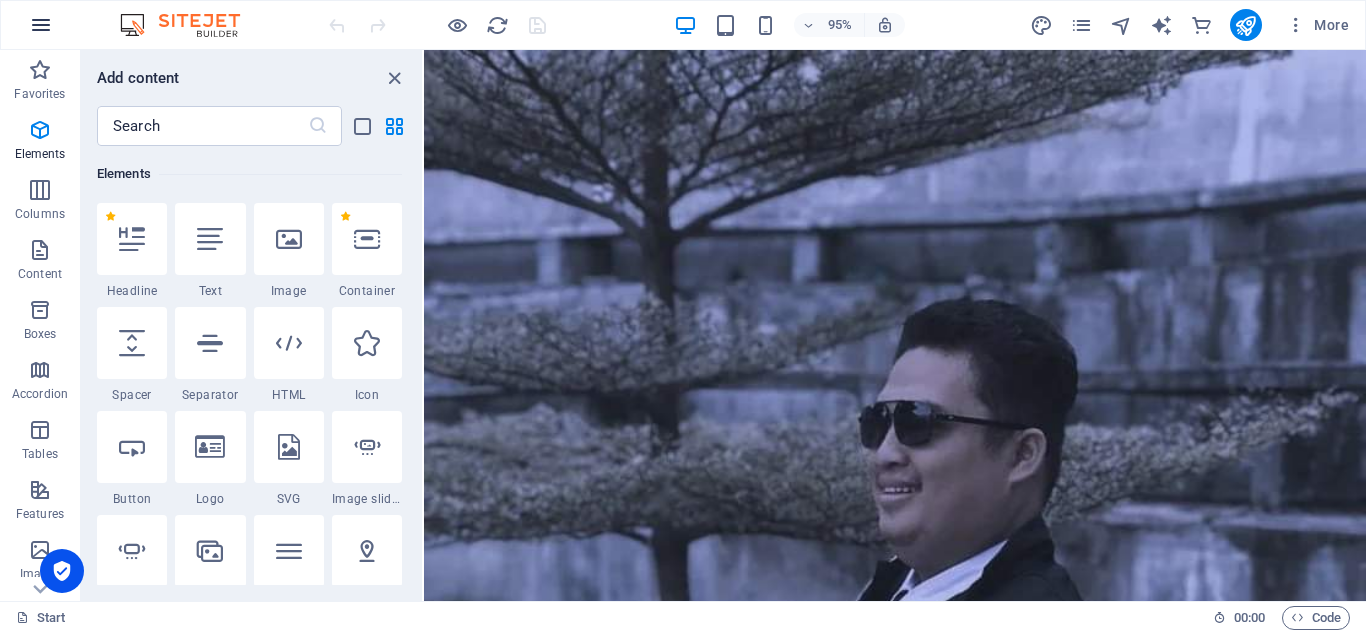 click at bounding box center (41, 25) 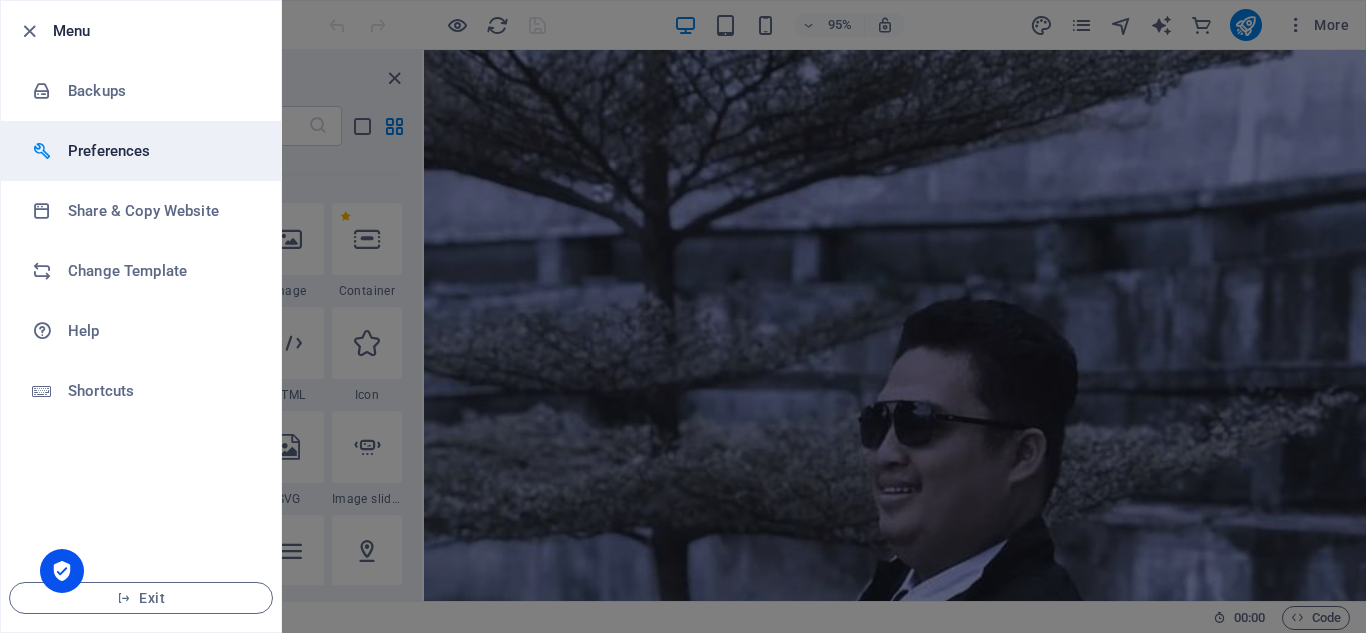 click on "Preferences" at bounding box center (160, 151) 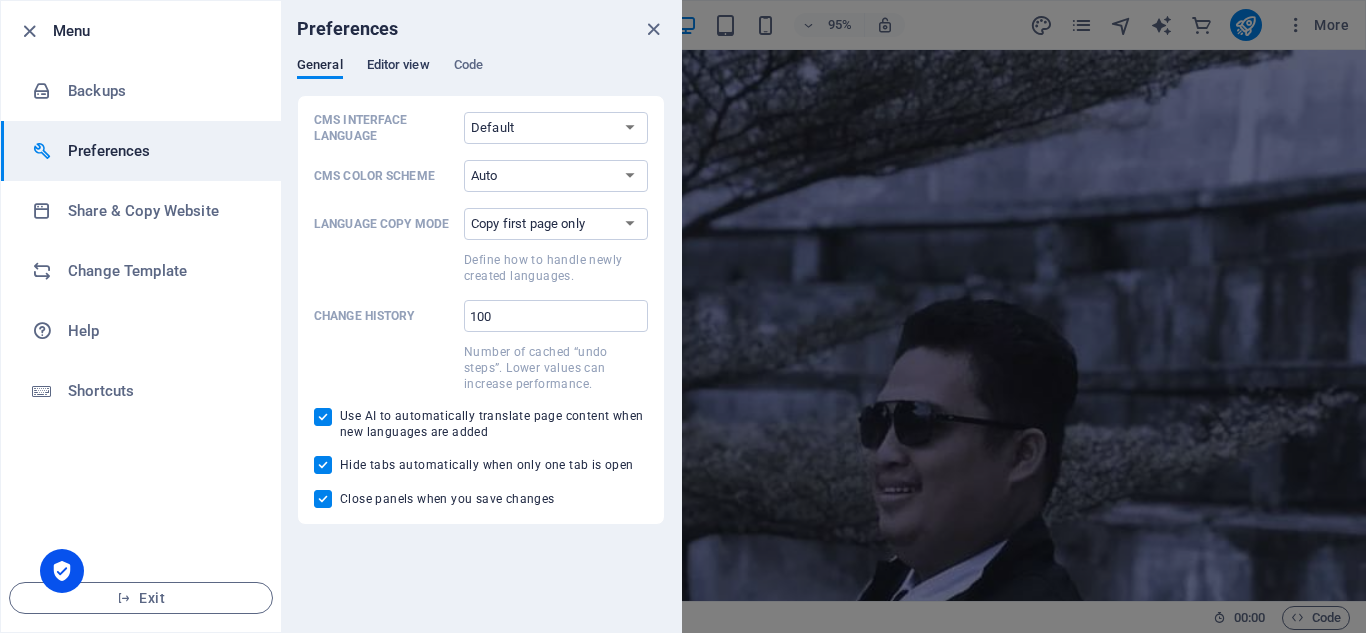 click on "Editor view" at bounding box center [398, 67] 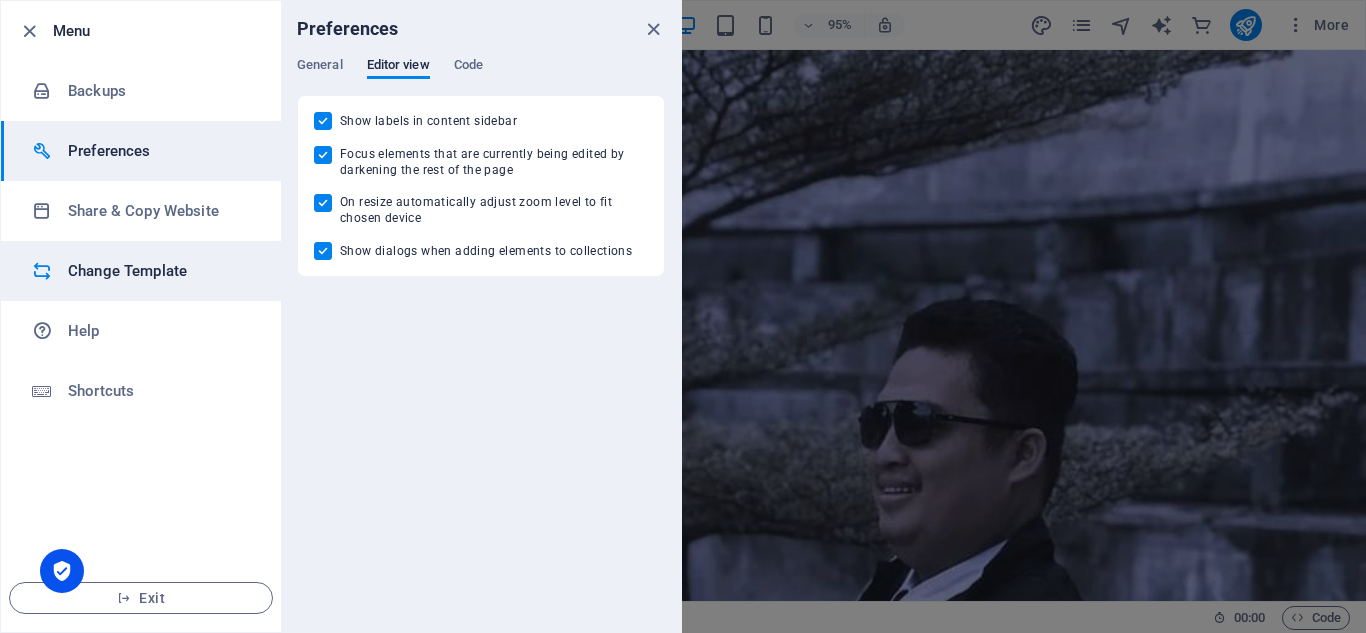 click on "Change Template" at bounding box center (160, 271) 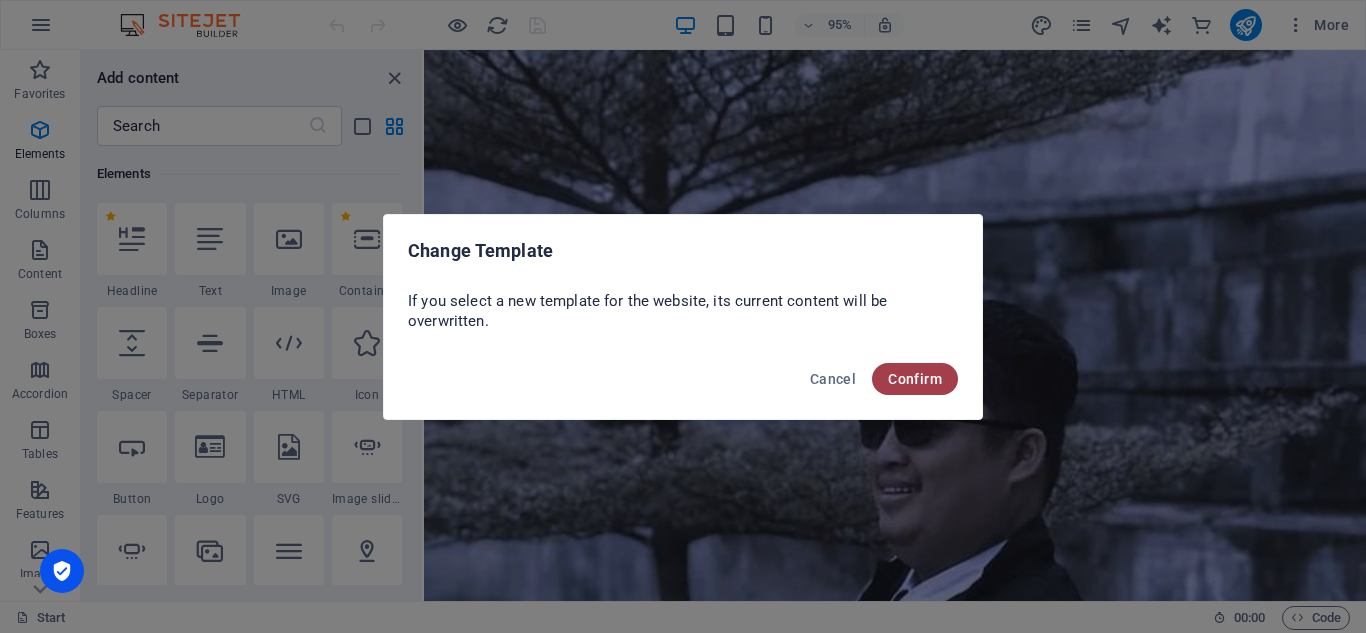 click on "Confirm" at bounding box center (915, 379) 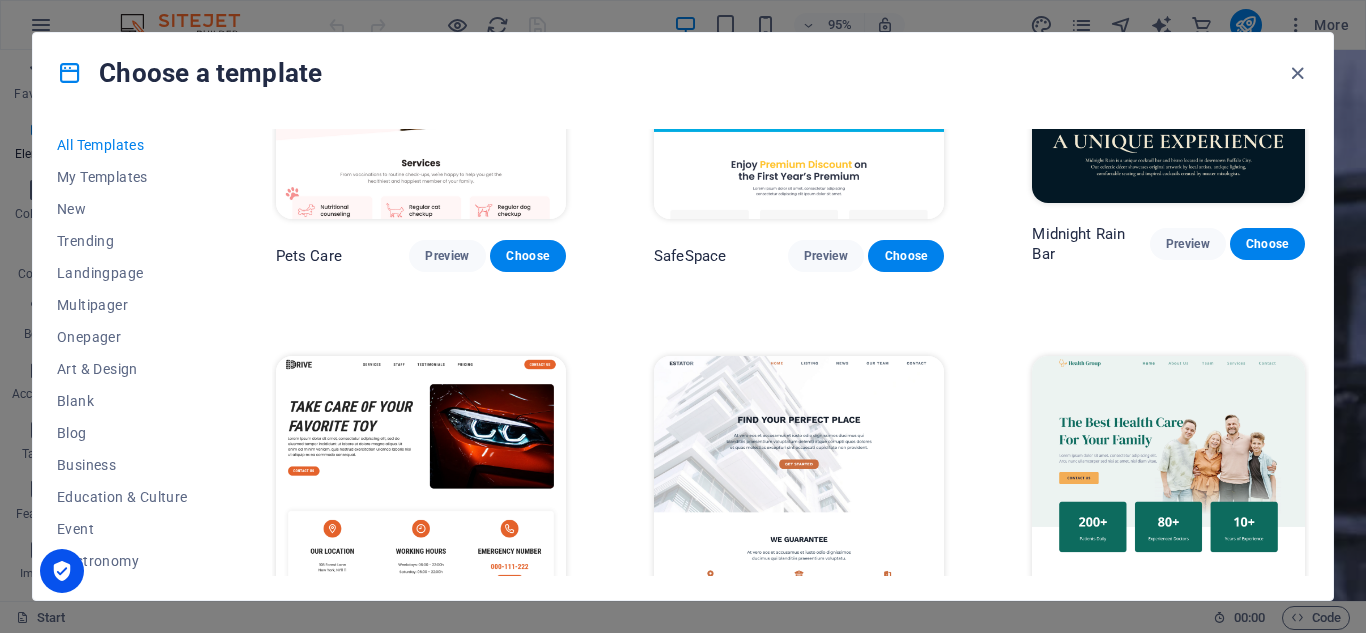 scroll, scrollTop: 3800, scrollLeft: 0, axis: vertical 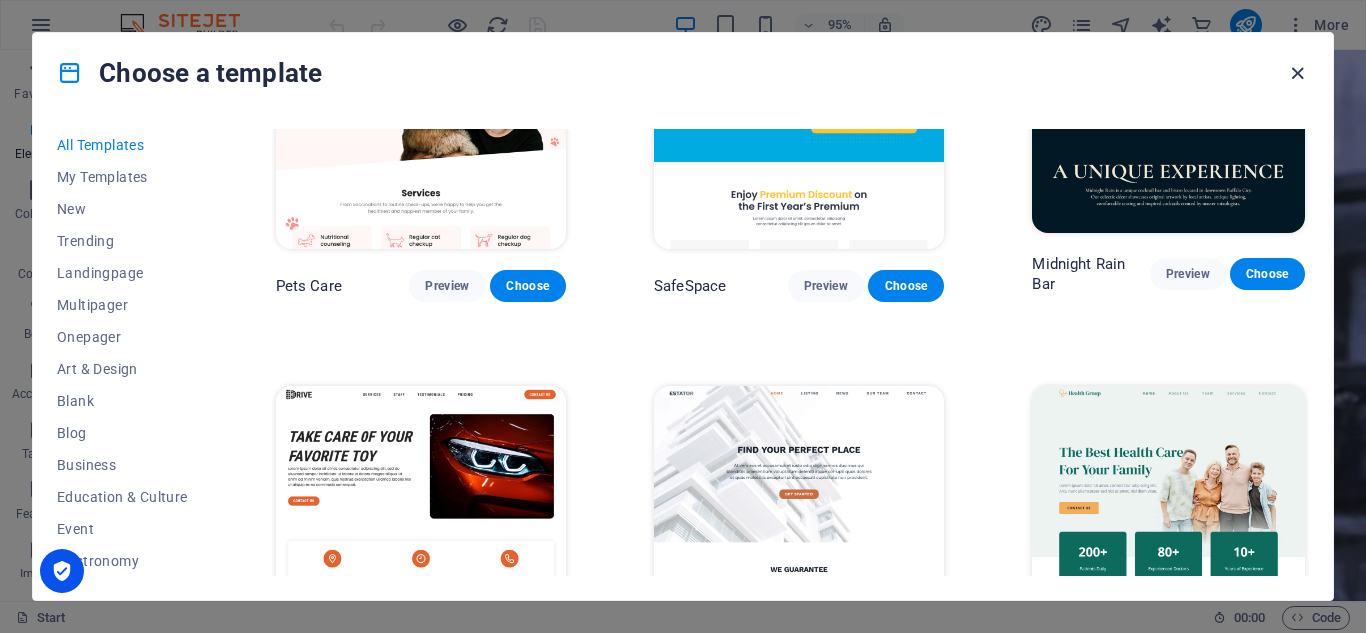 drag, startPoint x: 1305, startPoint y: 79, endPoint x: 916, endPoint y: 30, distance: 392.07397 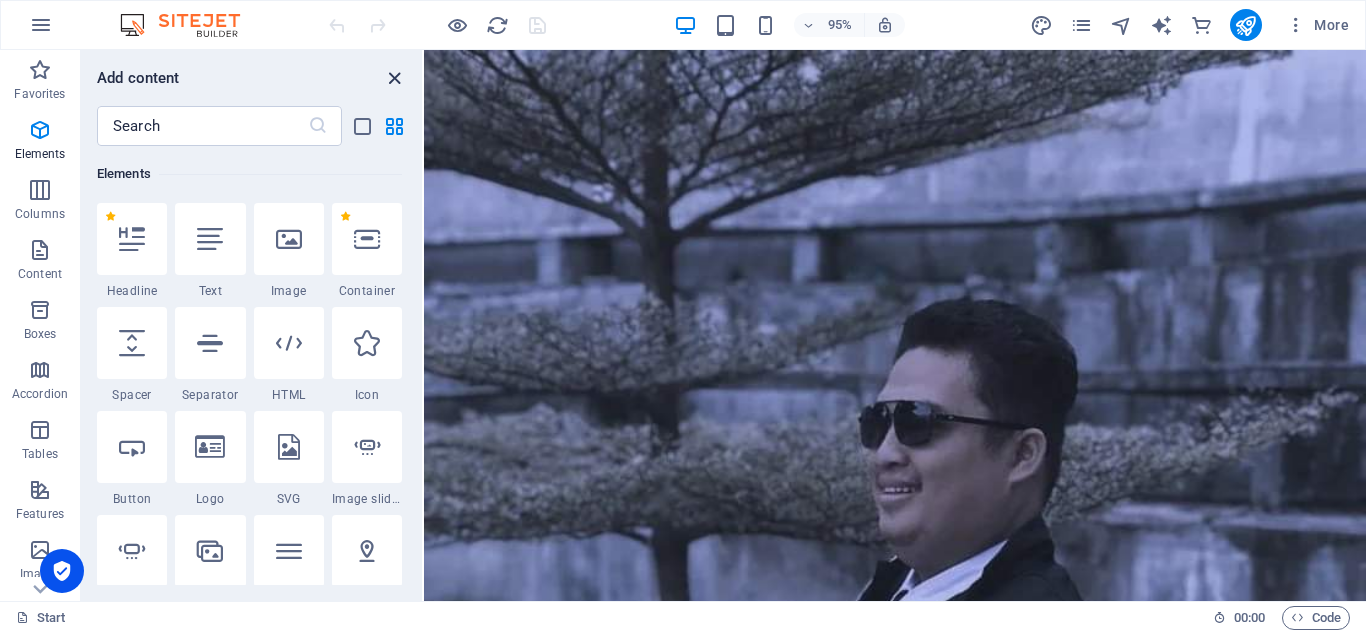 click at bounding box center (394, 78) 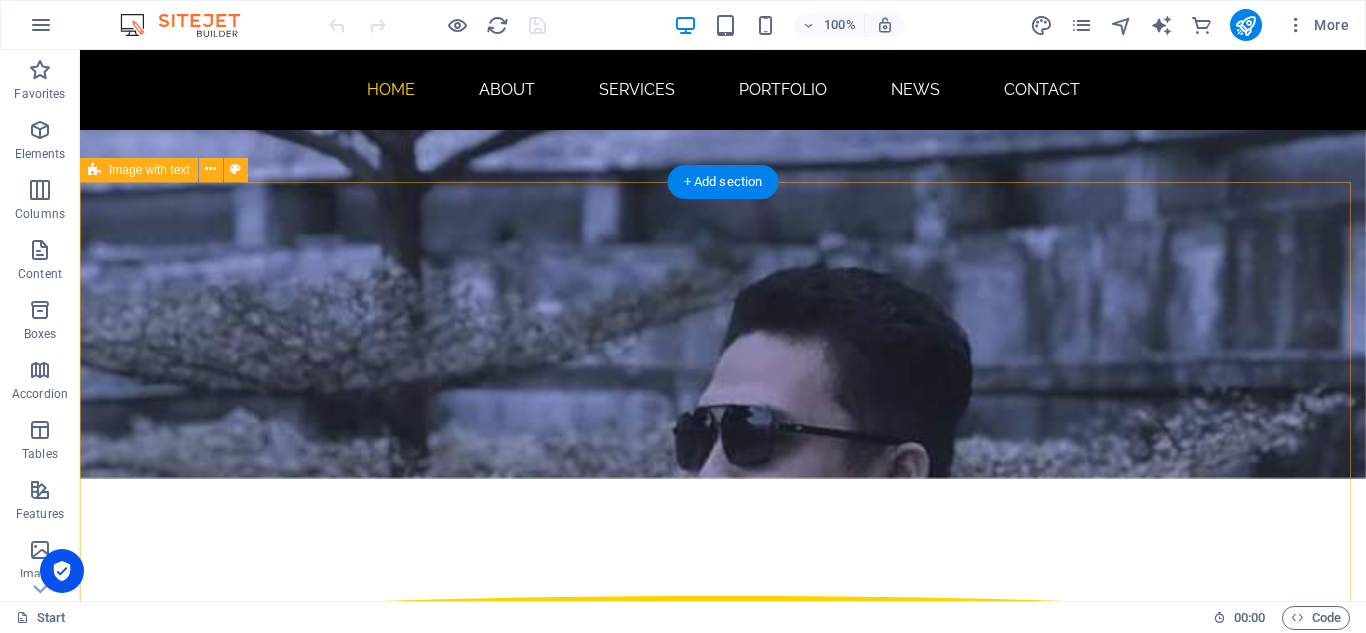 scroll, scrollTop: 200, scrollLeft: 0, axis: vertical 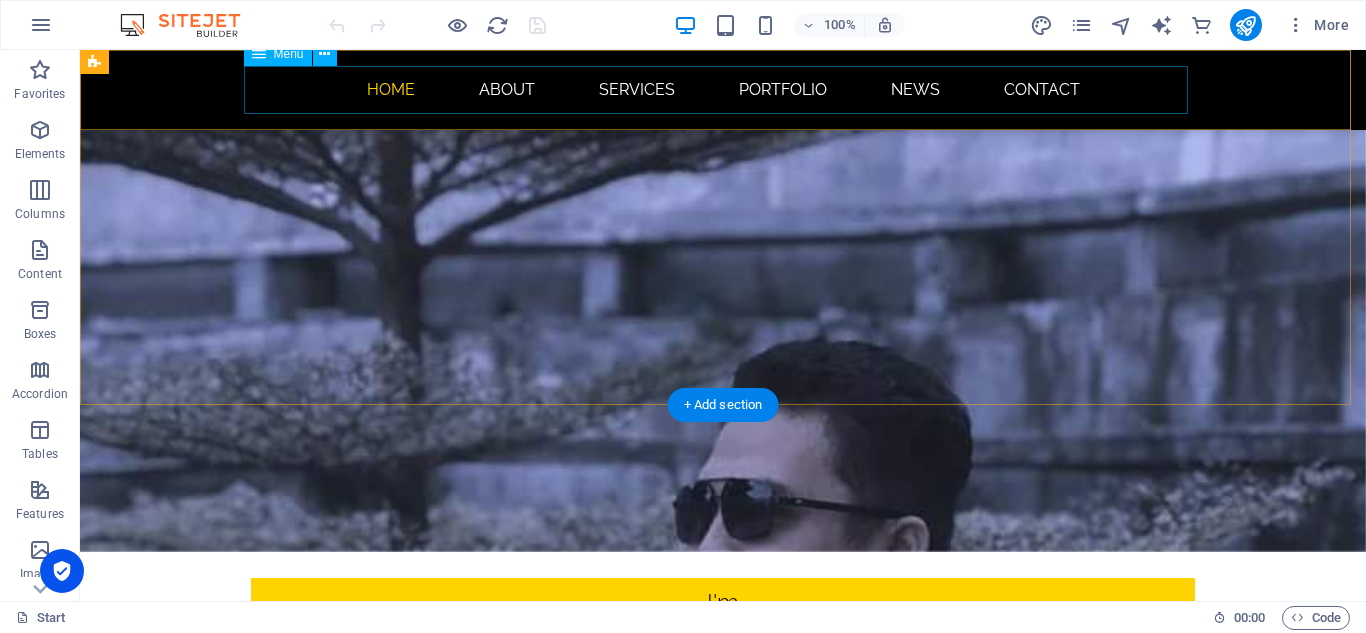 click on "Home About Services Portfolio News Contact" at bounding box center [723, 90] 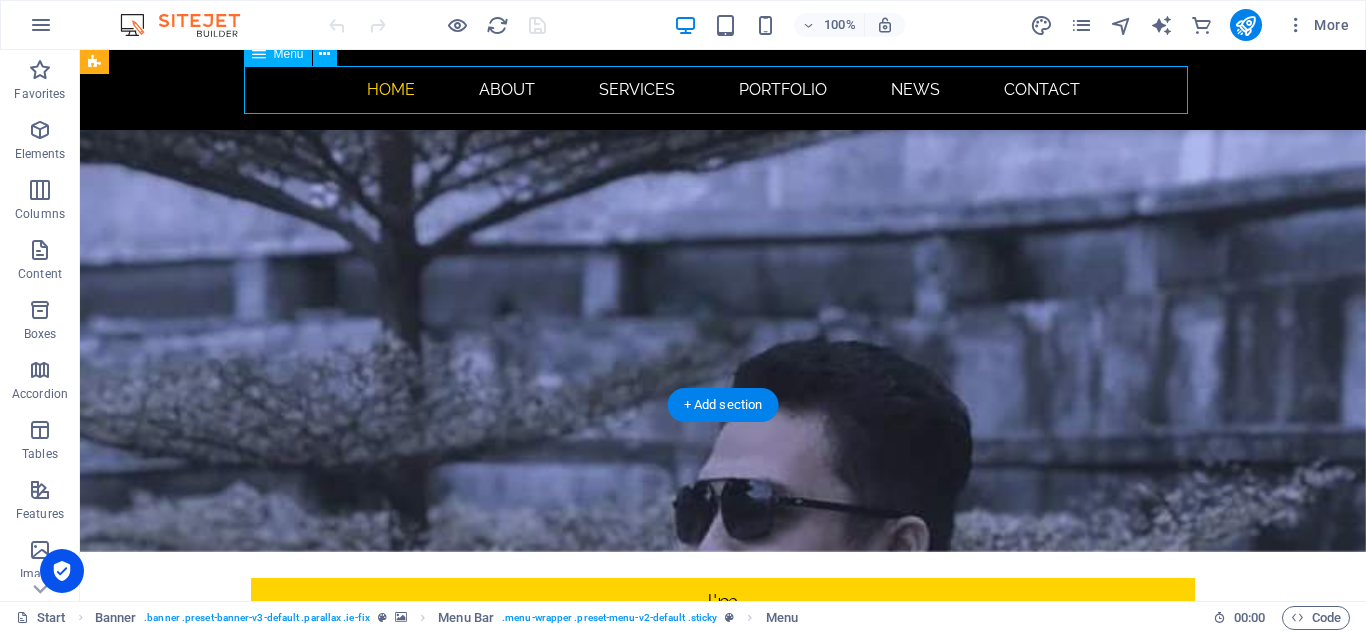 click on "Home About Services Portfolio News Contact" at bounding box center [723, 90] 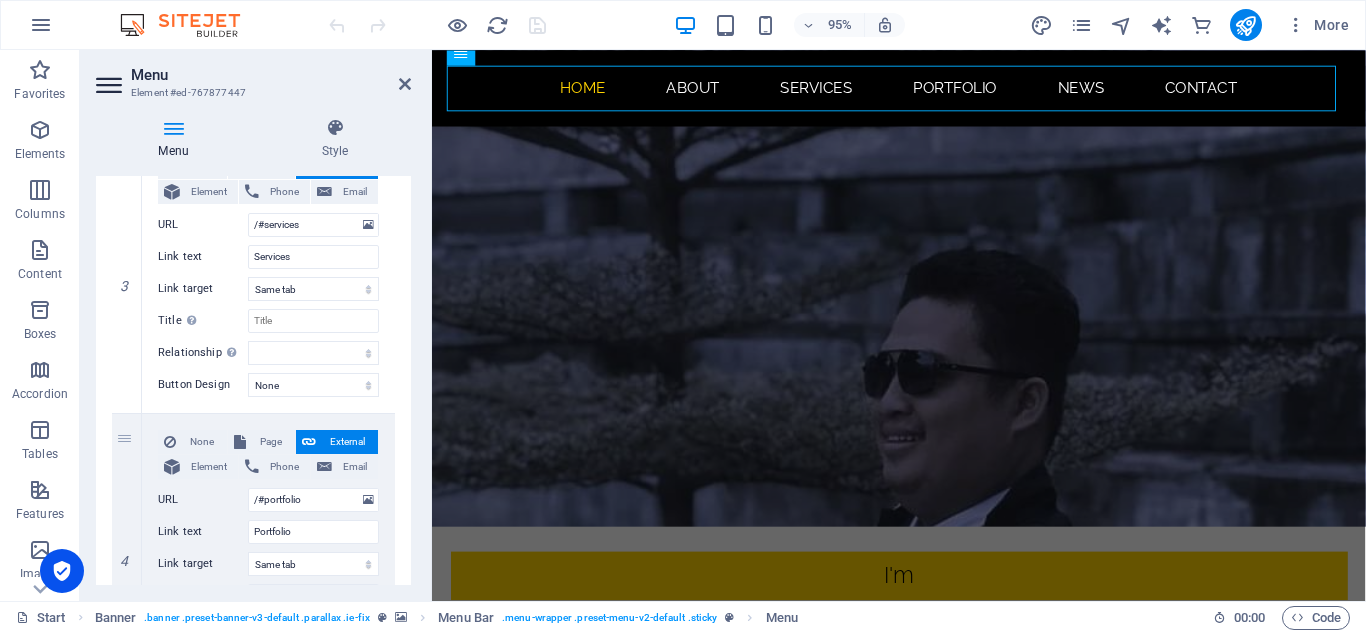 scroll, scrollTop: 800, scrollLeft: 0, axis: vertical 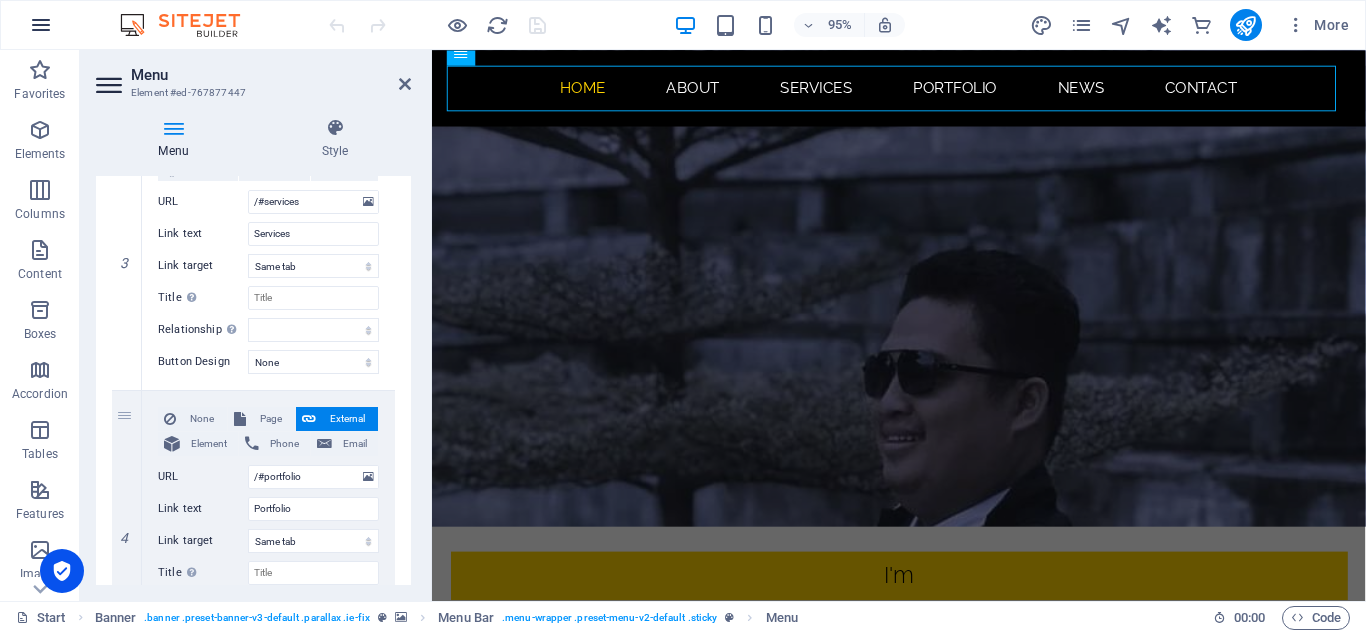 click at bounding box center (41, 25) 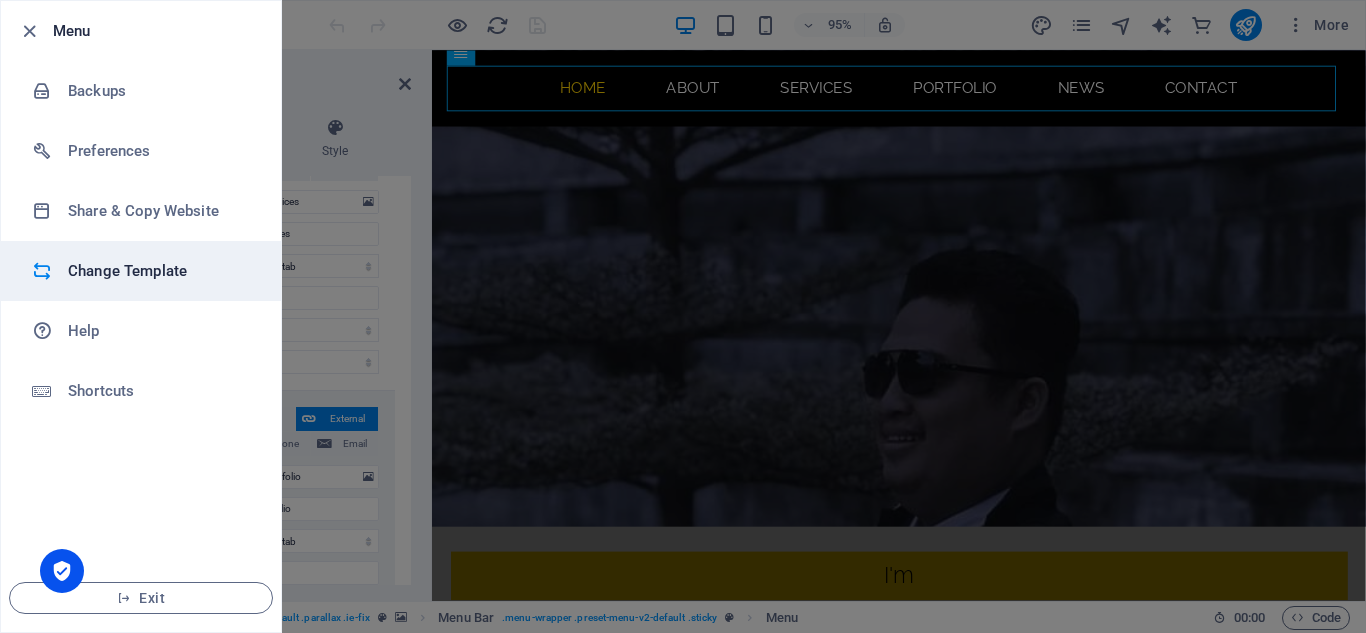 click on "Change Template" at bounding box center [160, 271] 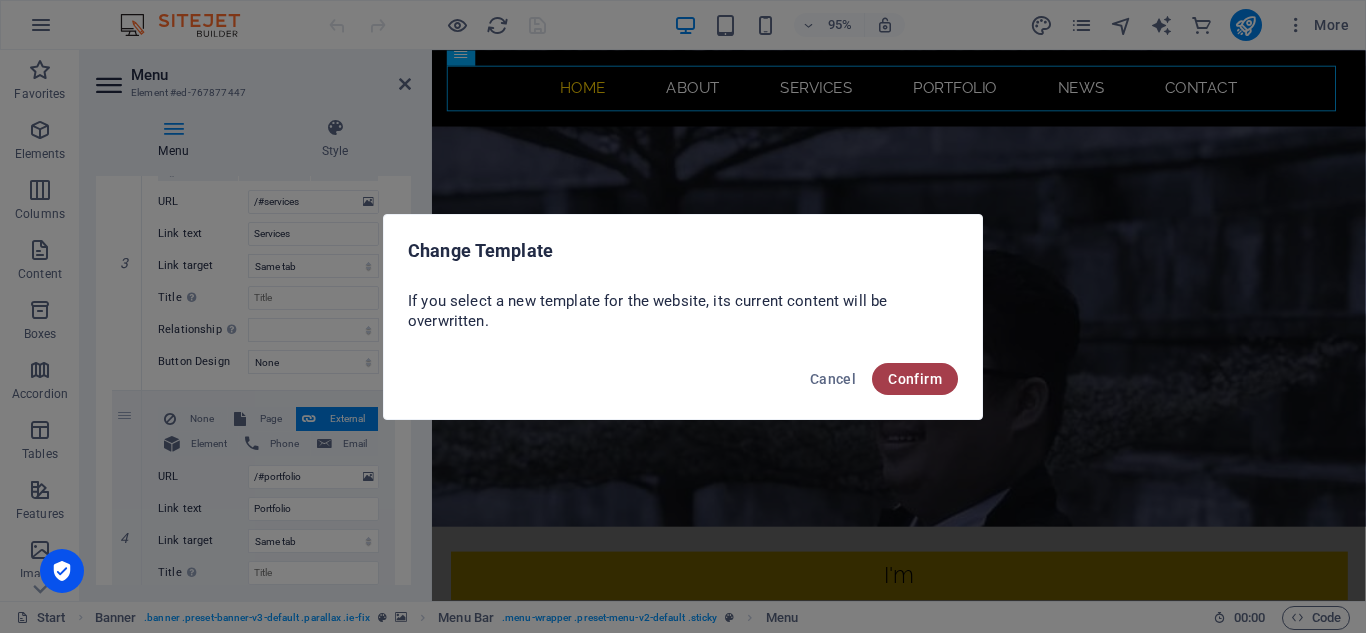 click on "Confirm" at bounding box center [915, 379] 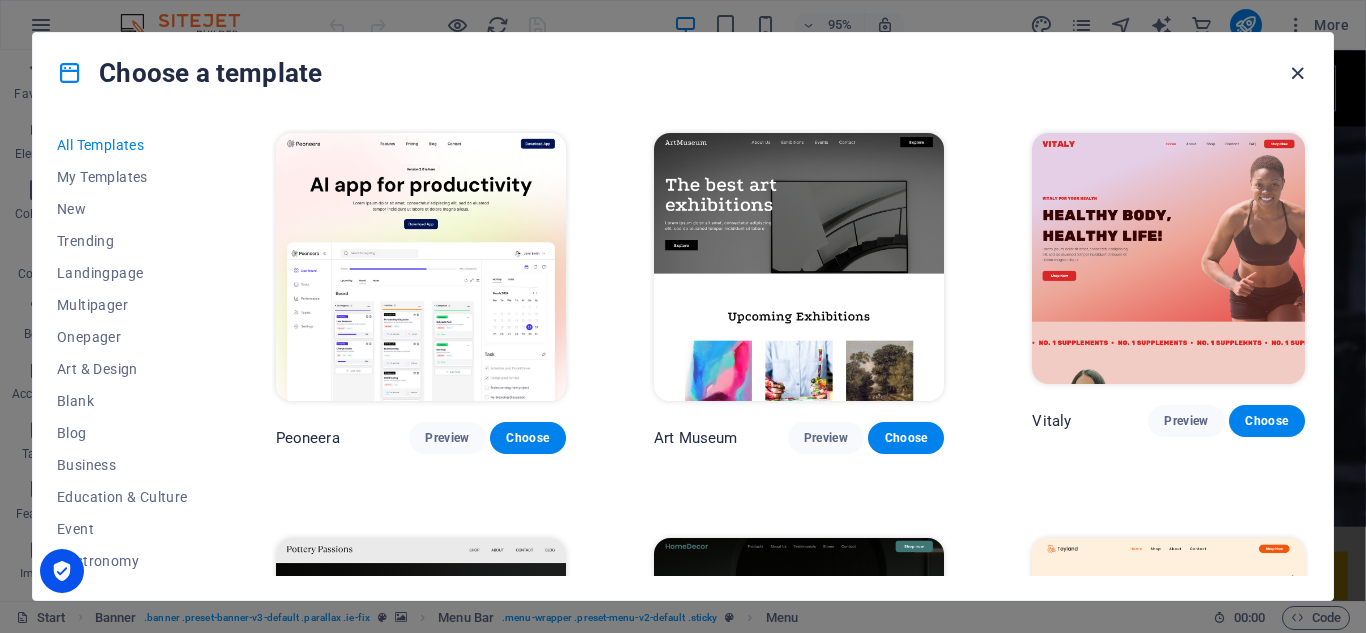 click at bounding box center (1297, 73) 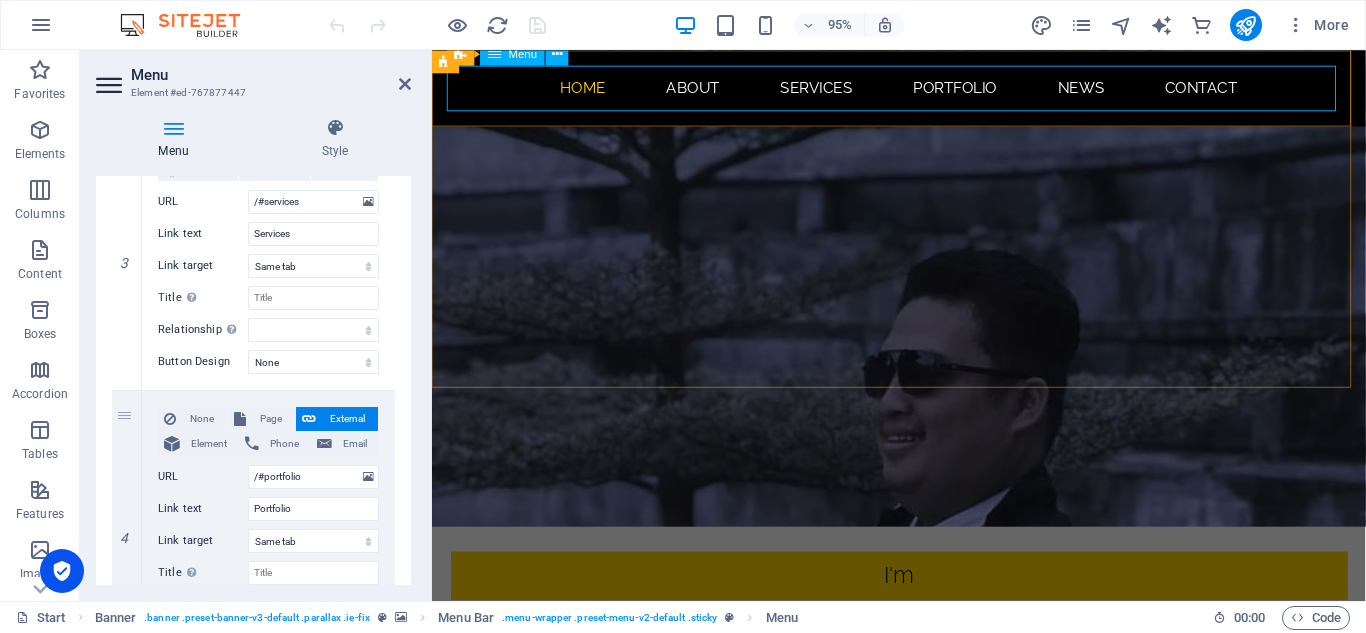 click on "Home About Services Portfolio News Contact" at bounding box center (924, 90) 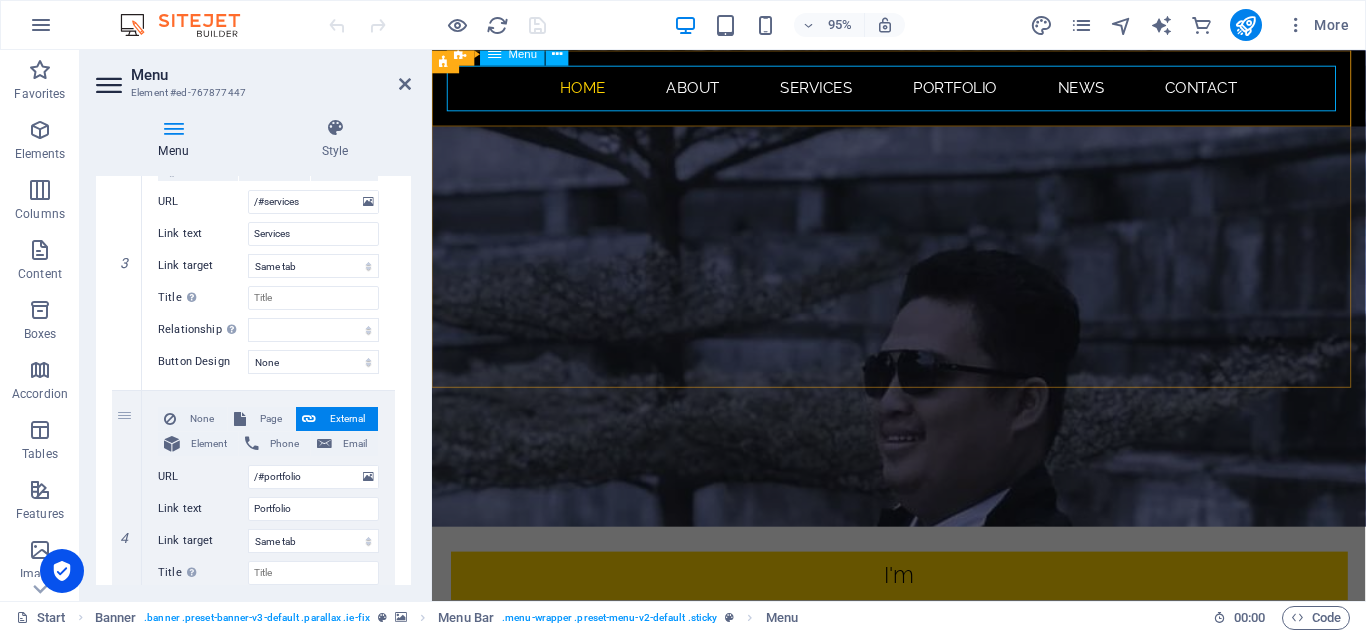click on "Home About Services Portfolio News Contact" at bounding box center [924, 90] 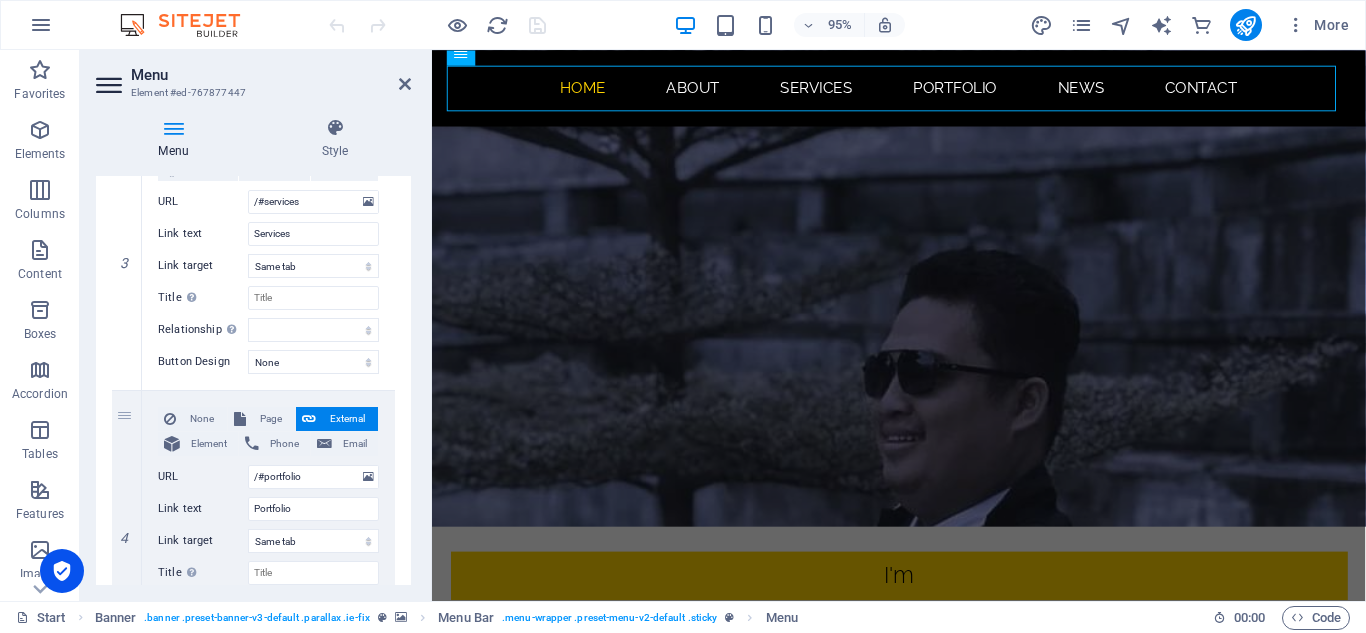 click at bounding box center (173, 128) 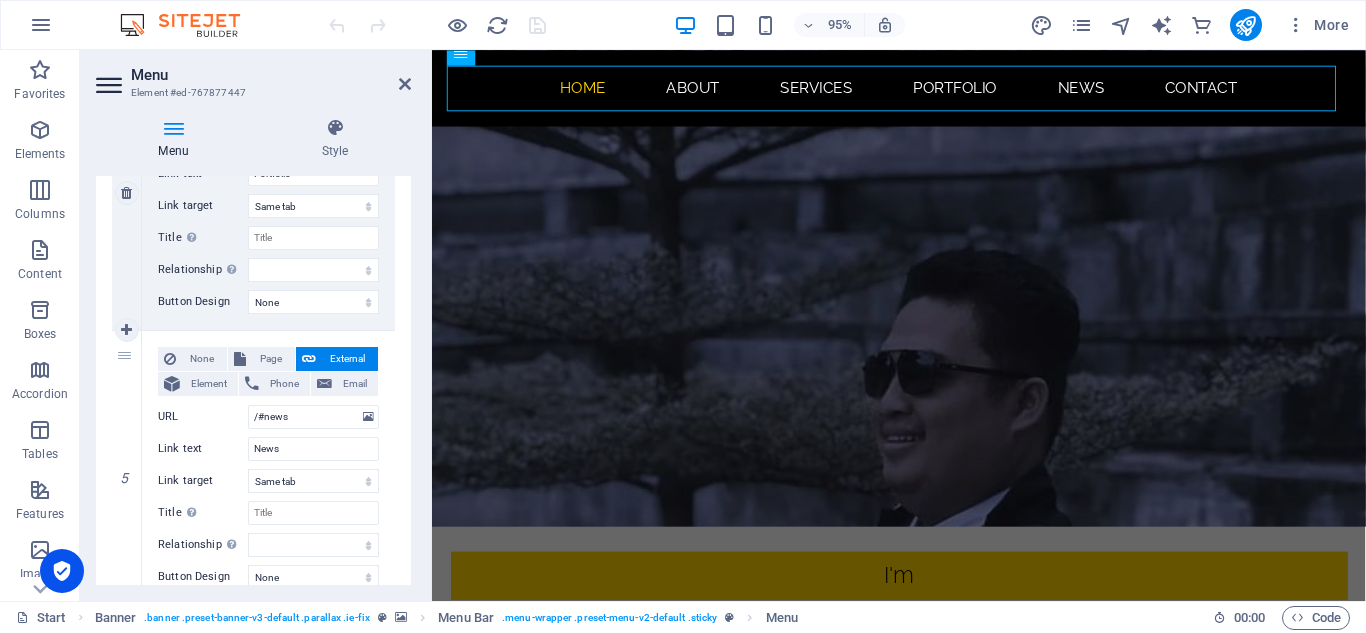 scroll, scrollTop: 1200, scrollLeft: 0, axis: vertical 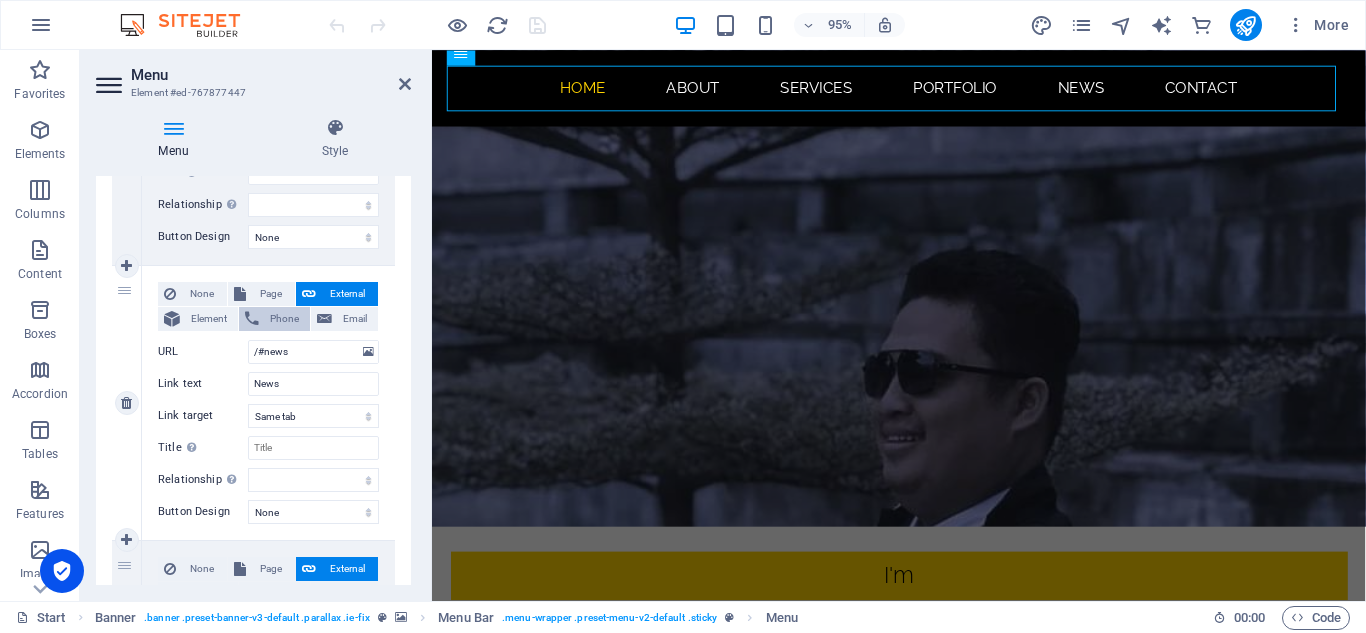 click on "Phone" at bounding box center [284, 319] 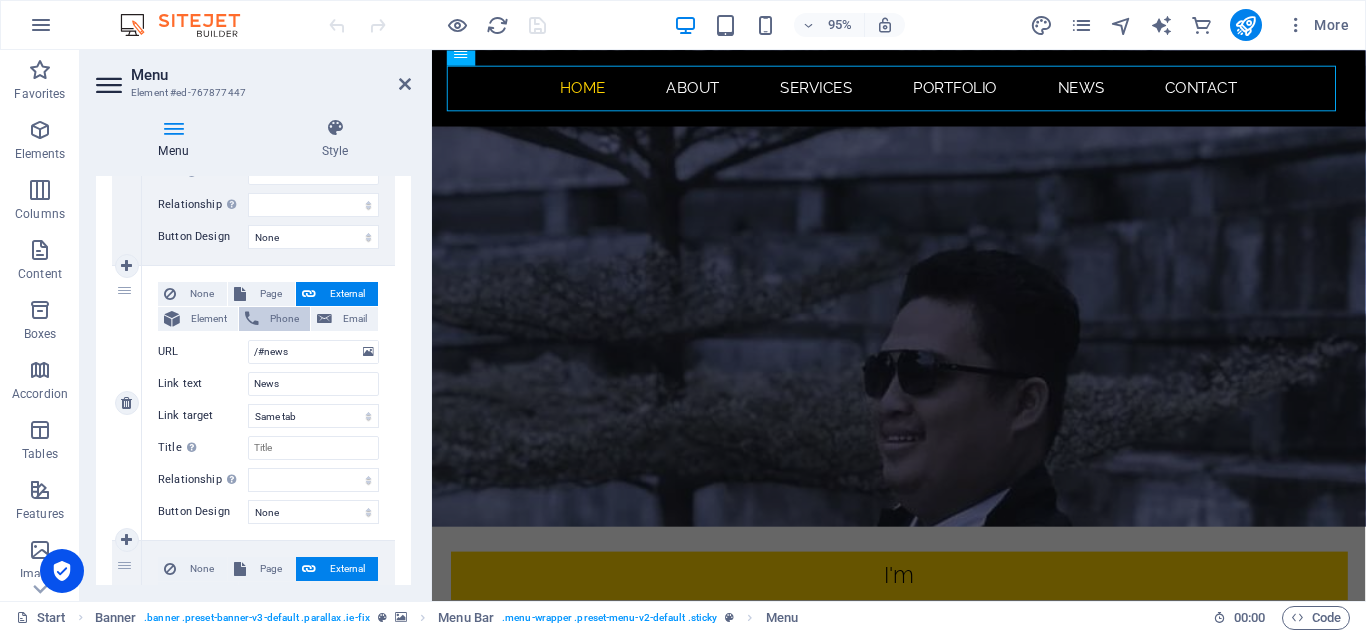 select 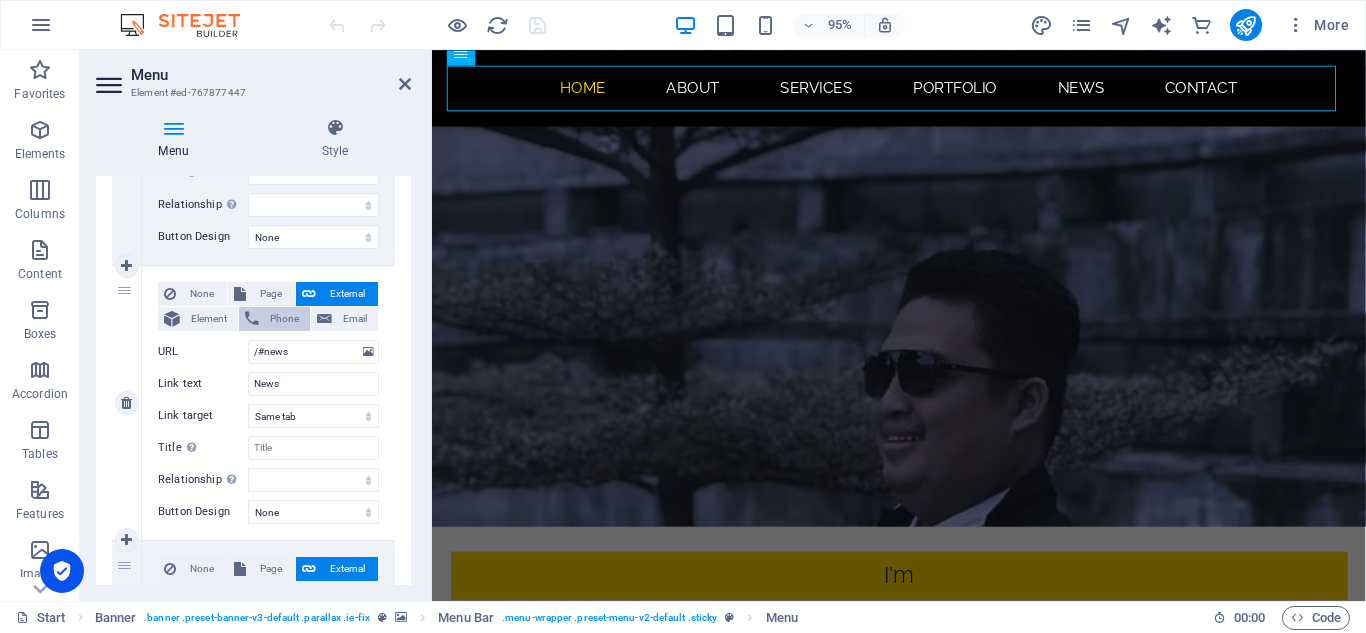 select 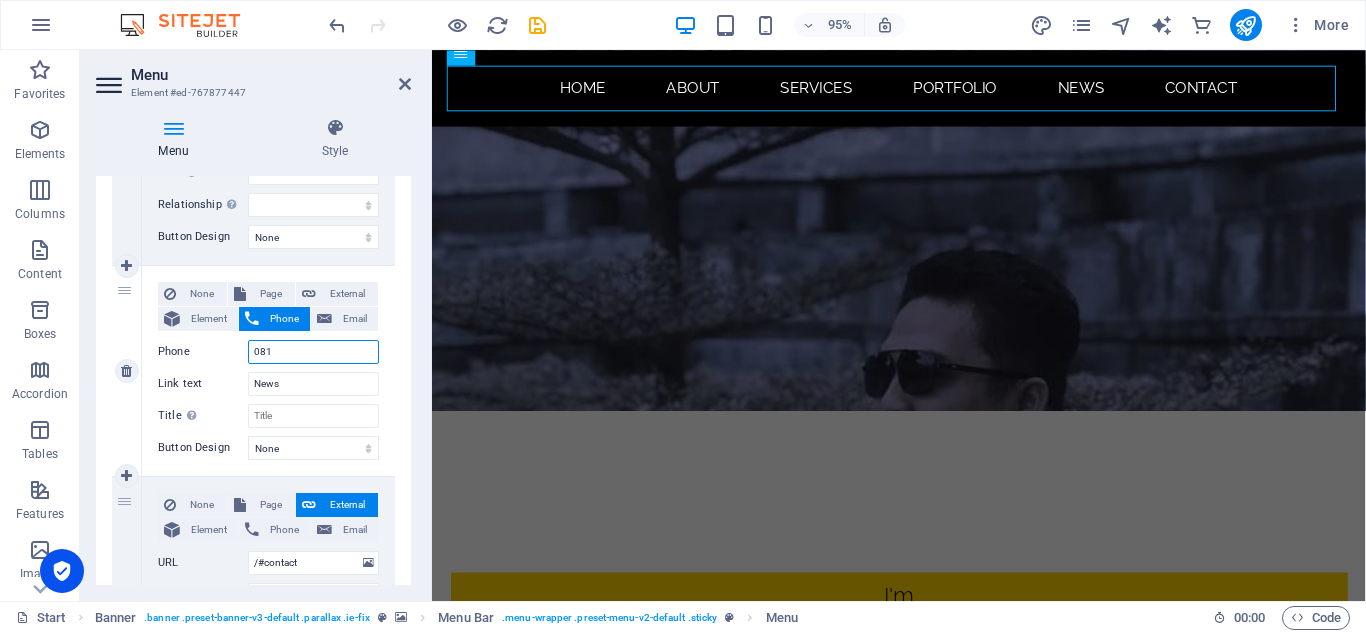 type on "0817" 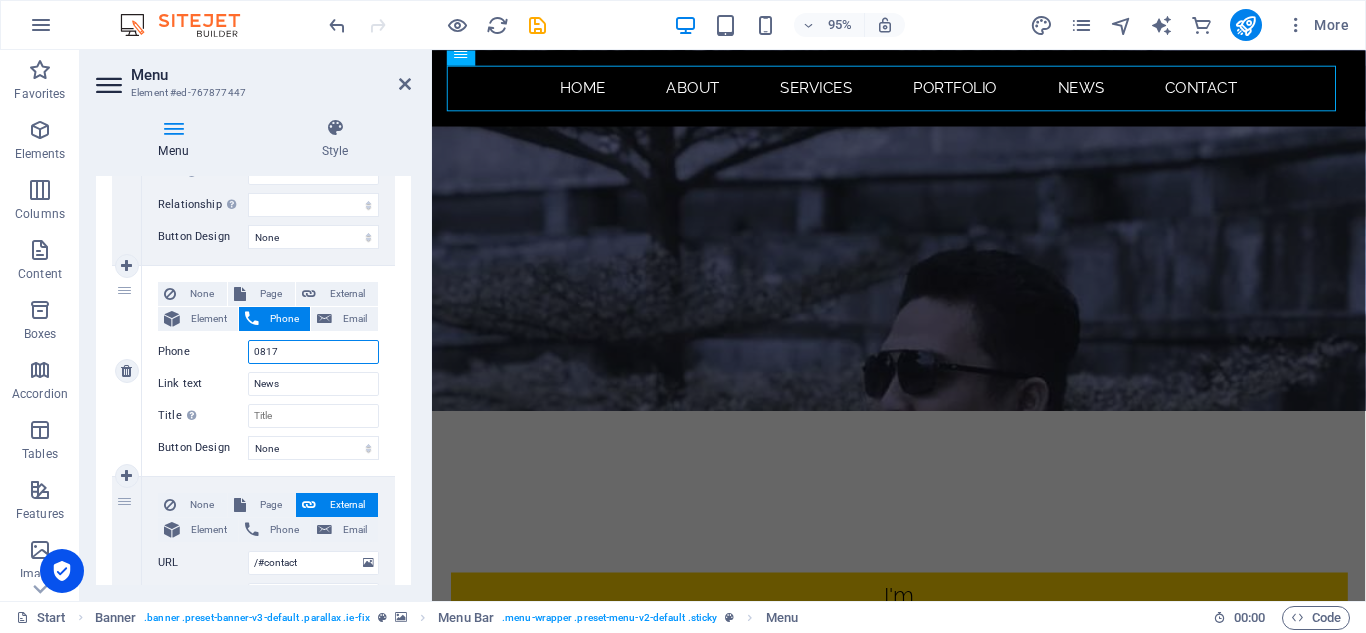 select 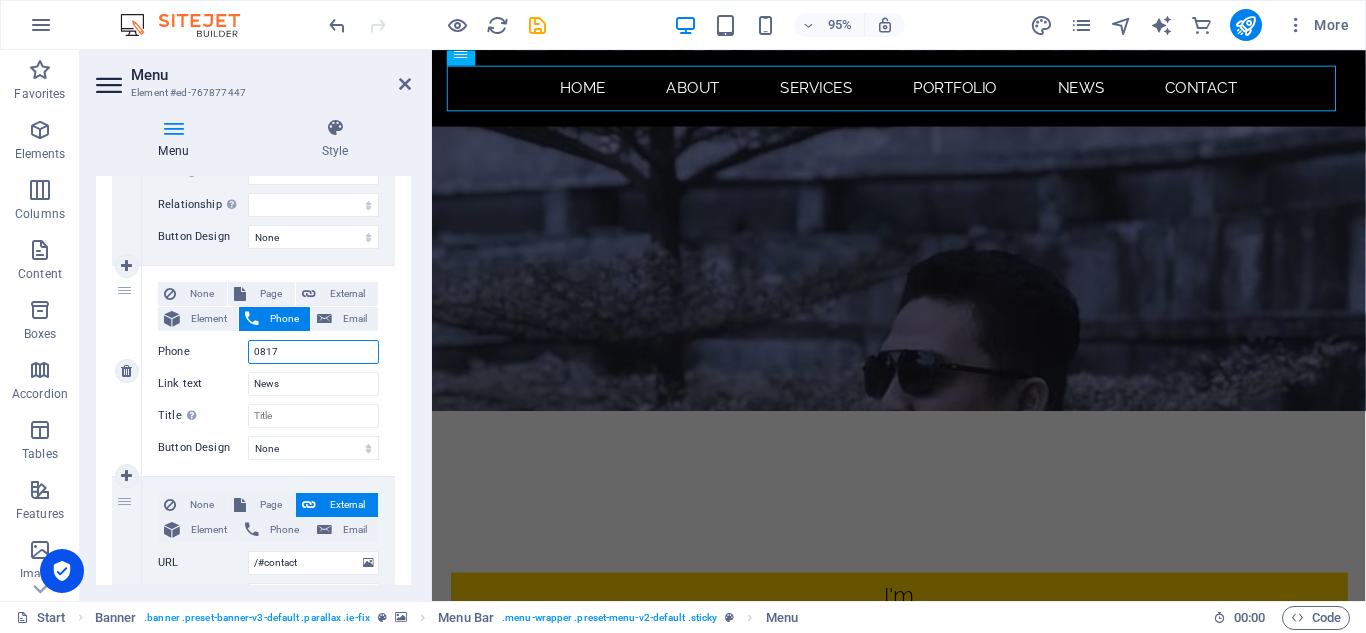 select 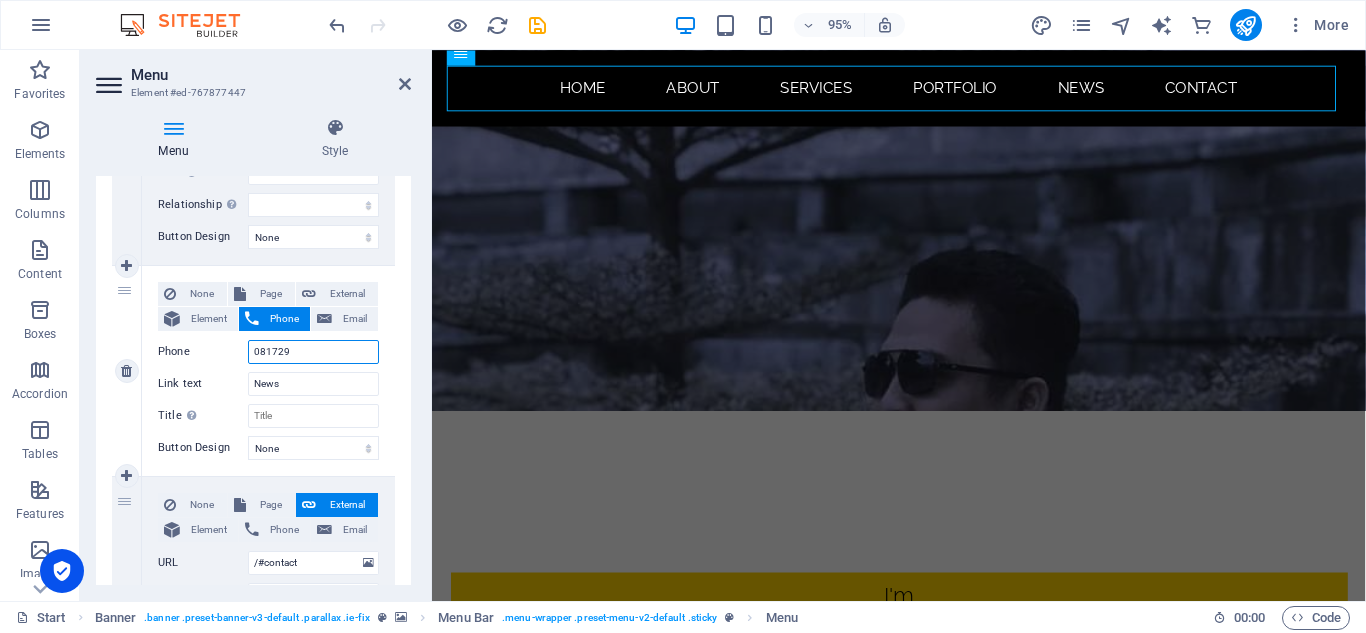 type on "0817295" 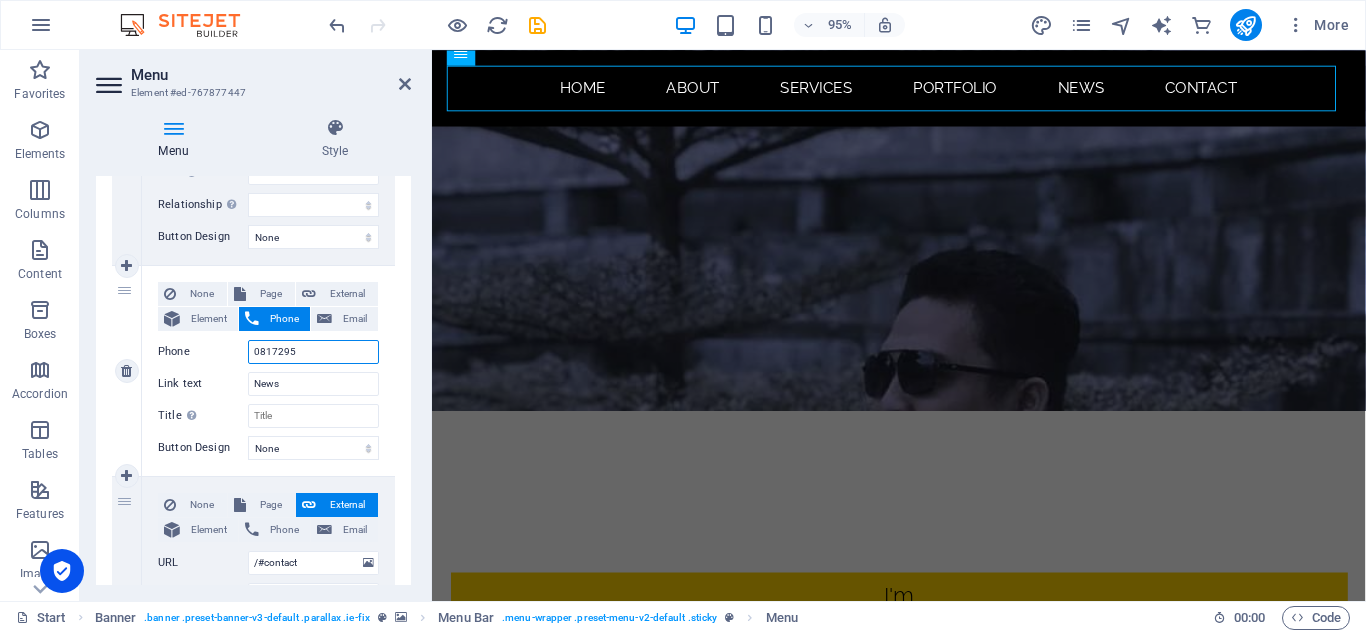 select 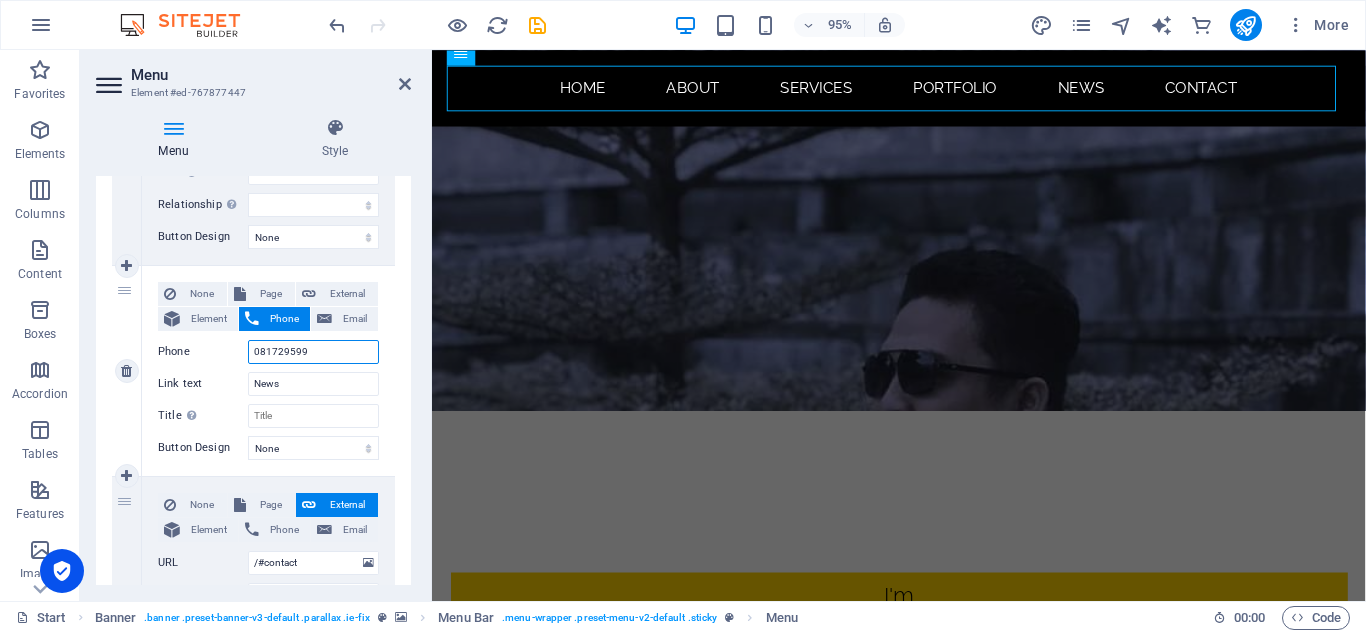 type on "0817295995" 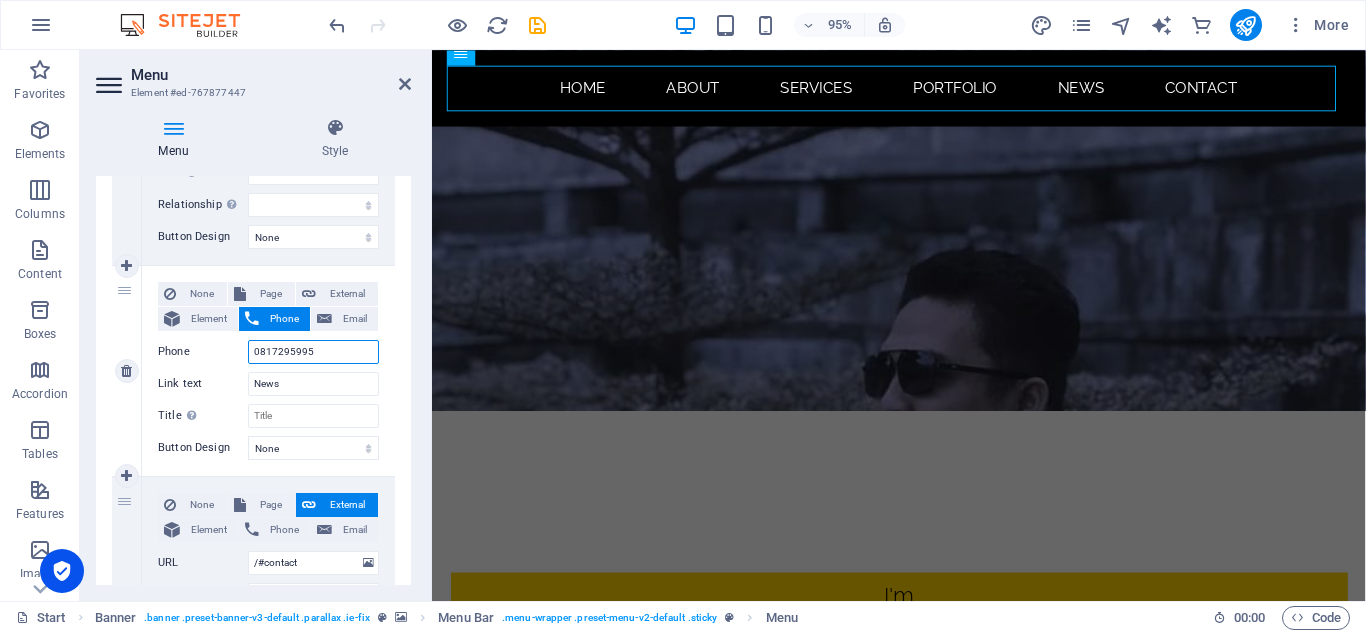select 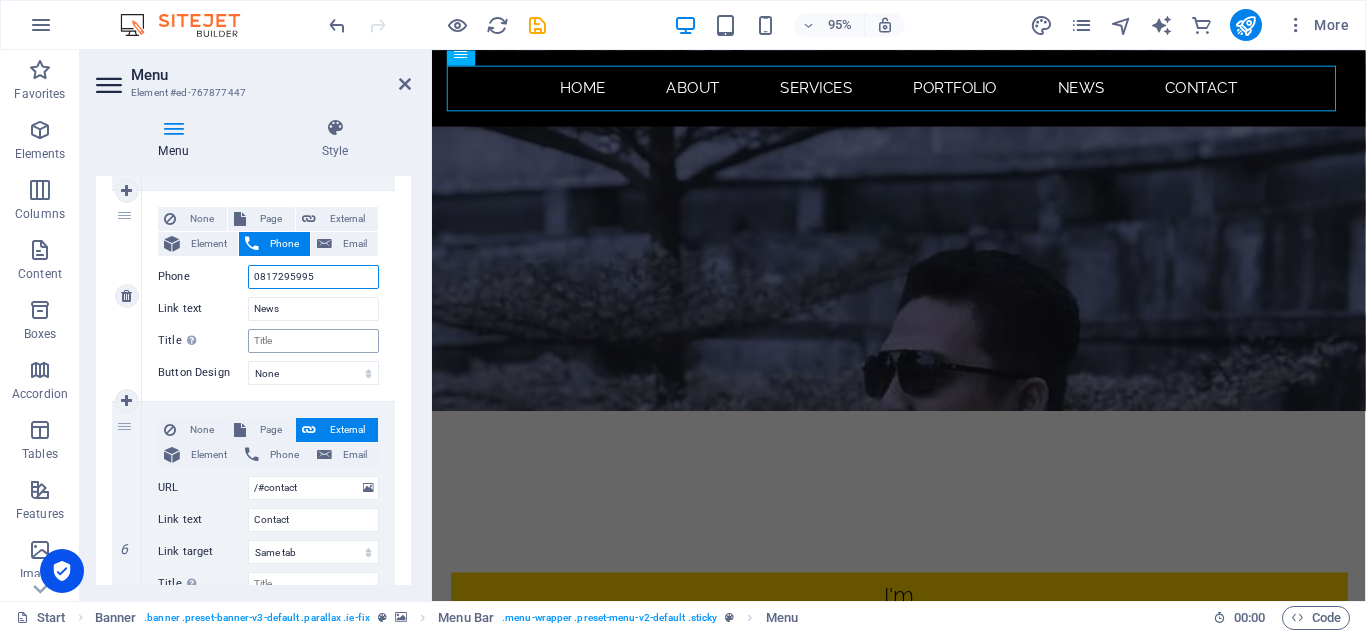 scroll, scrollTop: 1400, scrollLeft: 0, axis: vertical 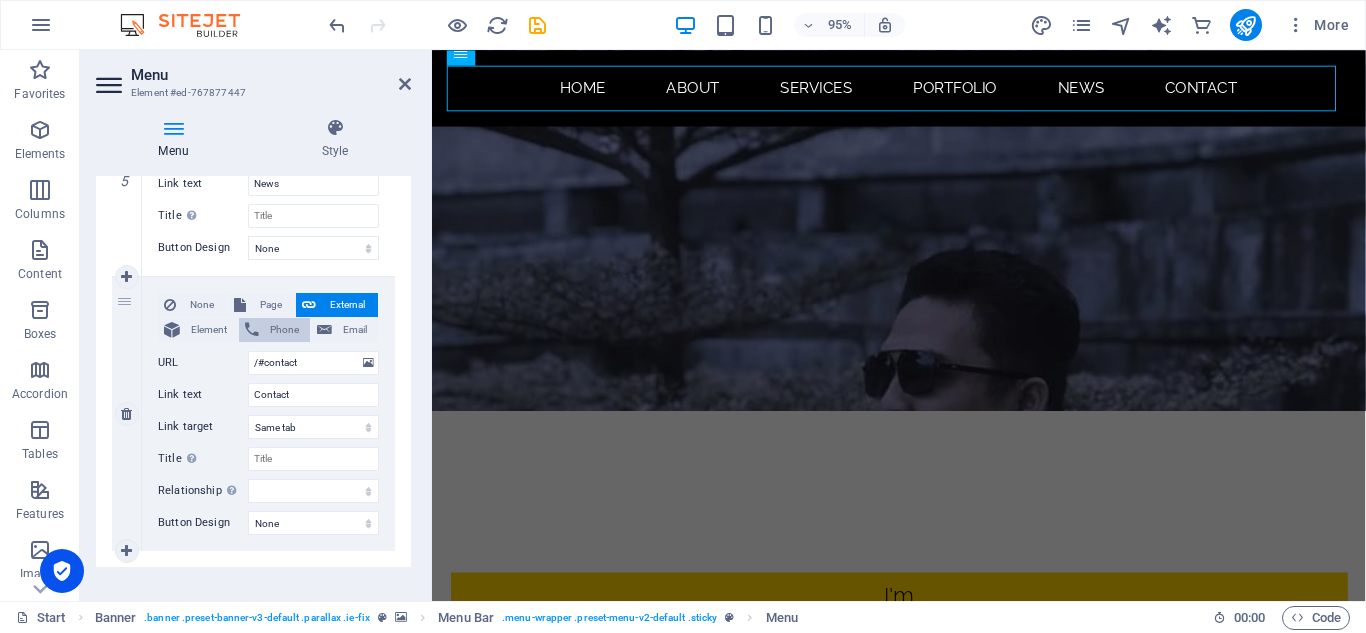 type on "0817295995" 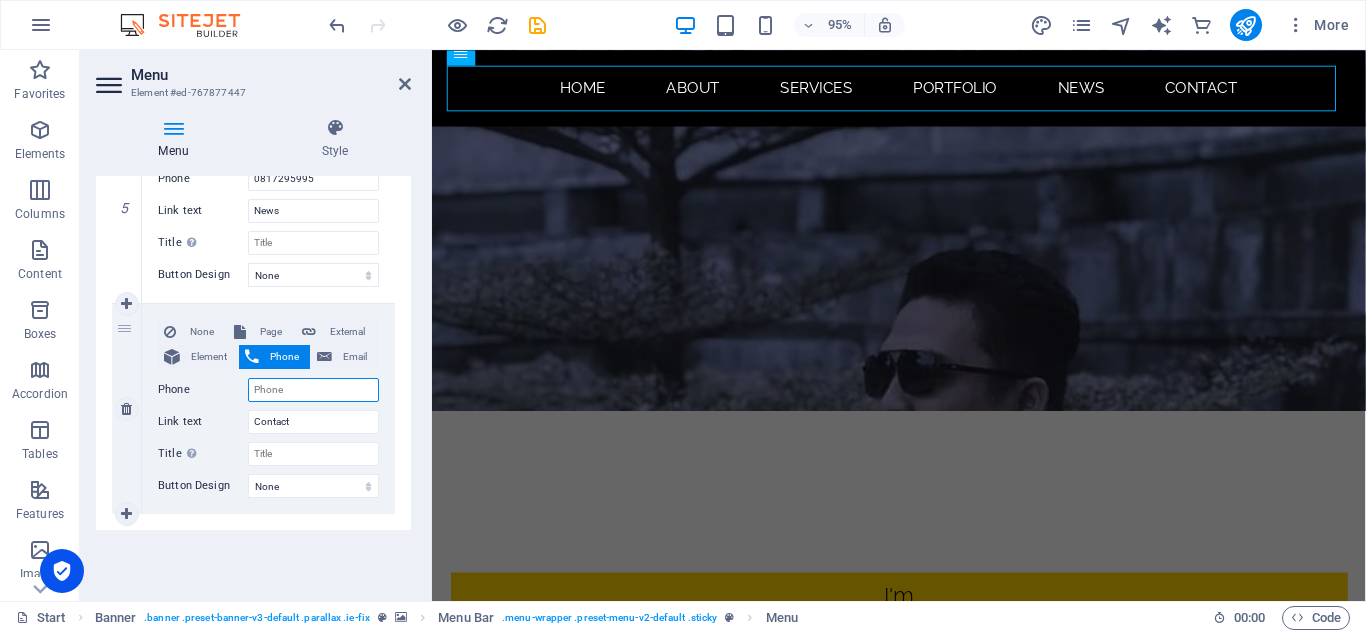 scroll, scrollTop: 1373, scrollLeft: 0, axis: vertical 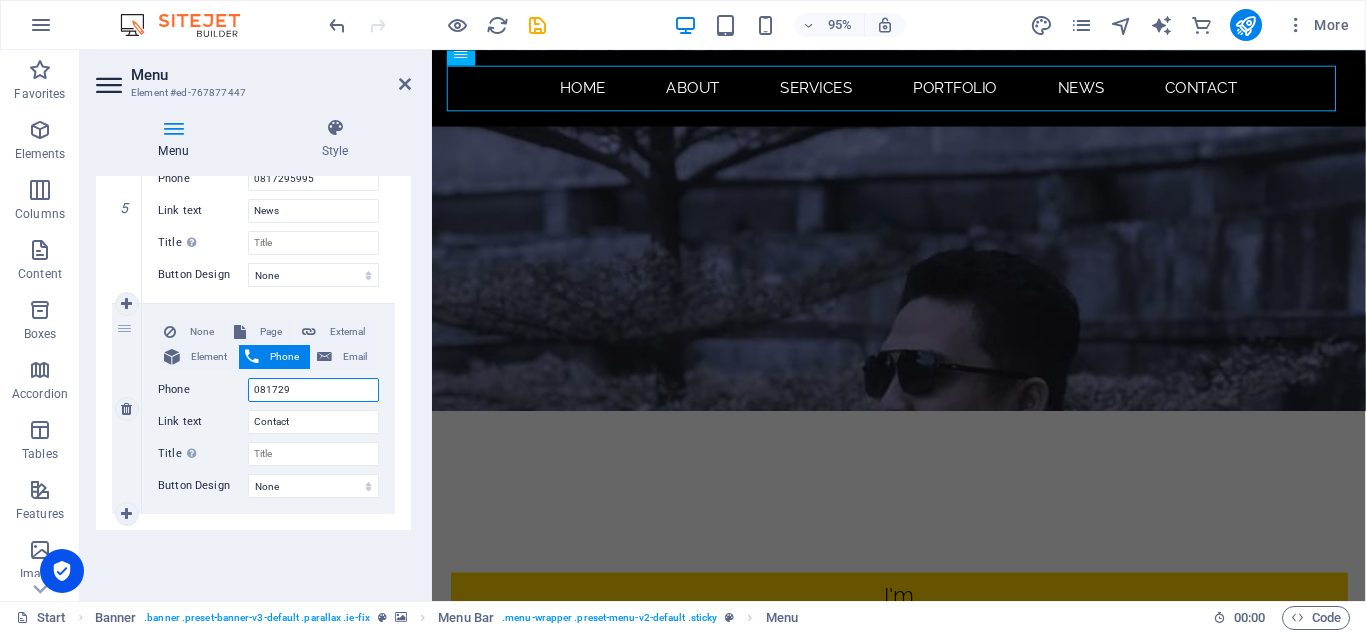 type on "0817295" 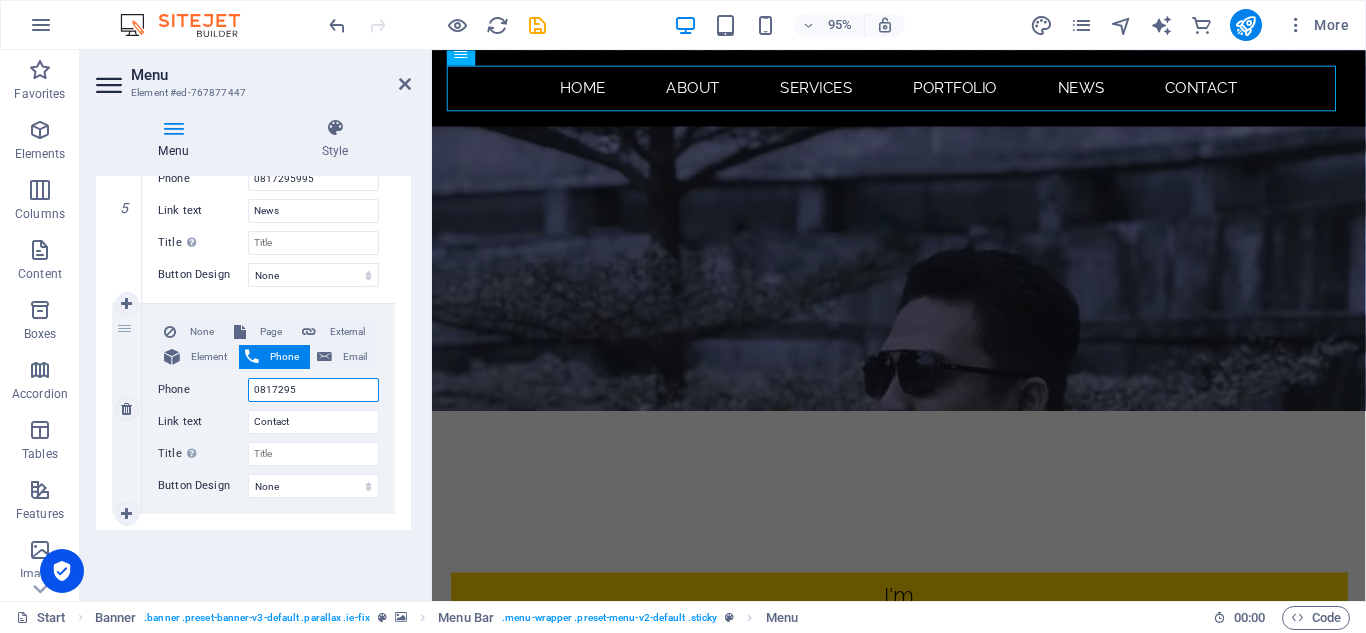 select 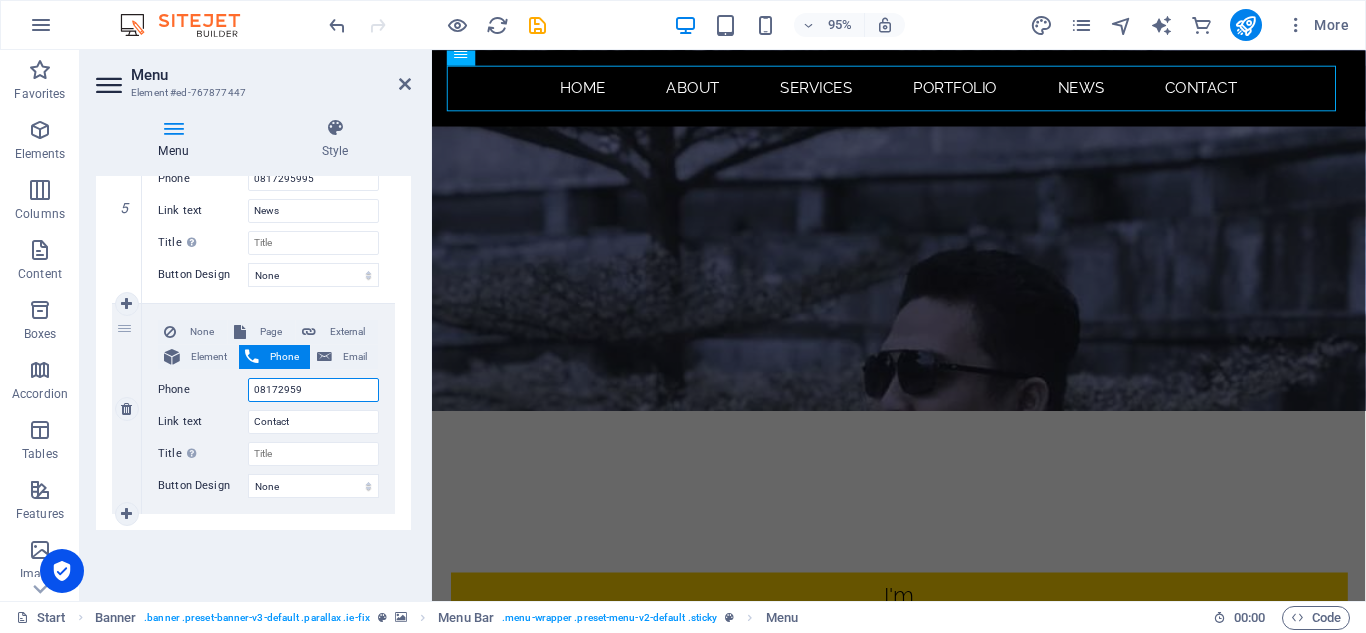 type on "081729599" 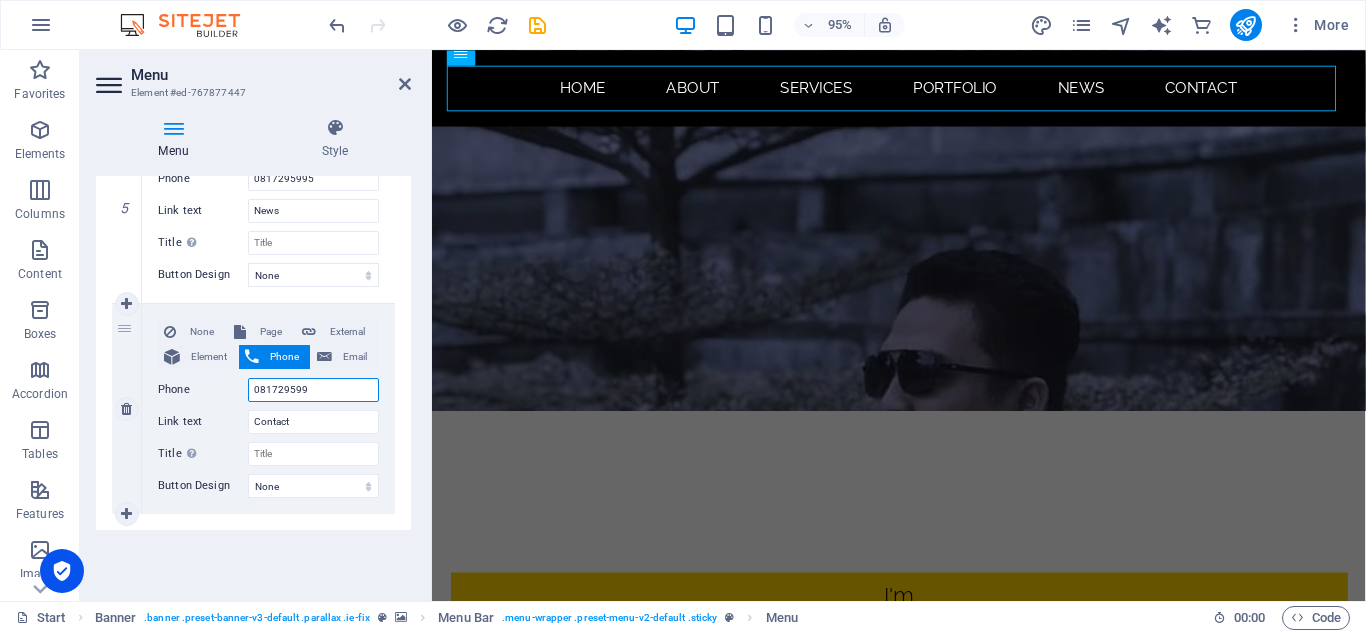 select 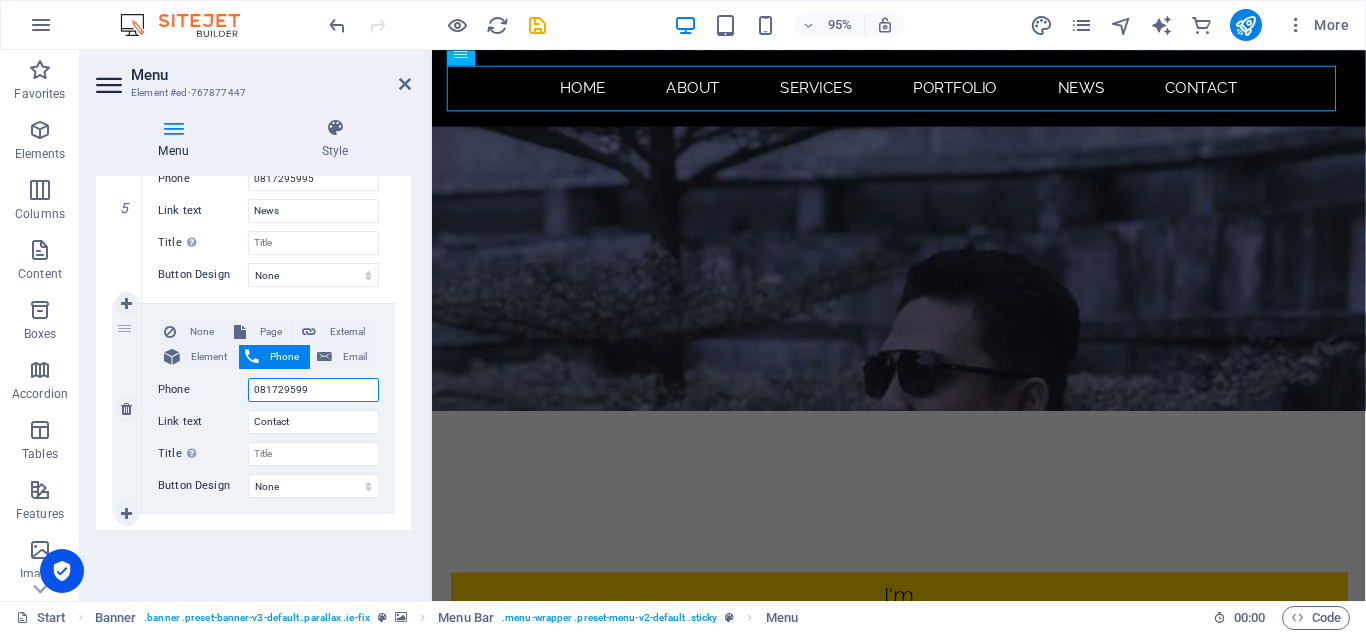 type on "0817295995" 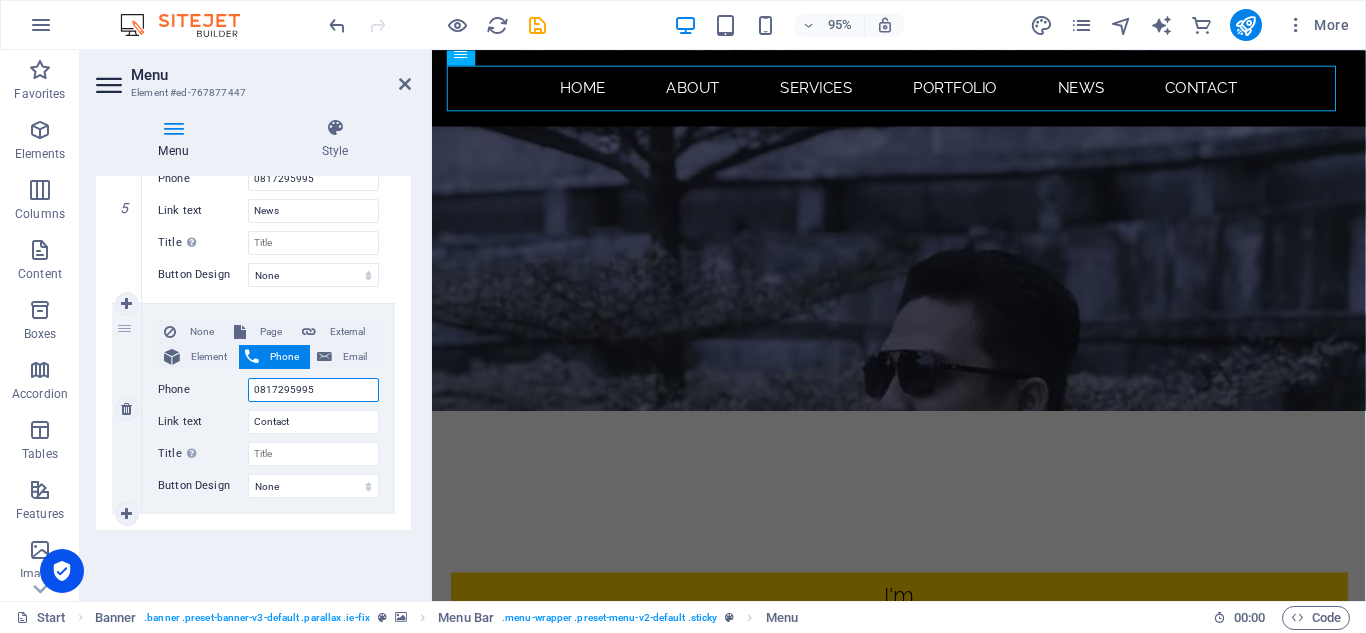 select 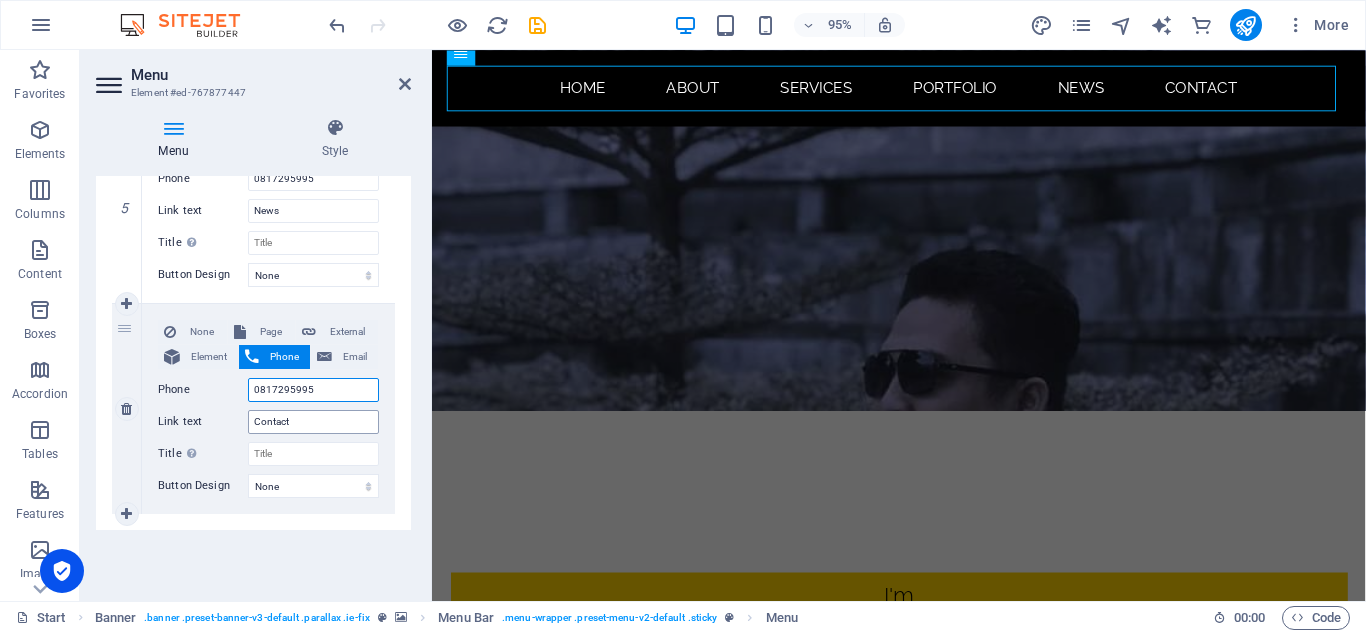 type on "0817295995" 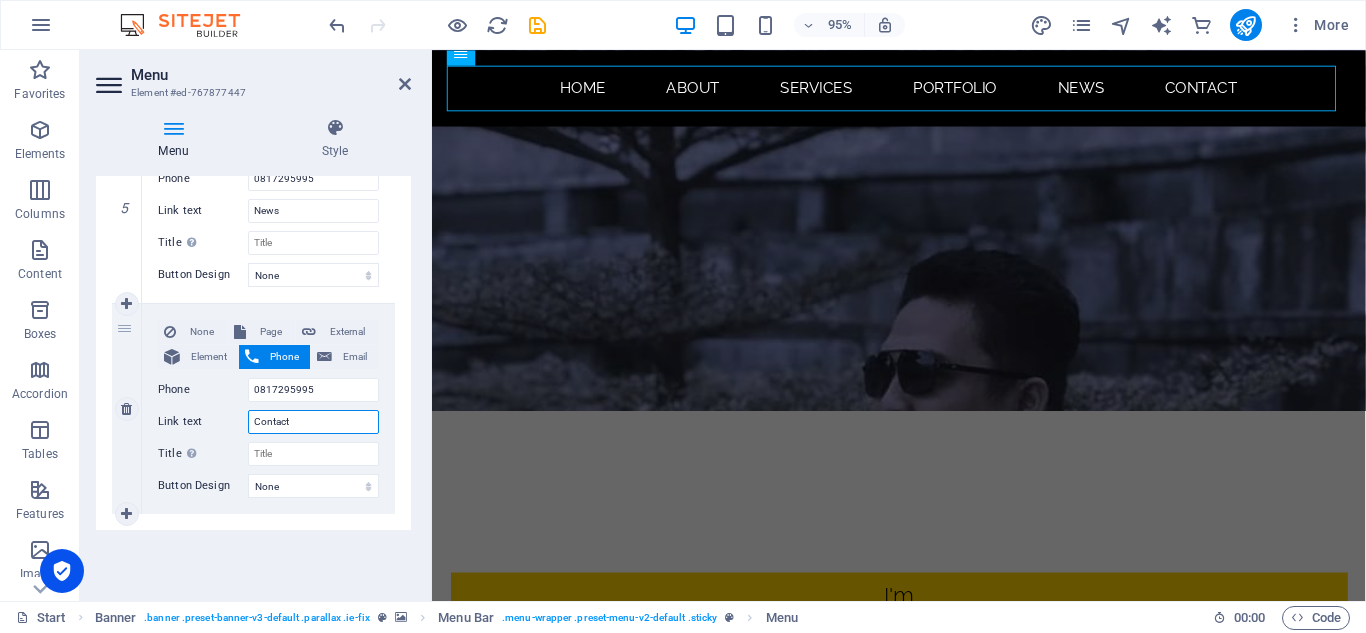 click on "Contact" at bounding box center [313, 422] 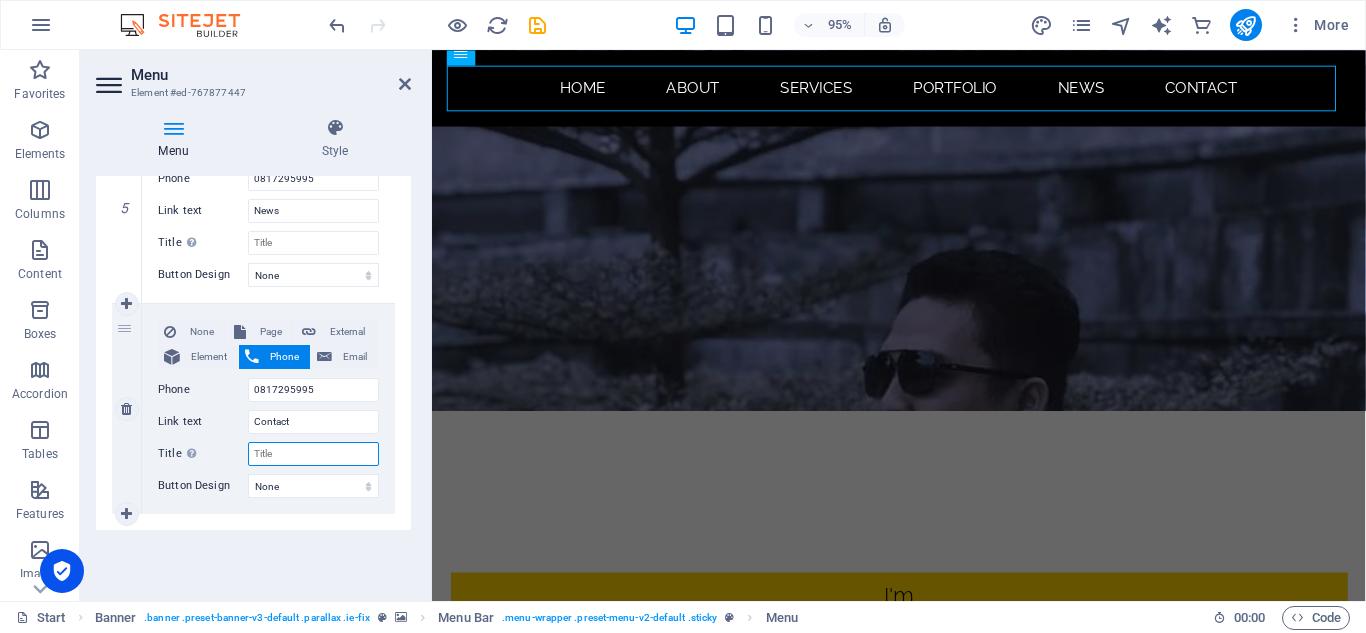 click on "Title Additional link description, should not be the same as the link text. The title is most often shown as a tooltip text when the mouse moves over the element. Leave empty if uncertain." at bounding box center [313, 454] 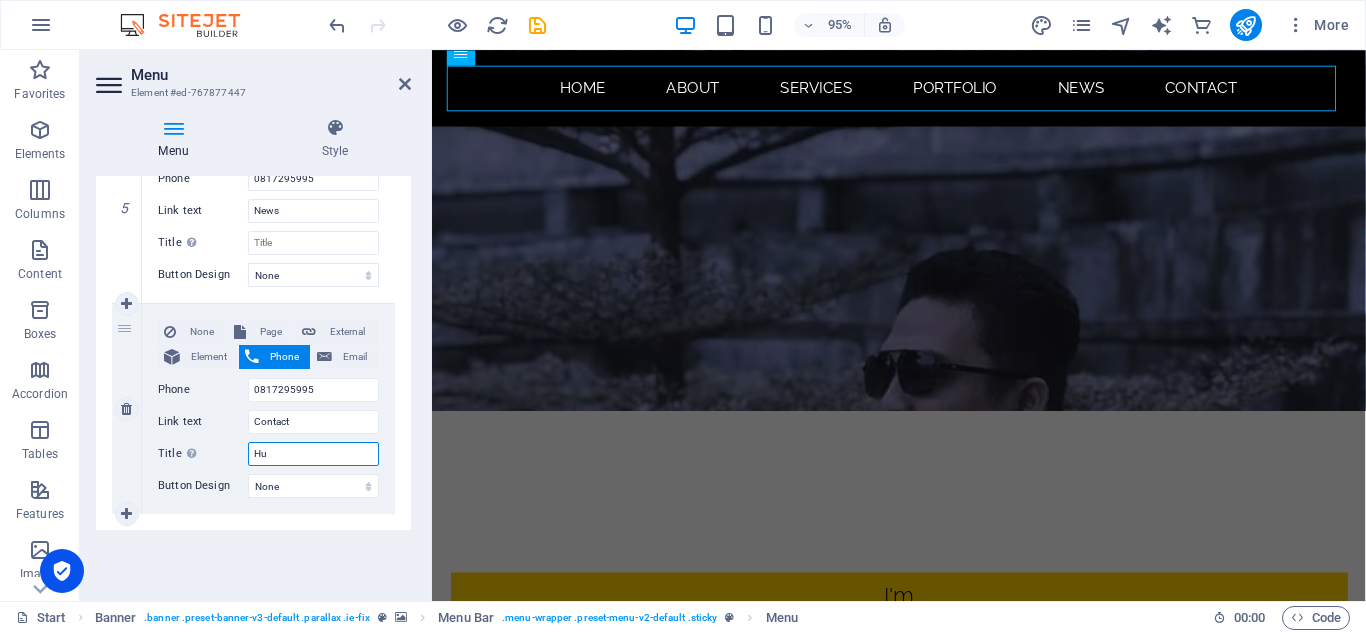 type on "Huy" 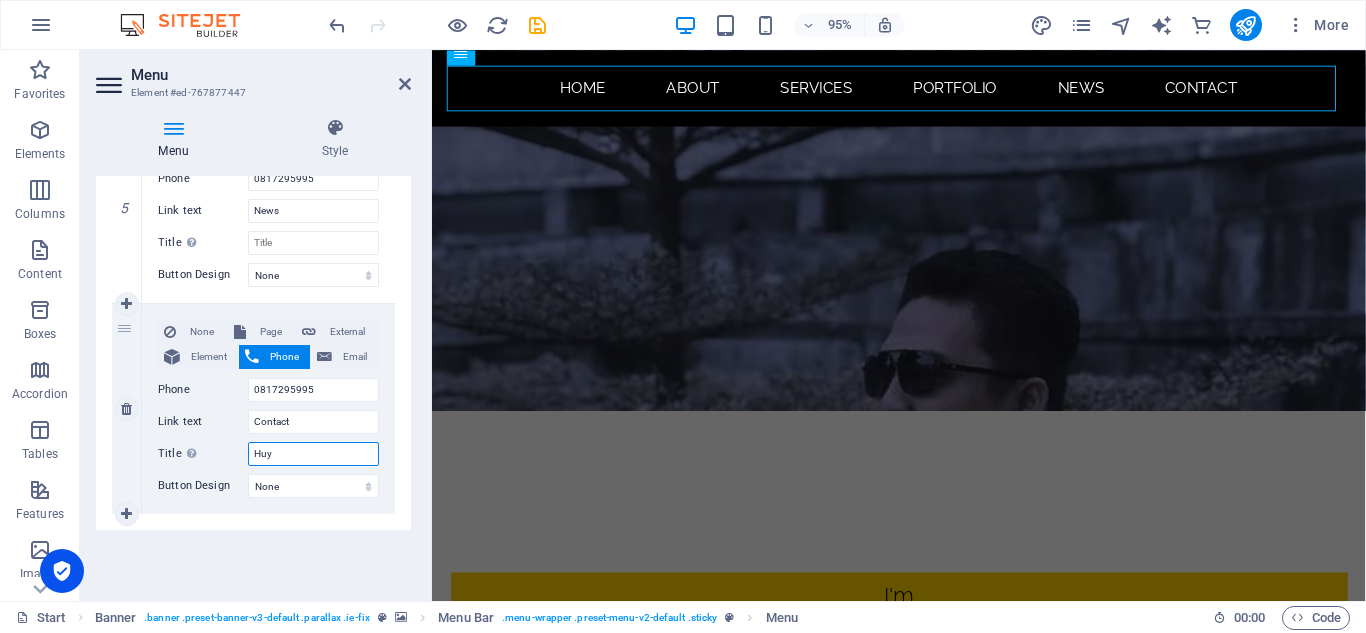 select 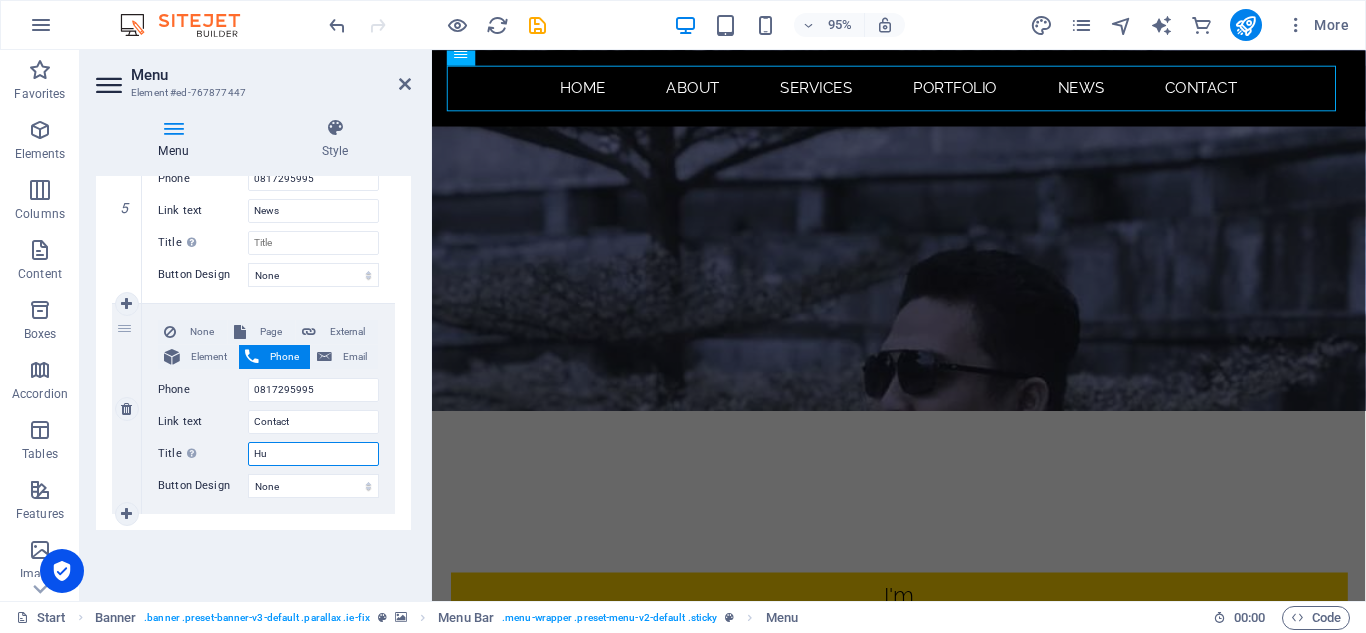 select 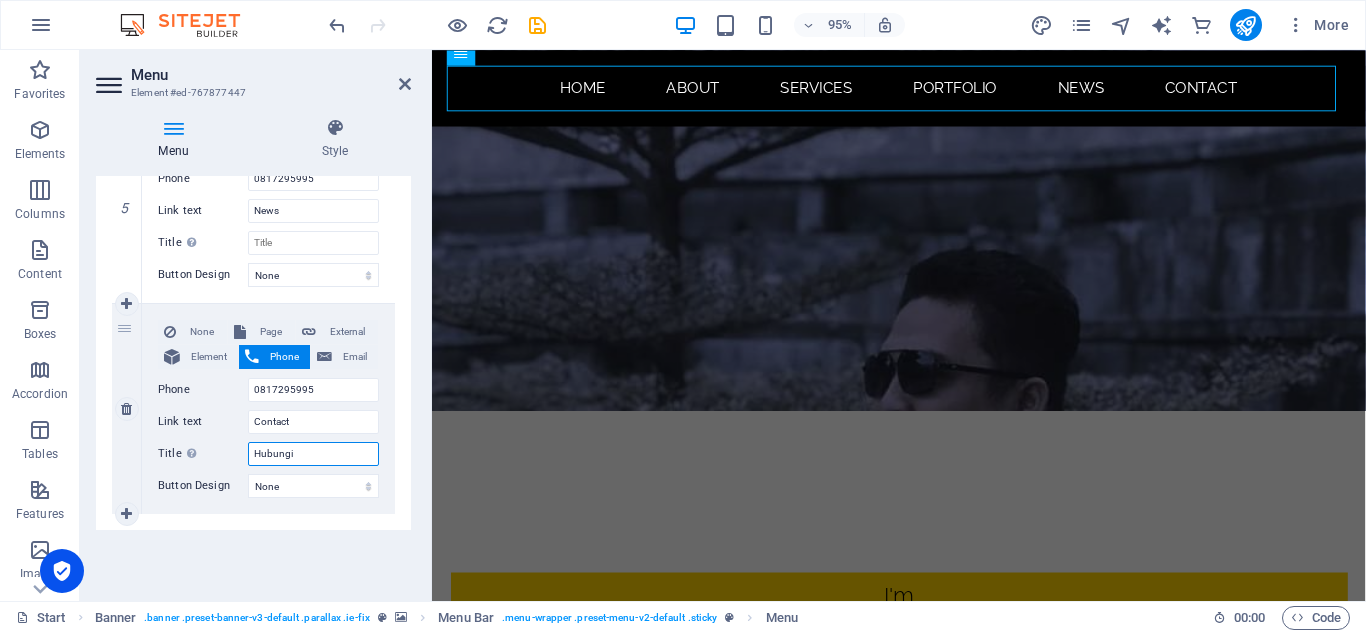 type on "Hubungi" 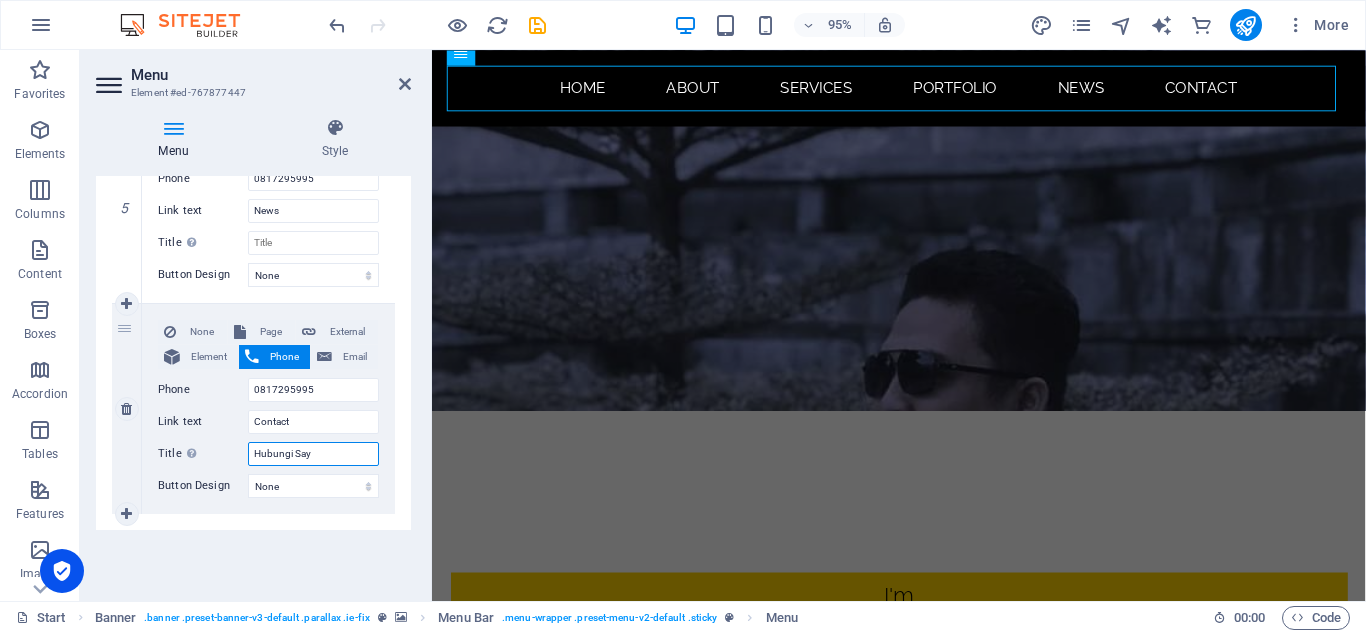 type on "Hubungi Saya" 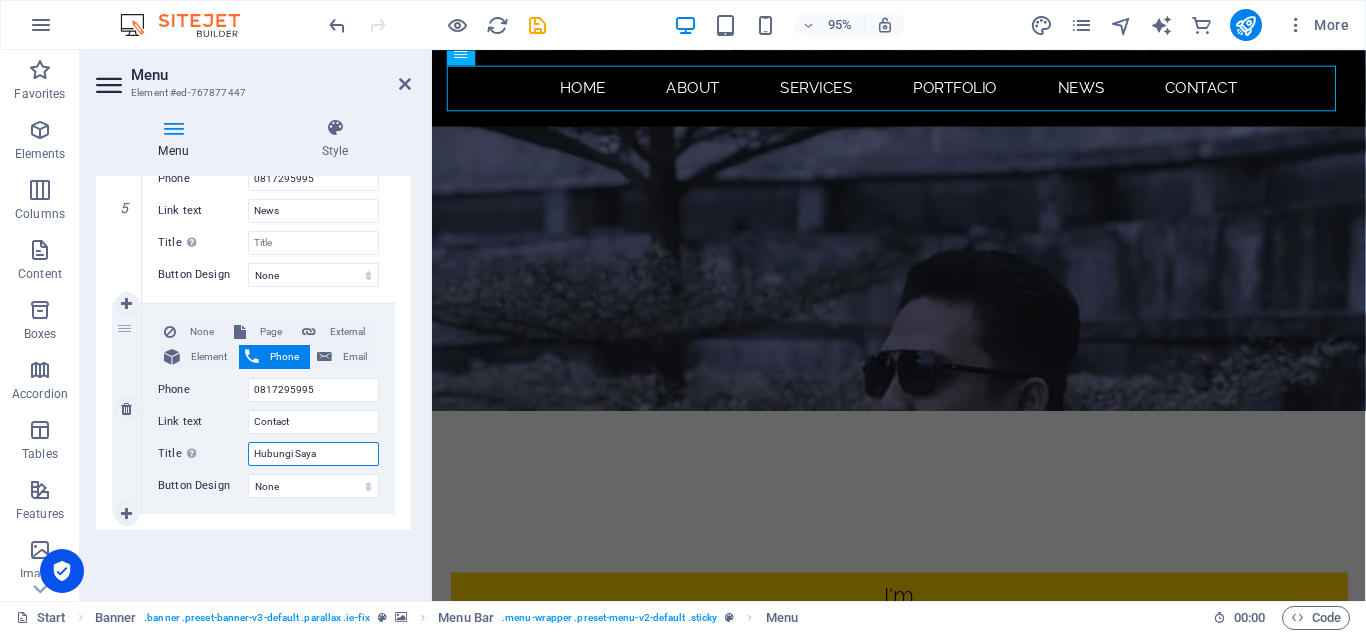 select 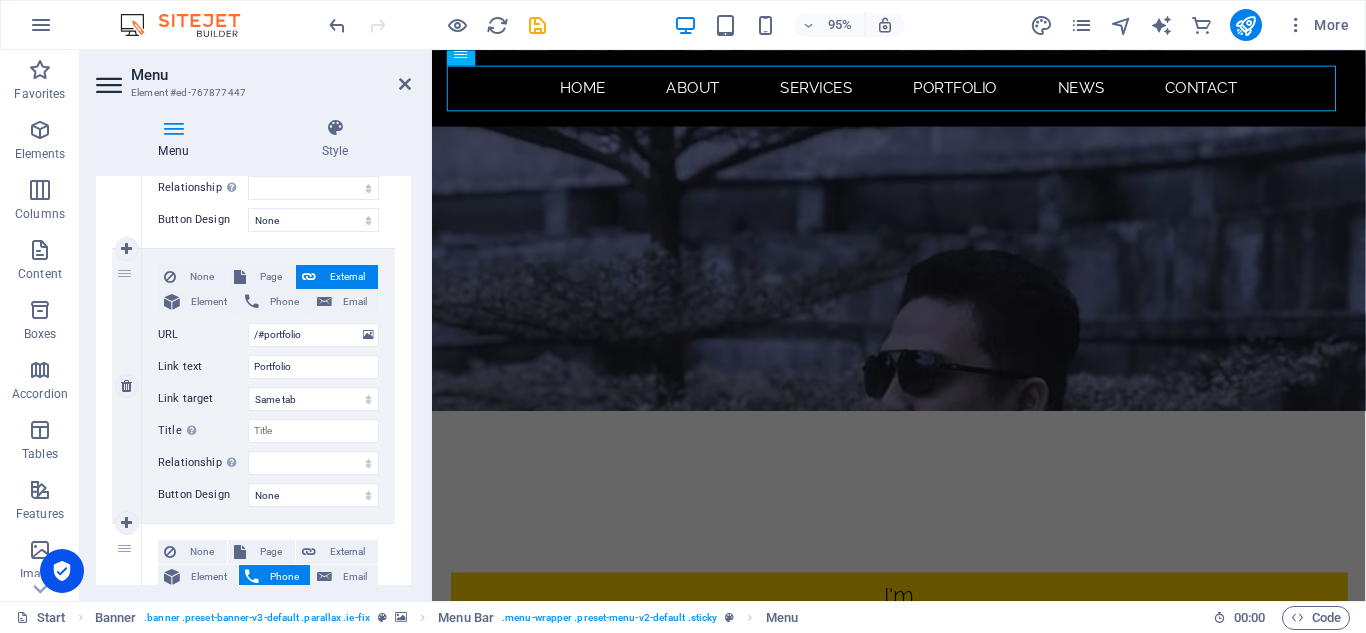 scroll, scrollTop: 873, scrollLeft: 0, axis: vertical 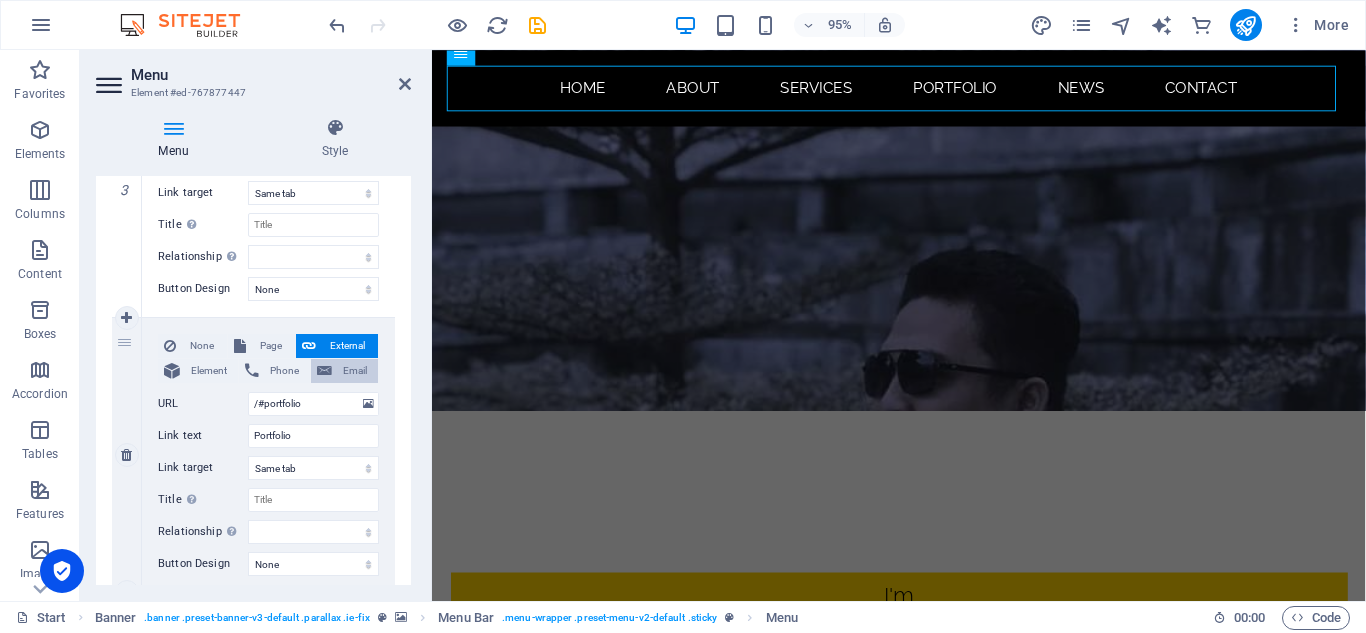 type on "Hubungi Saya" 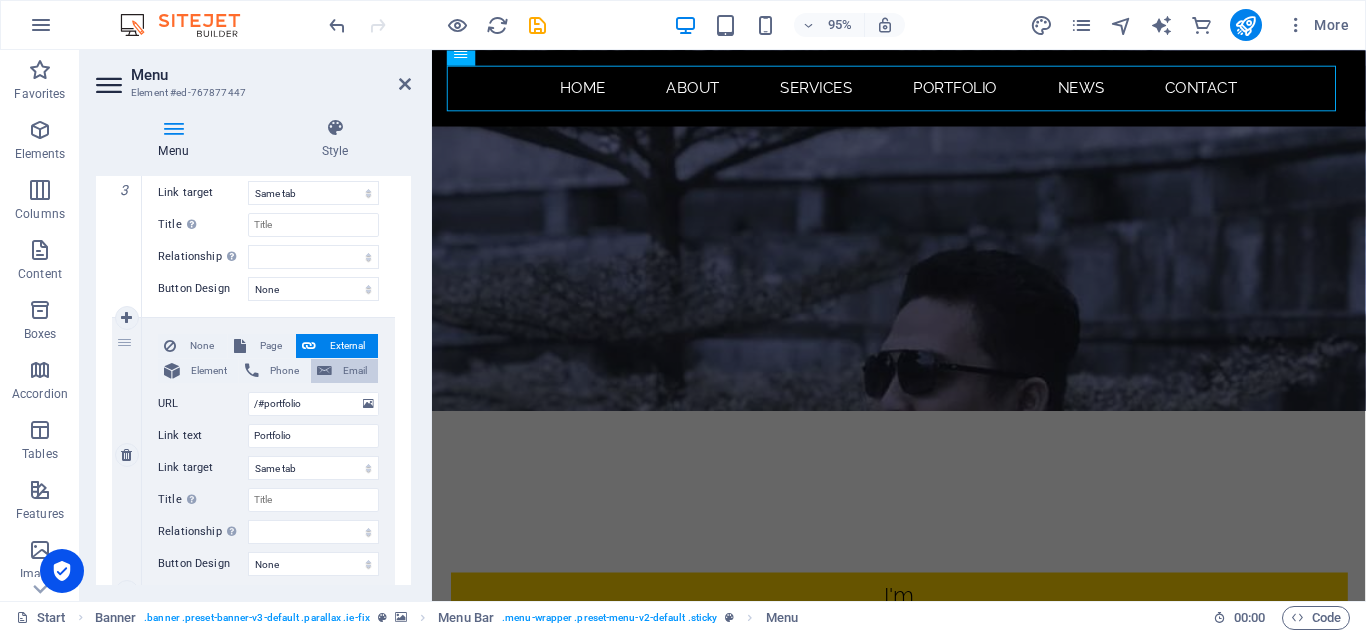 select 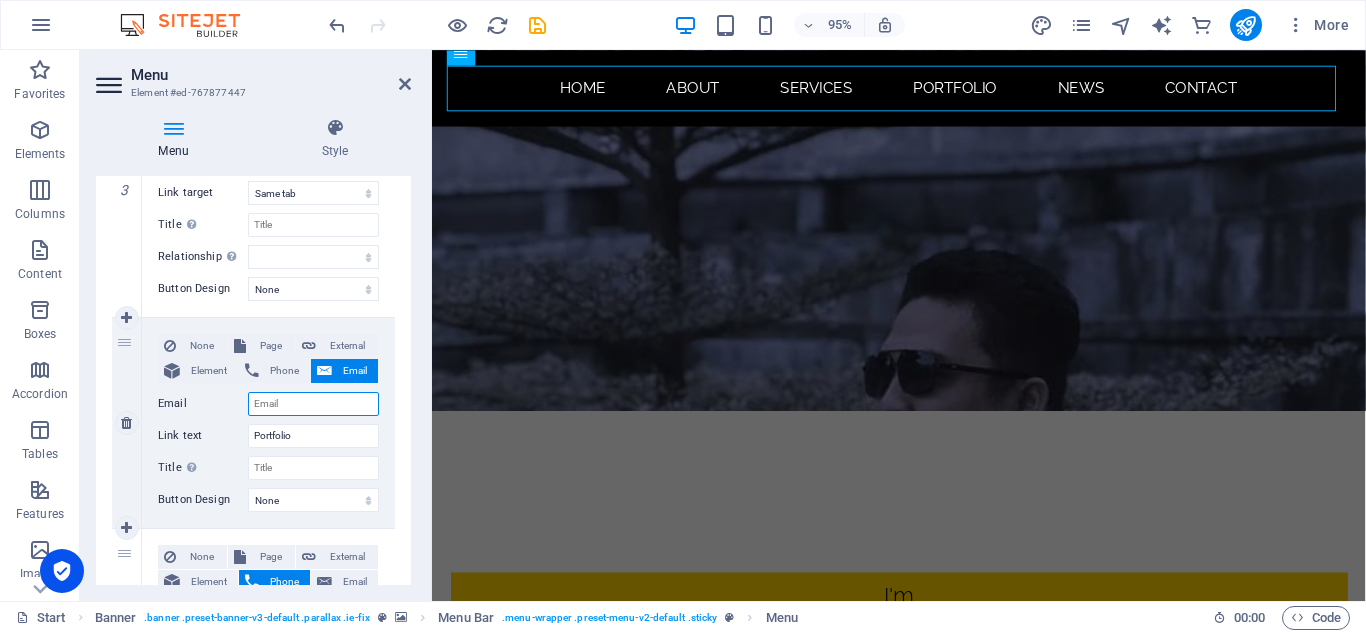 click on "Email" at bounding box center (313, 404) 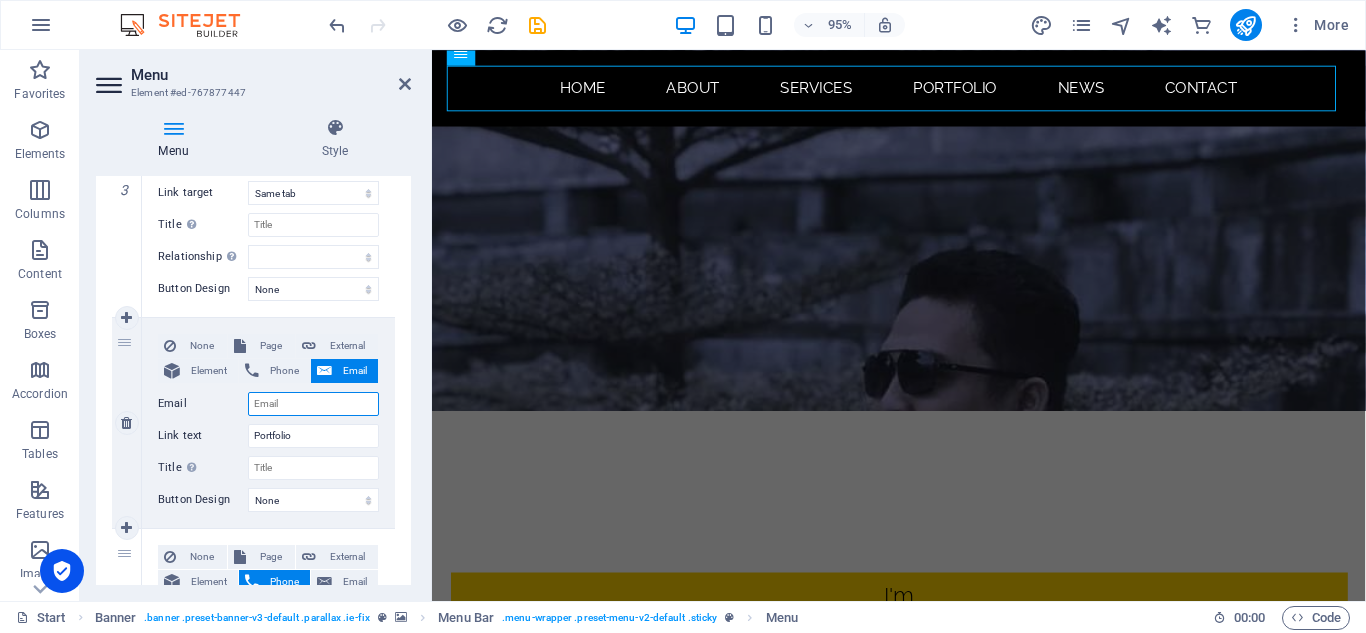 select 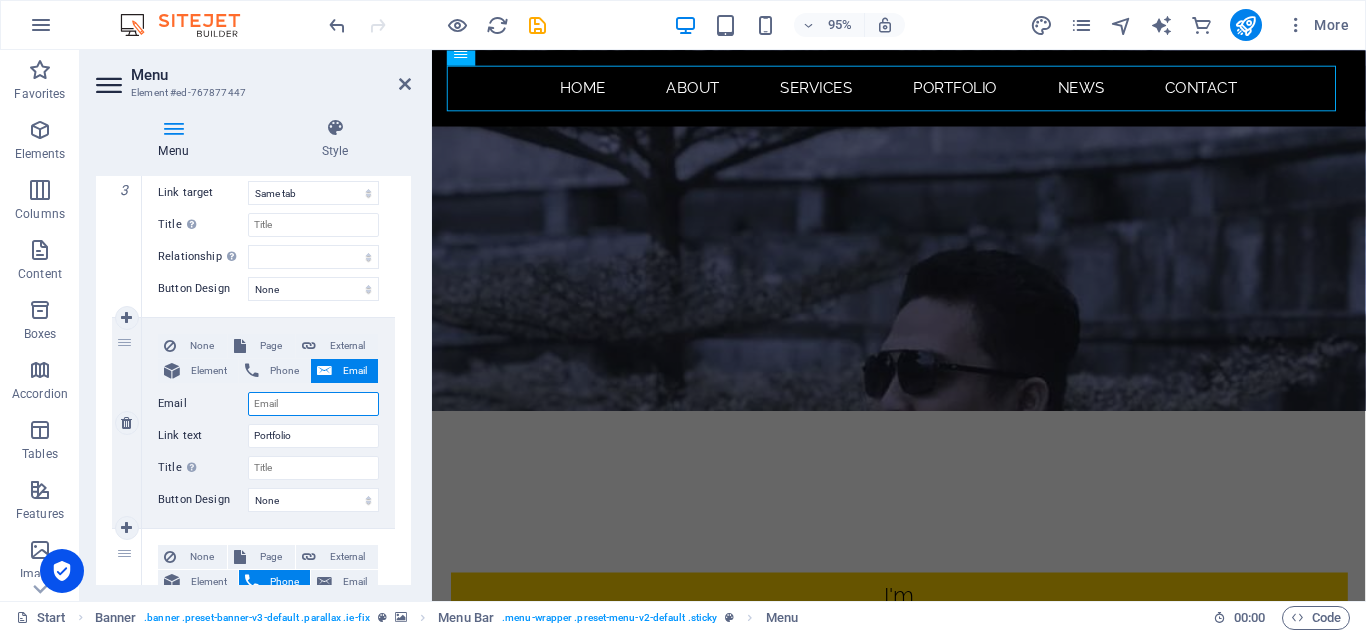 type on "A" 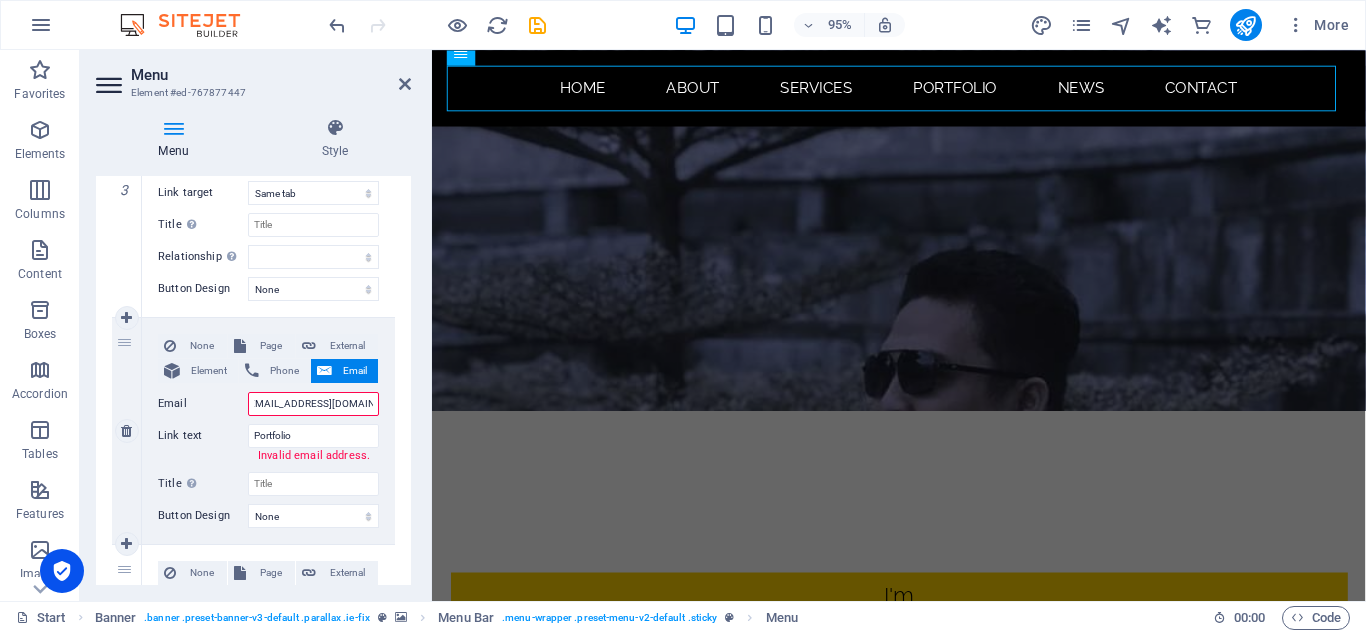 type on "[EMAIL_ADDRESS][DOMAIN_NAME]" 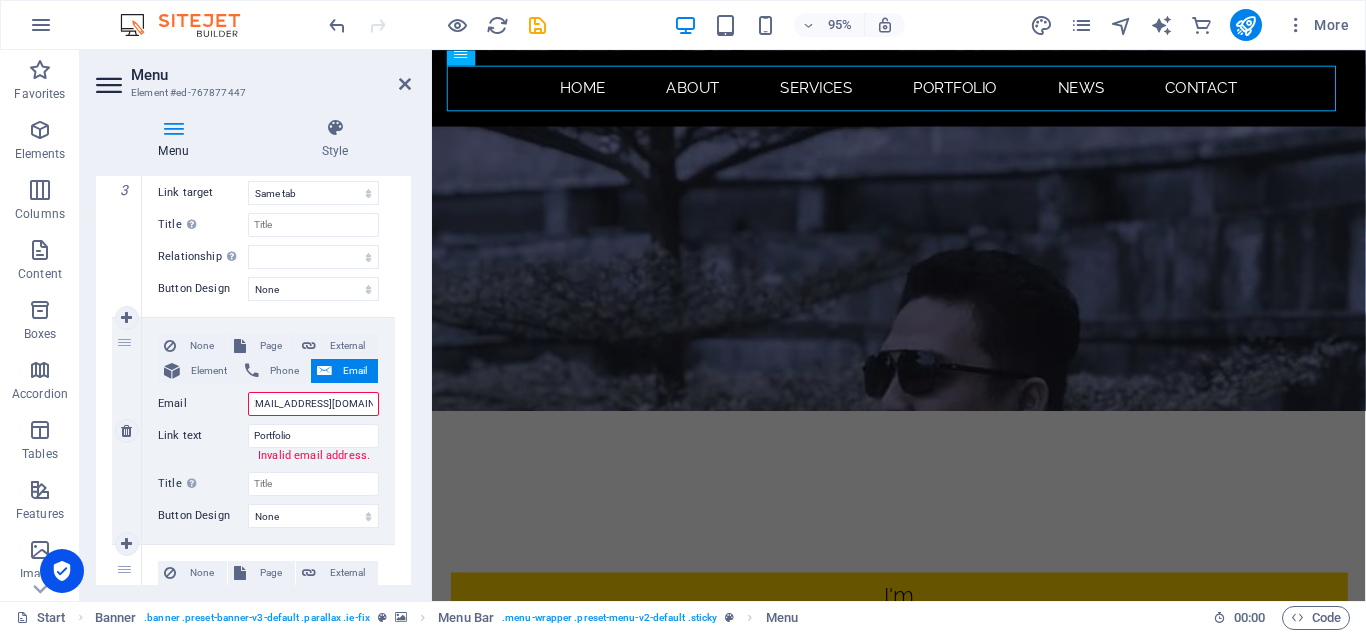 scroll, scrollTop: 0, scrollLeft: 17, axis: horizontal 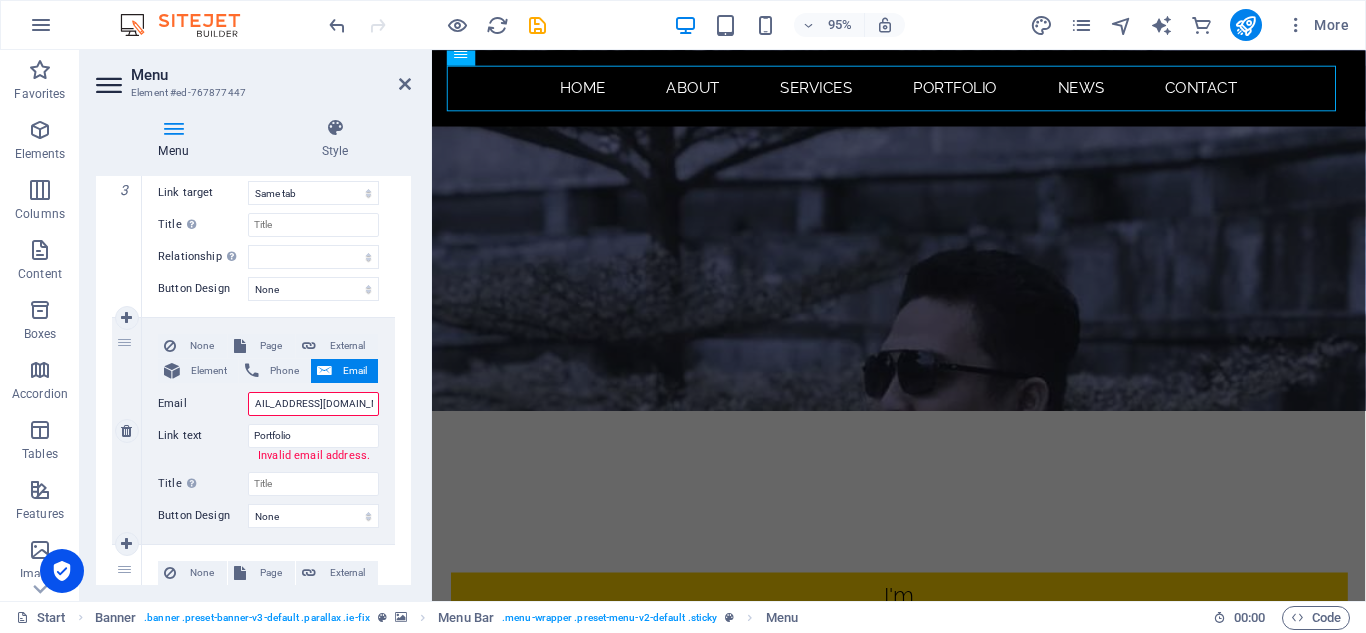select 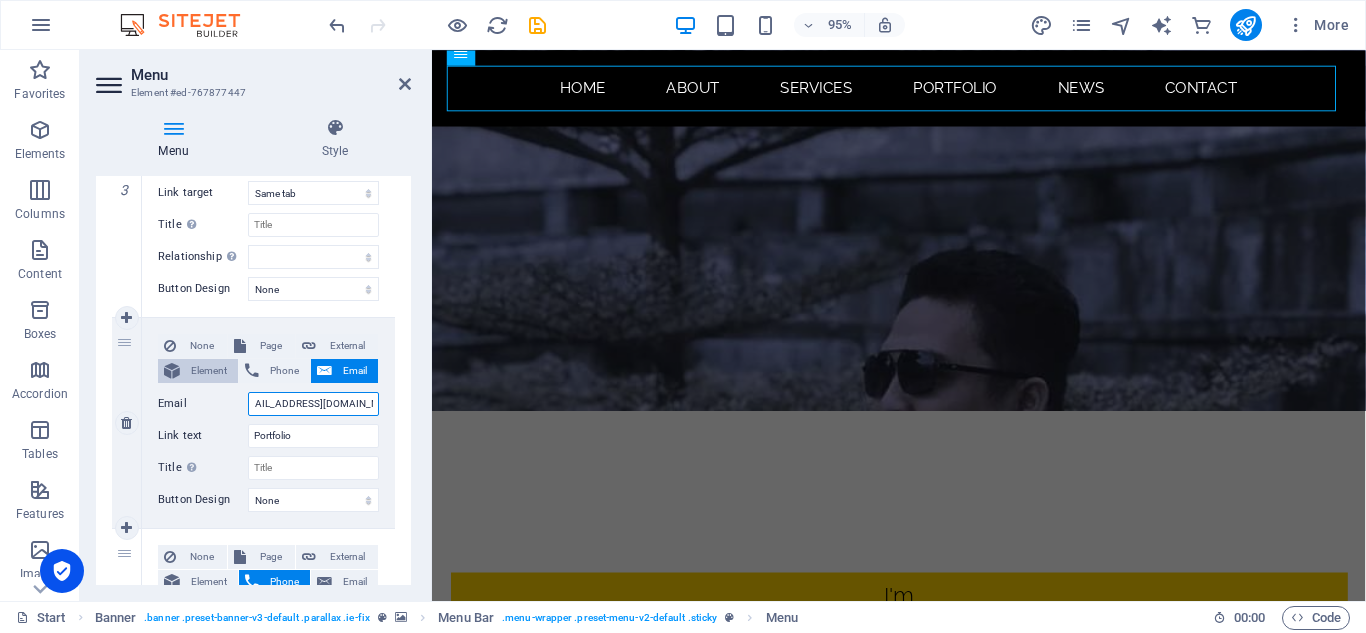 type on "[EMAIL_ADDRESS][DOMAIN_NAME]" 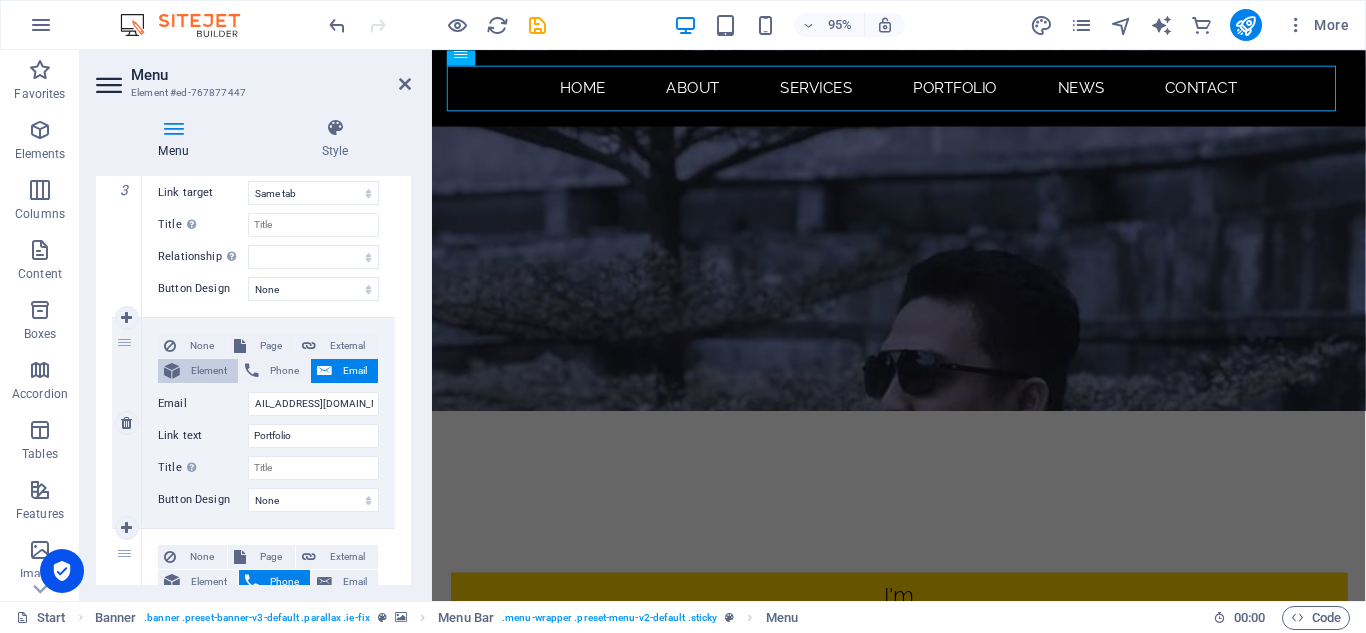 scroll, scrollTop: 0, scrollLeft: 0, axis: both 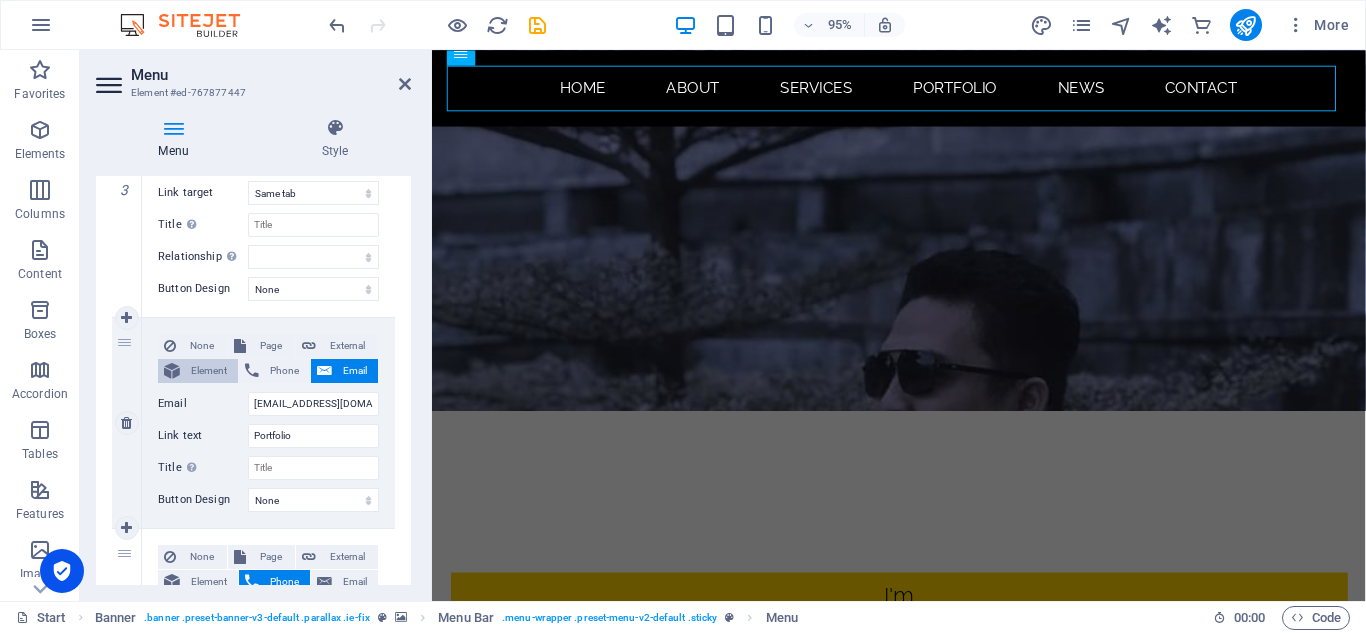 click on "Element" at bounding box center [209, 371] 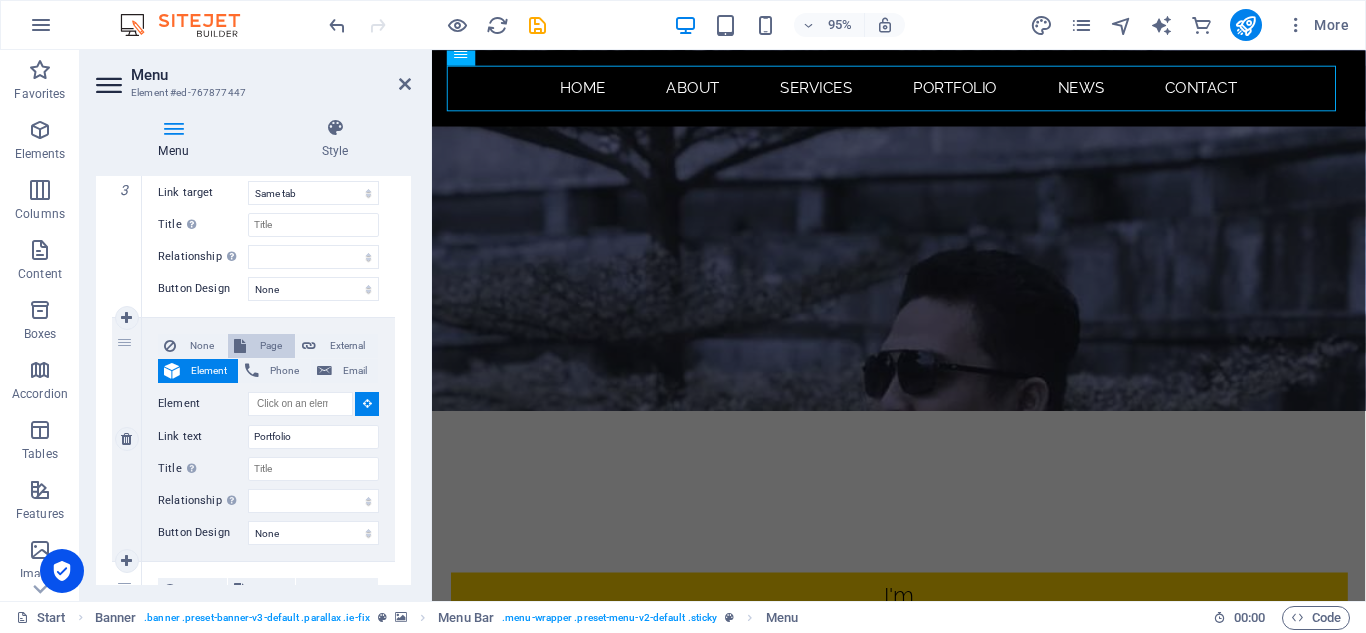 click on "Page" at bounding box center (270, 346) 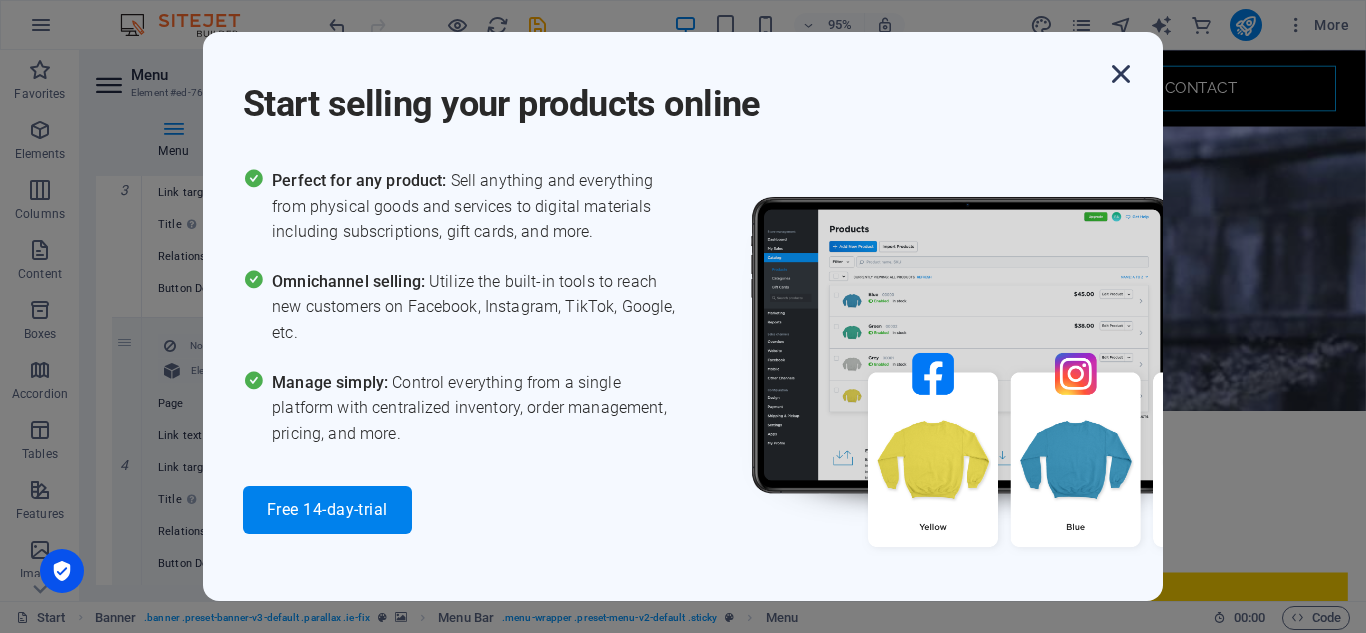 click at bounding box center (1121, 74) 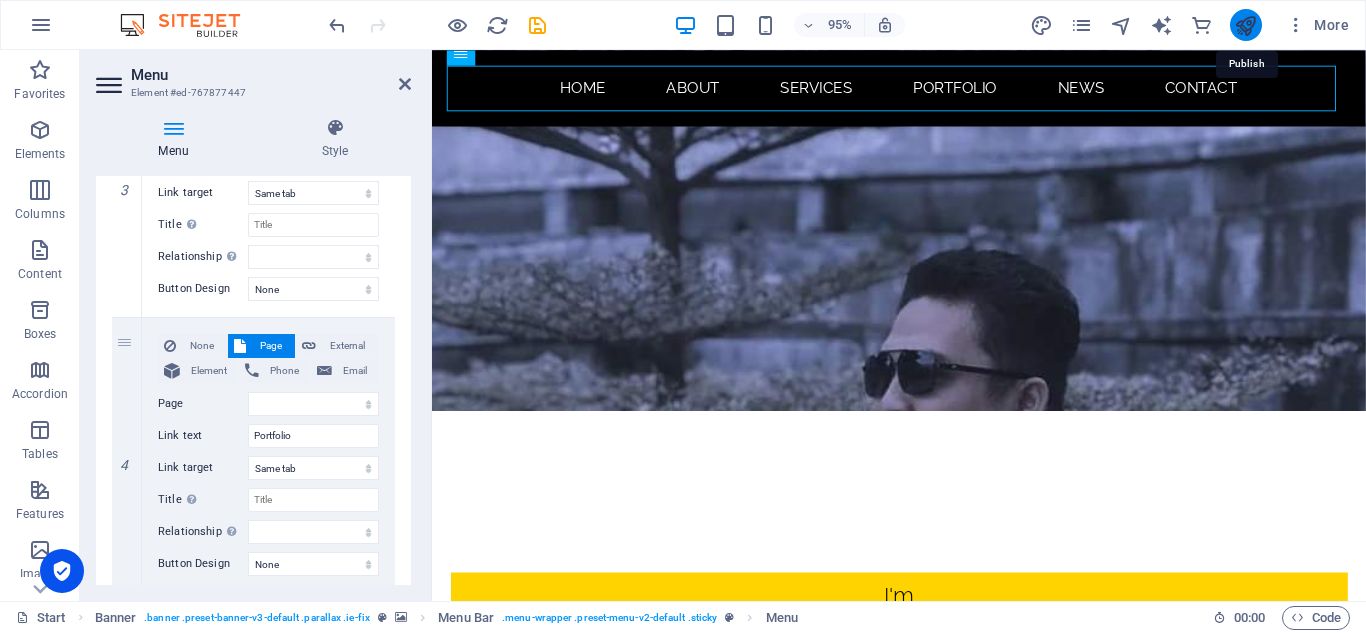 click at bounding box center (1245, 25) 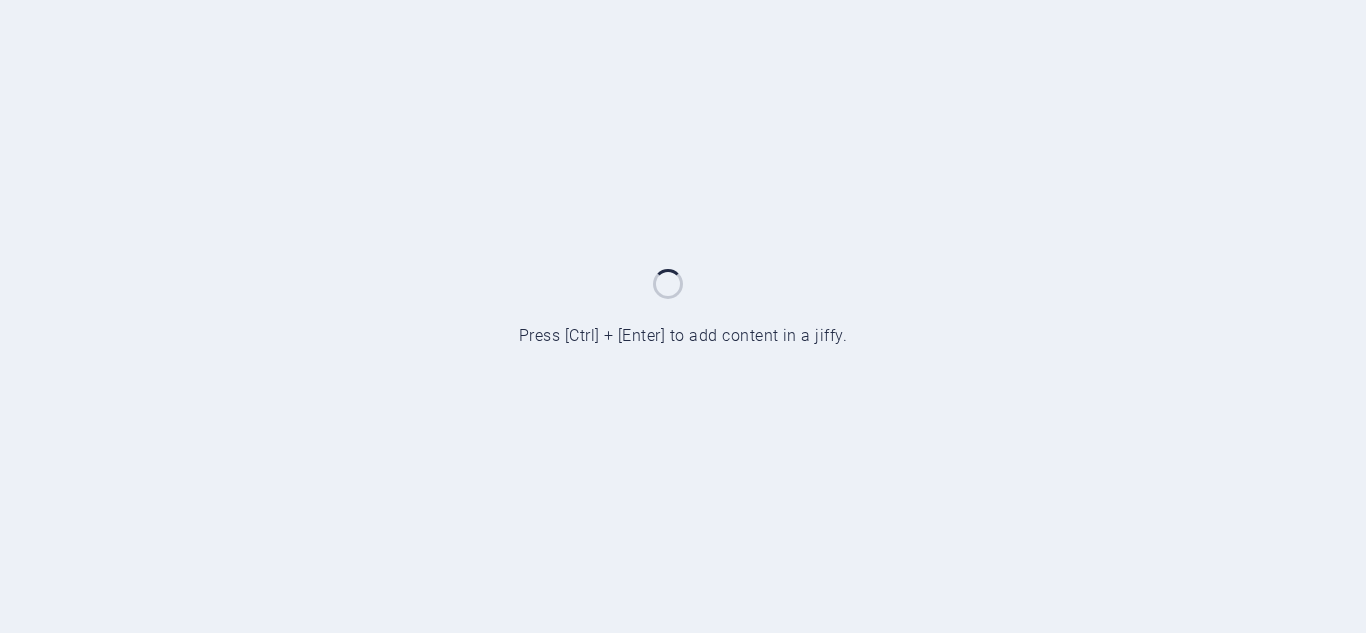 scroll, scrollTop: 0, scrollLeft: 0, axis: both 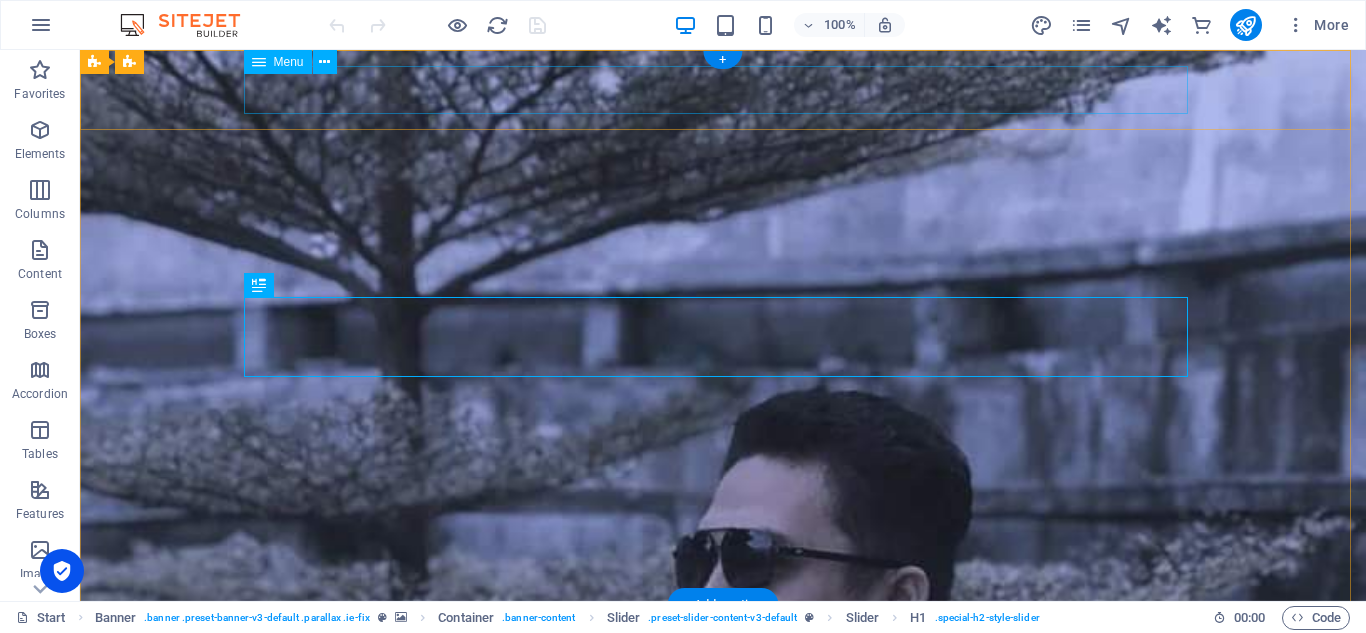 click on "Home About Services Portfolio News Contact" at bounding box center (723, 642) 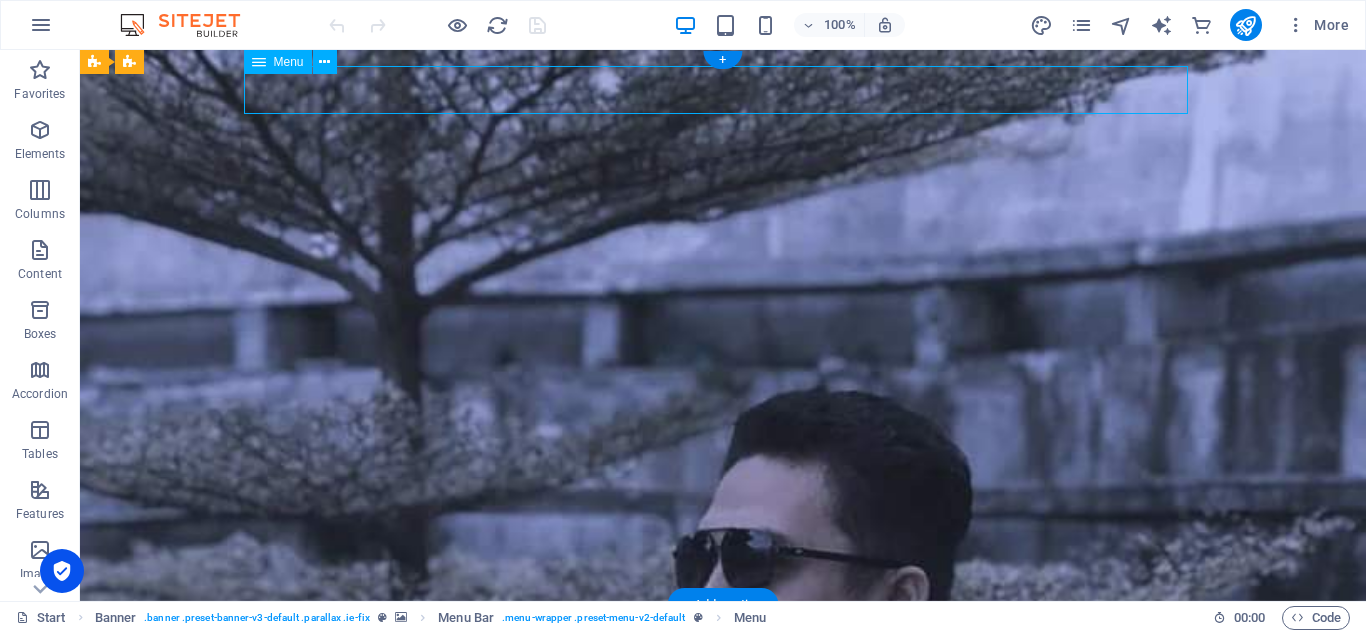 click on "Home About Services Portfolio News Contact" at bounding box center (723, 642) 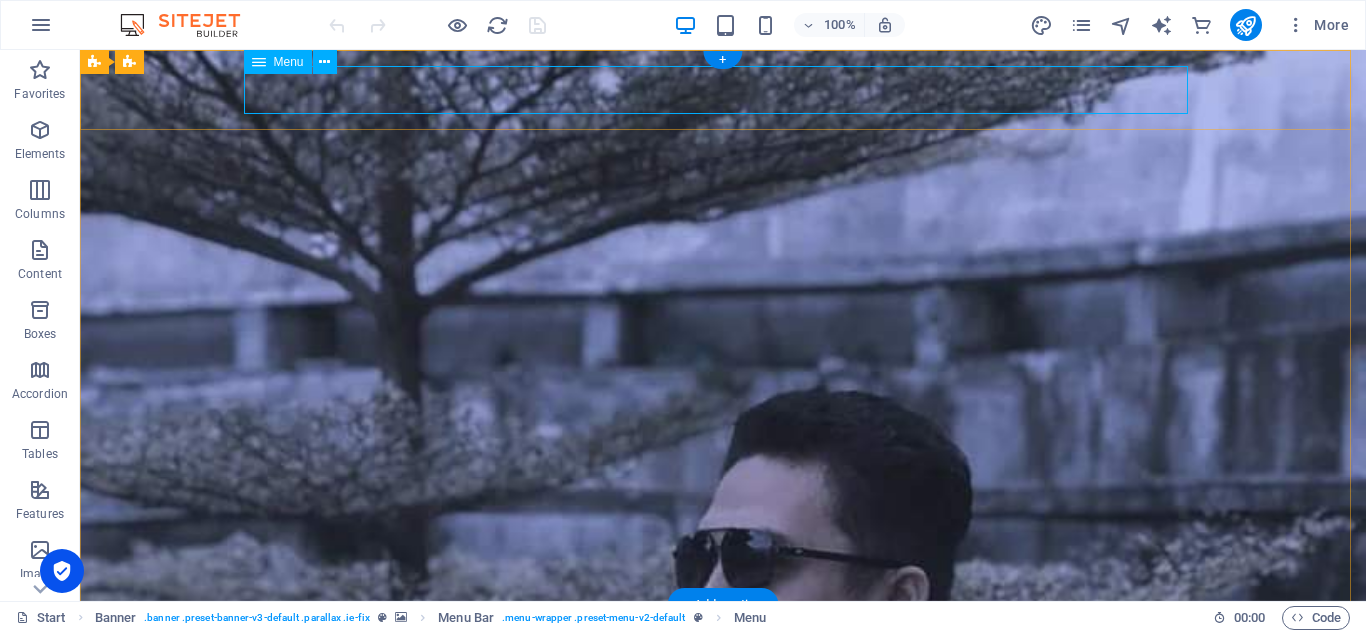 click on "Home About Services Portfolio News Contact" at bounding box center [723, 642] 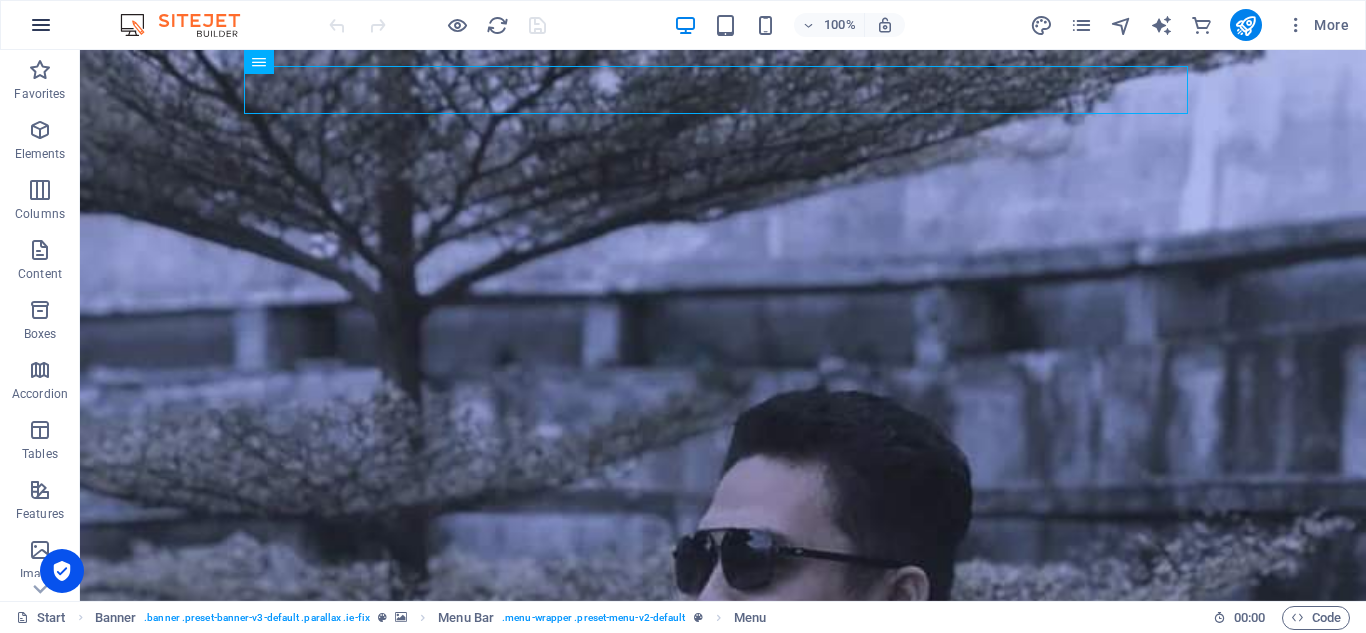 click at bounding box center [41, 25] 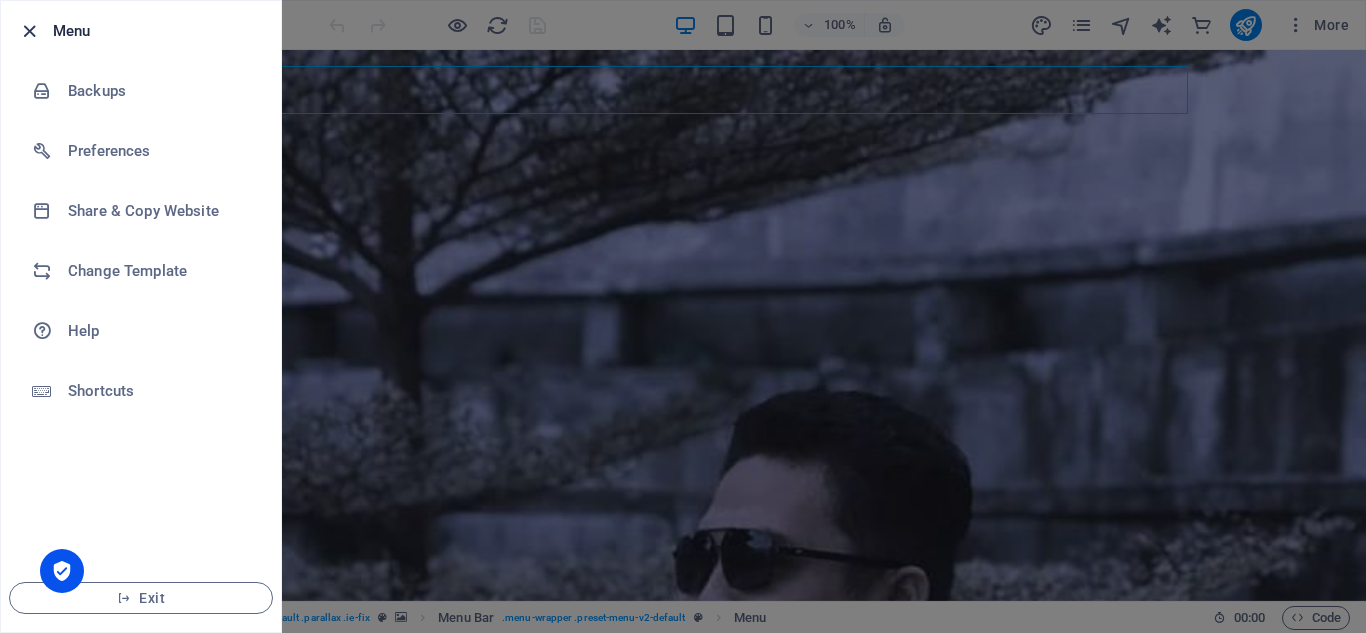 click at bounding box center [29, 31] 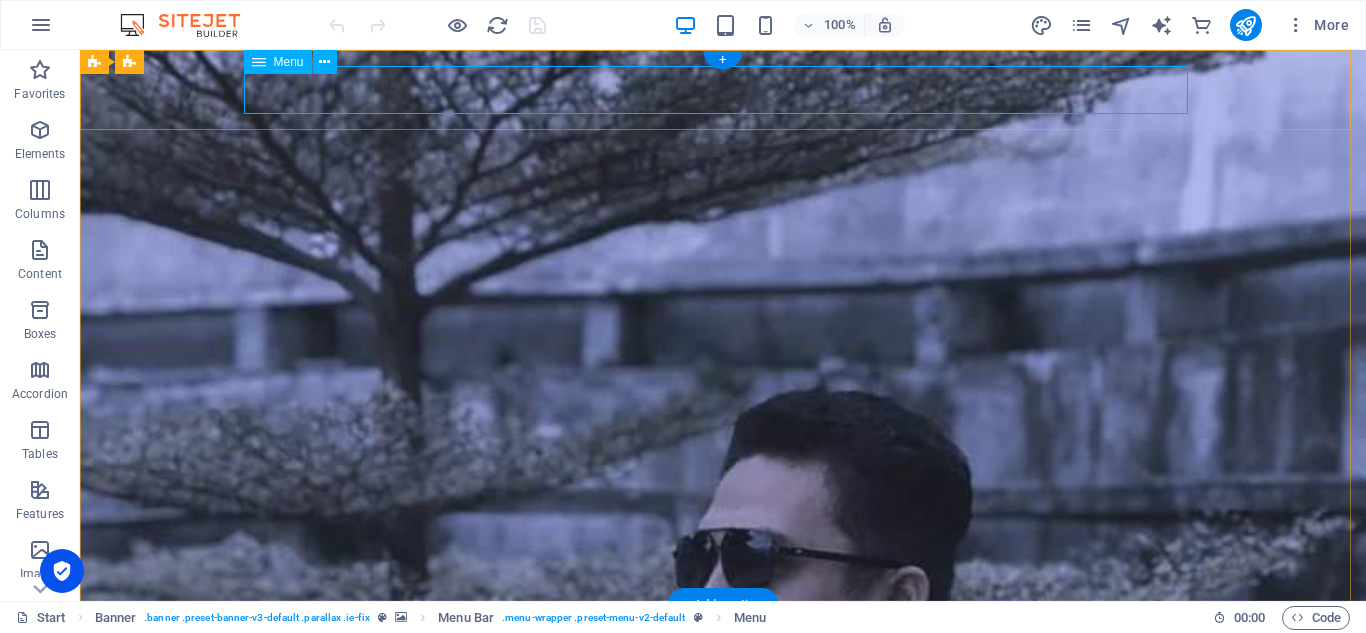 click on "Home About Services Portfolio News Contact" at bounding box center (723, 642) 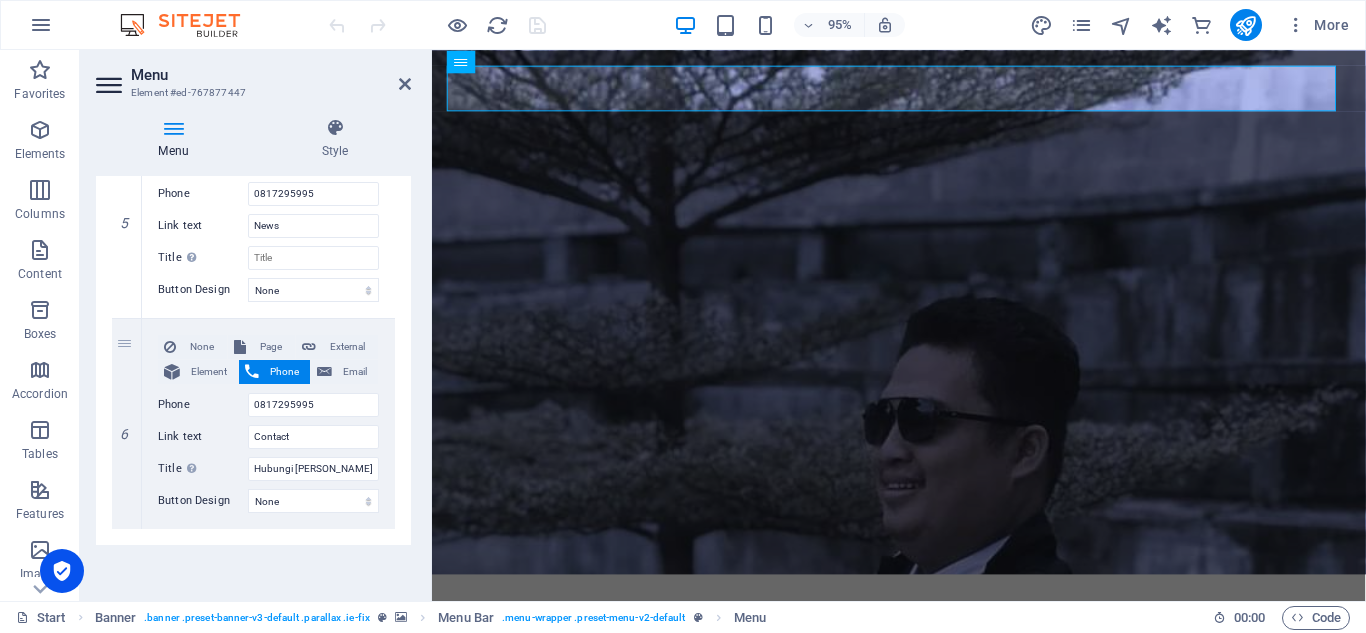 scroll, scrollTop: 1373, scrollLeft: 0, axis: vertical 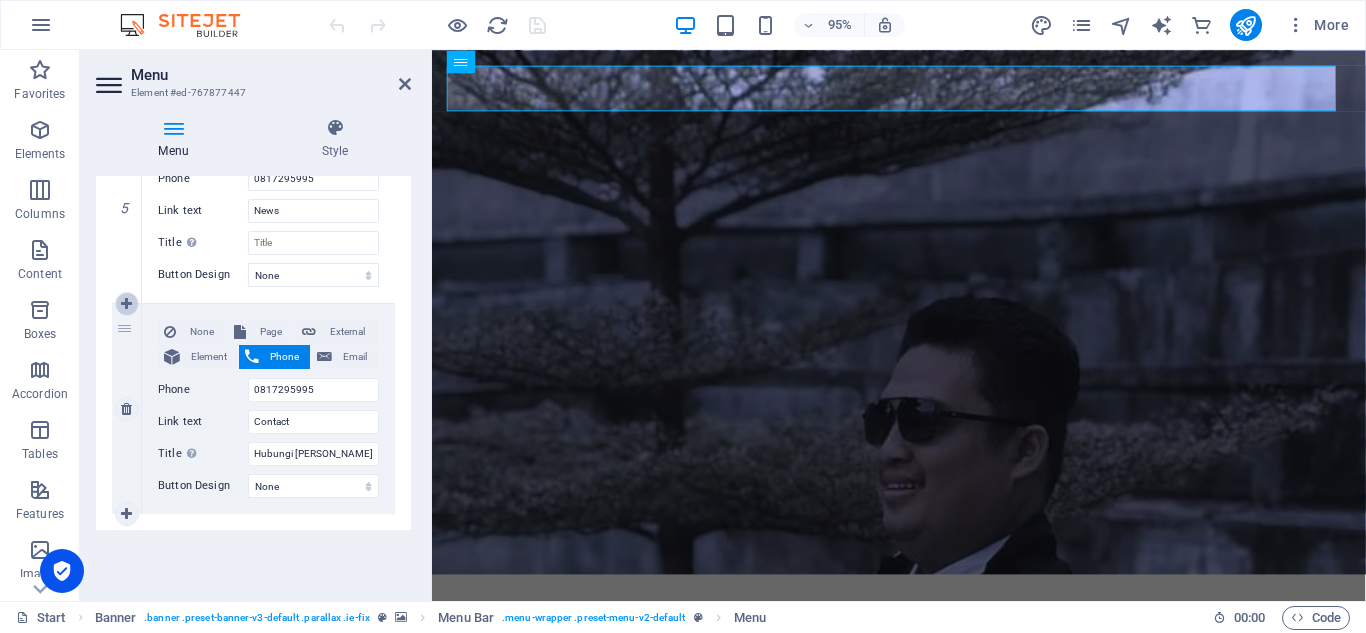 click at bounding box center [126, 304] 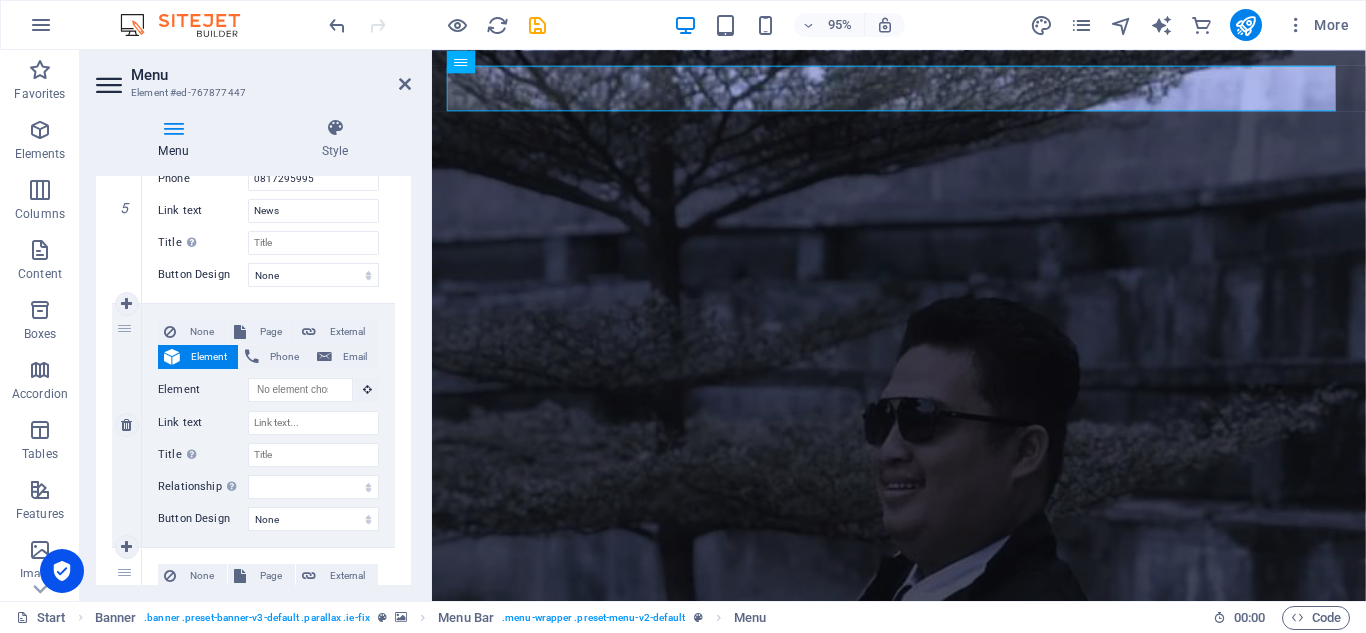 click on "Element" at bounding box center (209, 357) 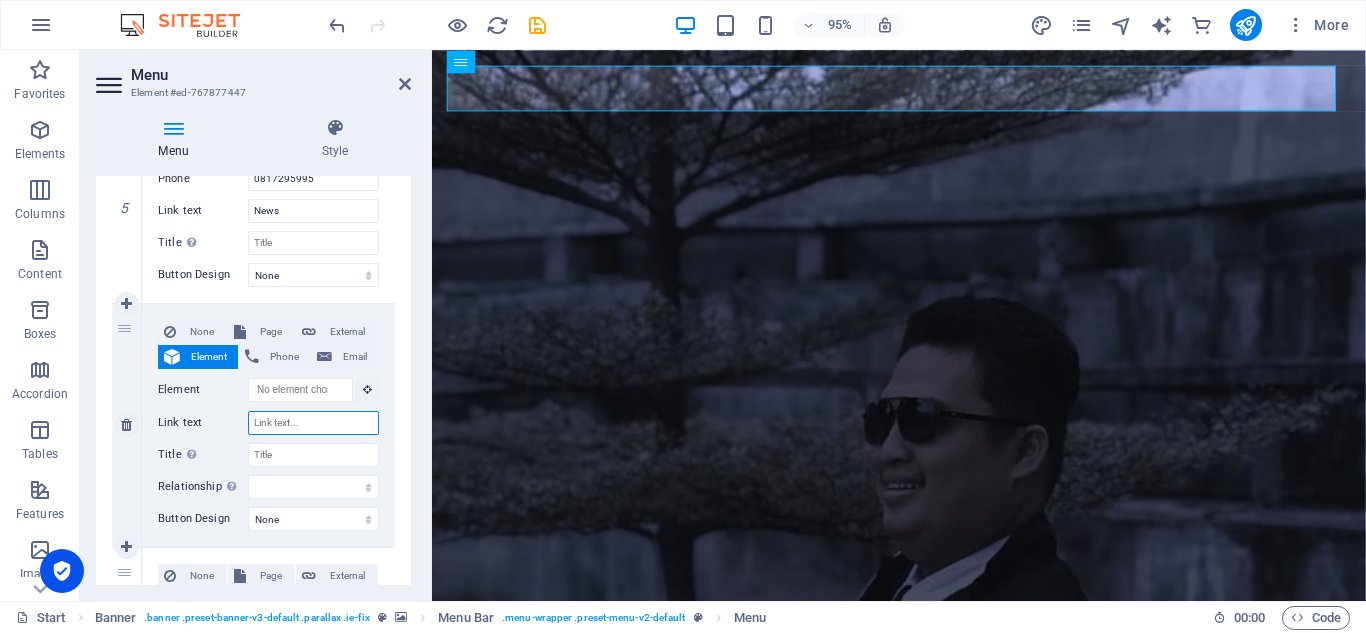 click on "Link text" at bounding box center (313, 423) 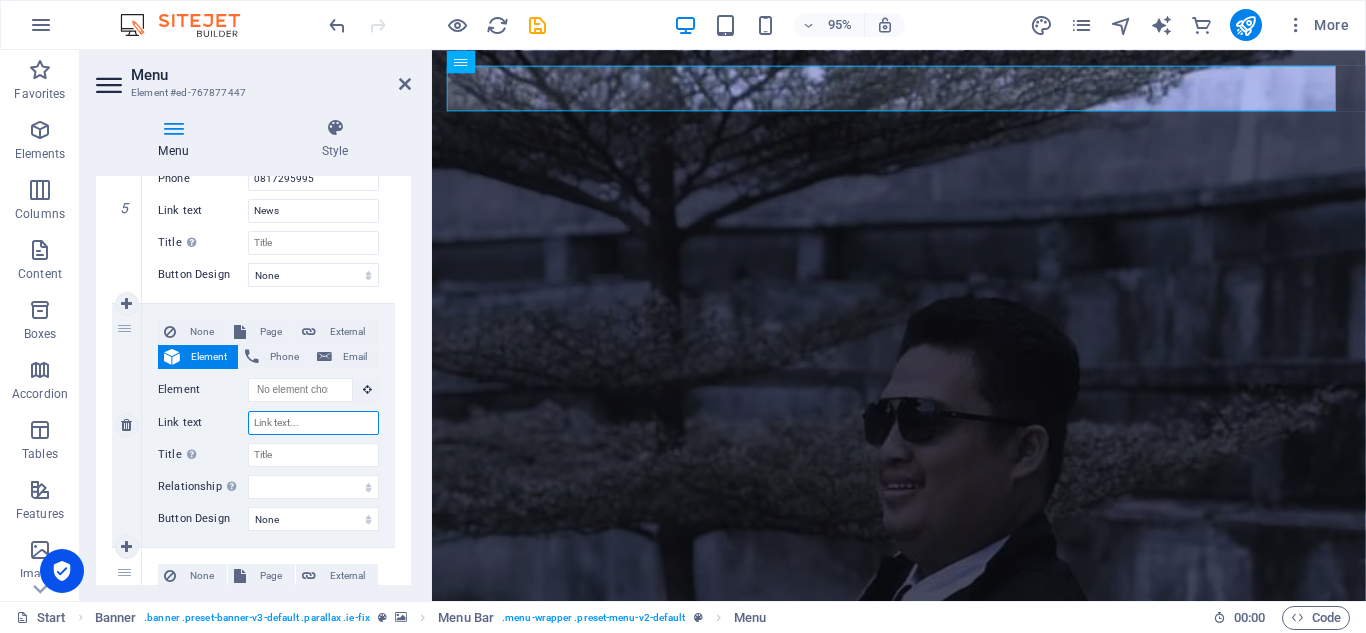 type on "Contact" 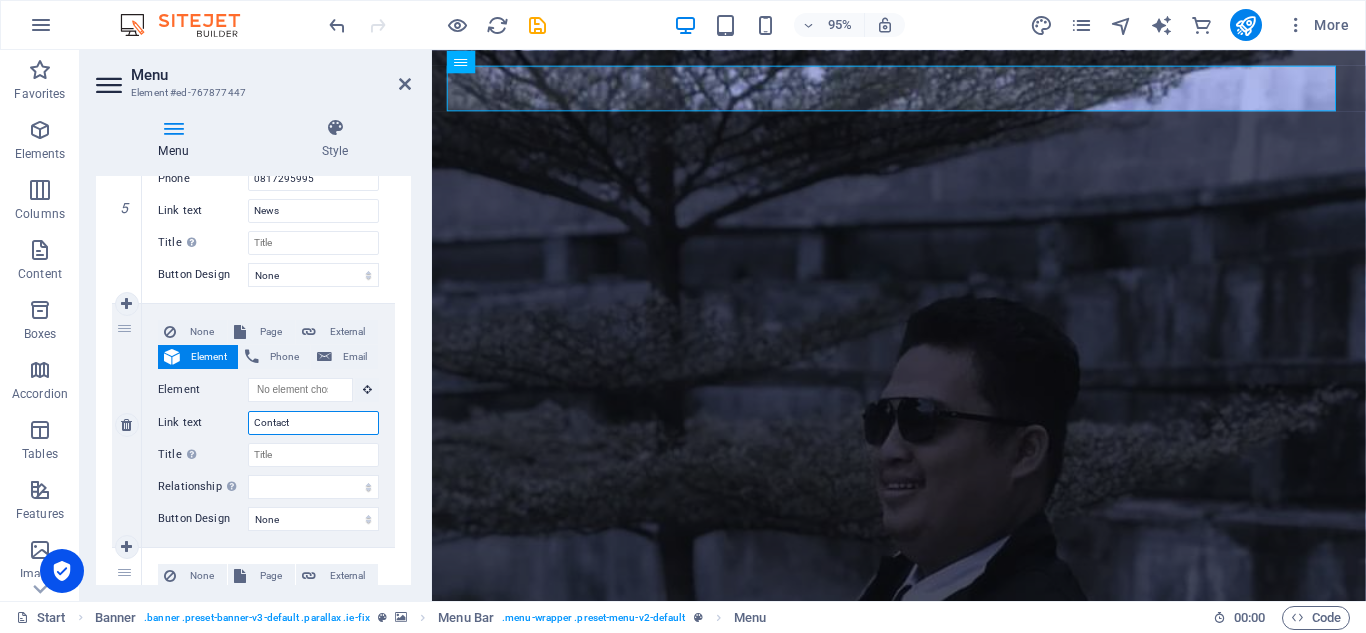 select 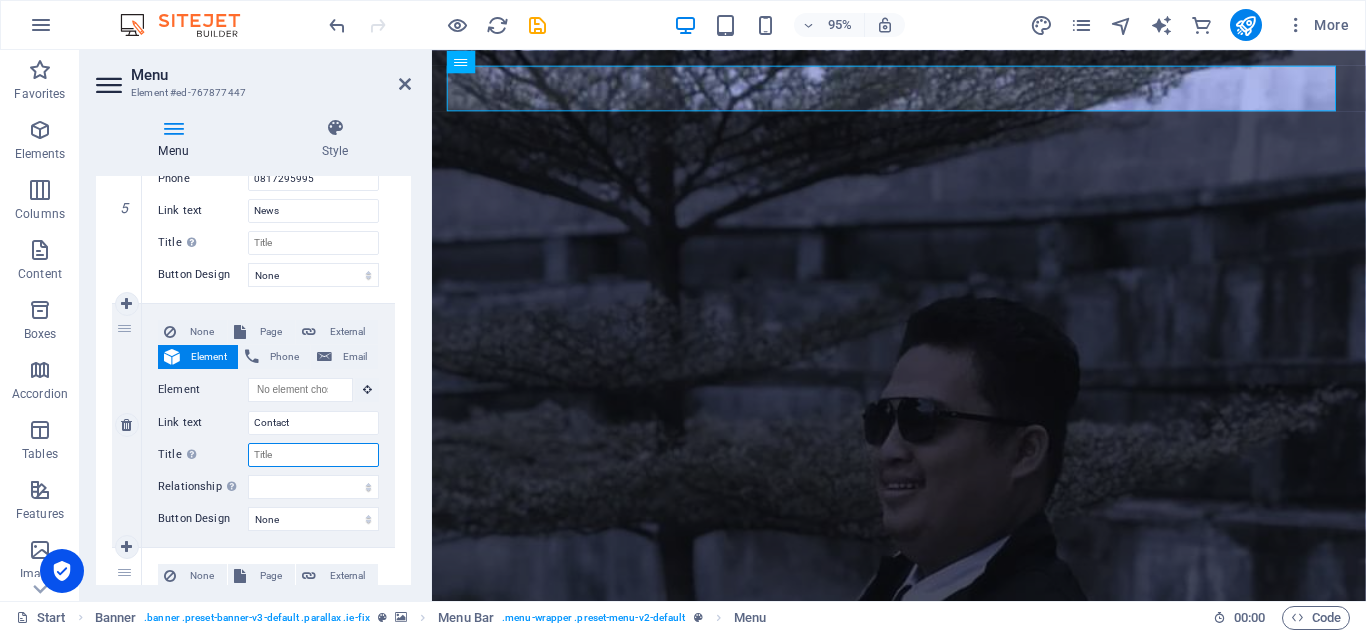 click on "Title Additional link description, should not be the same as the link text. The title is most often shown as a tooltip text when the mouse moves over the element. Leave empty if uncertain." at bounding box center [313, 455] 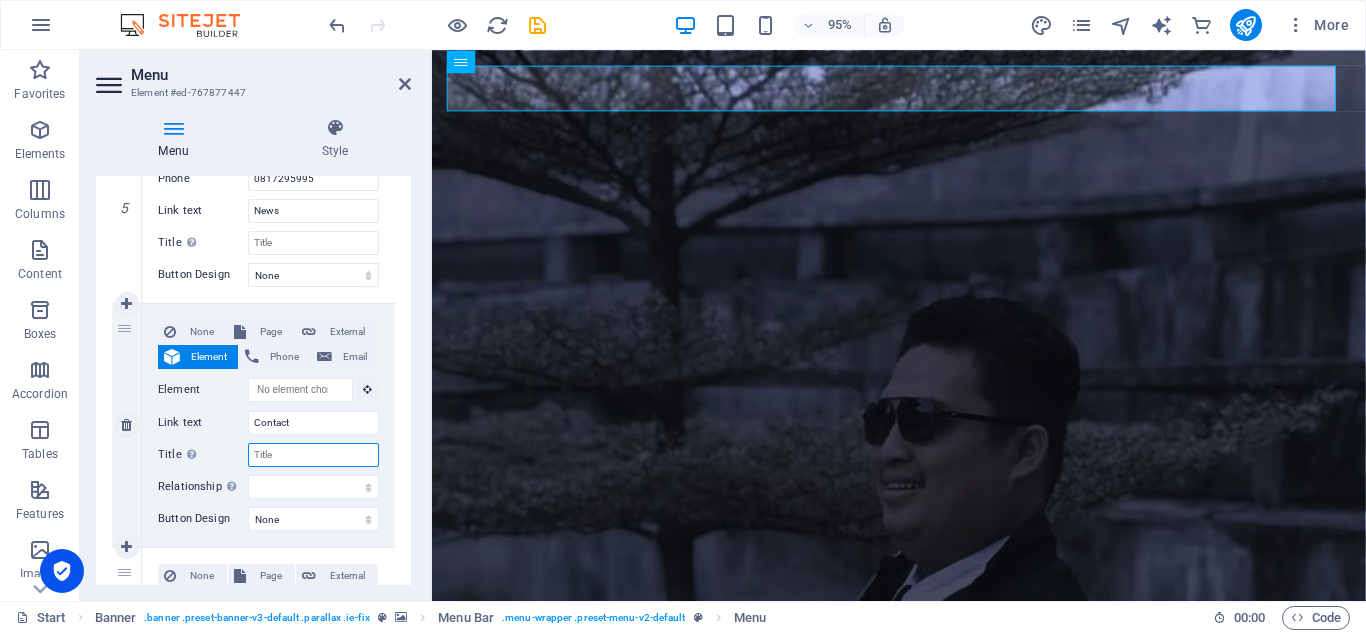 type on "Hubungi Saya" 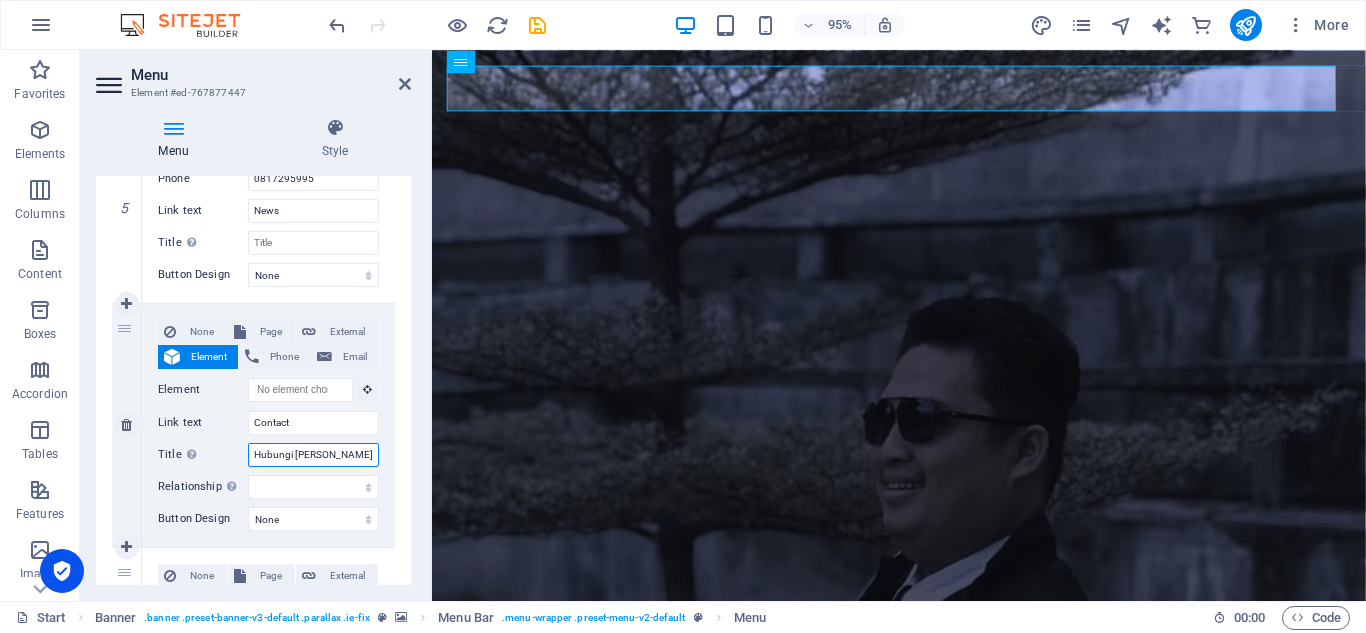select 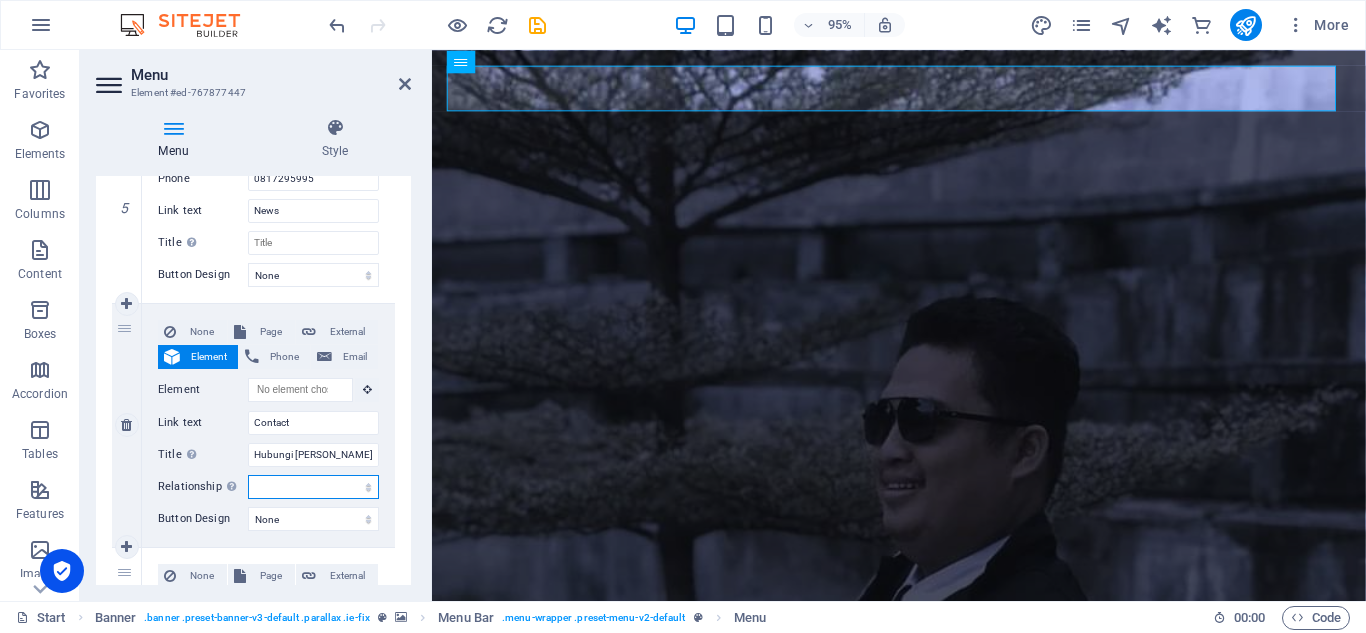 click on "alternate author bookmark external help license next nofollow noreferrer noopener prev search tag" at bounding box center [313, 487] 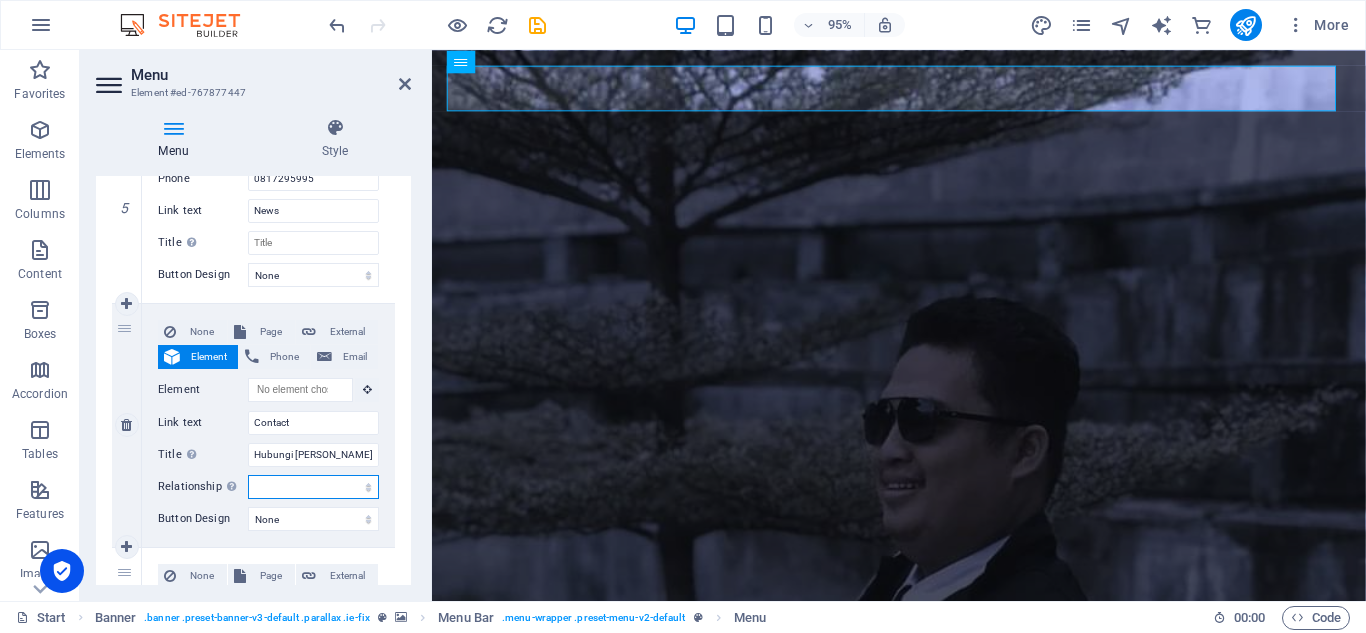 click on "alternate author bookmark external help license next nofollow noreferrer noopener prev search tag" at bounding box center (313, 487) 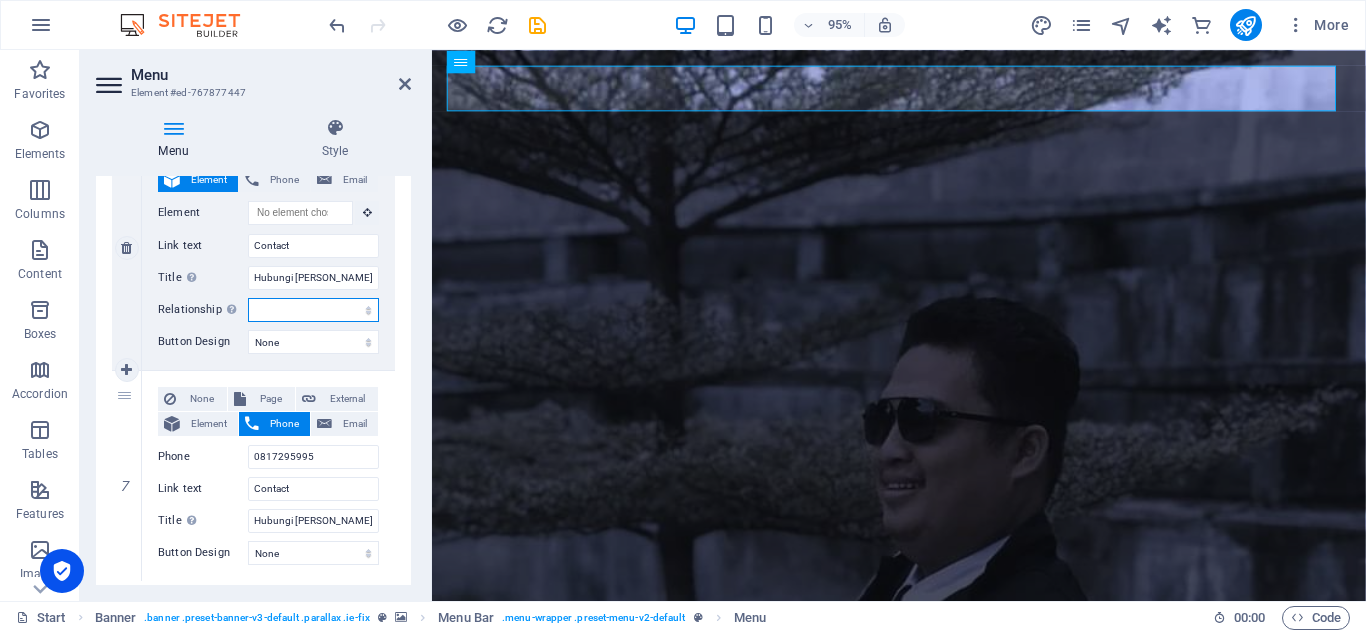 scroll, scrollTop: 1617, scrollLeft: 0, axis: vertical 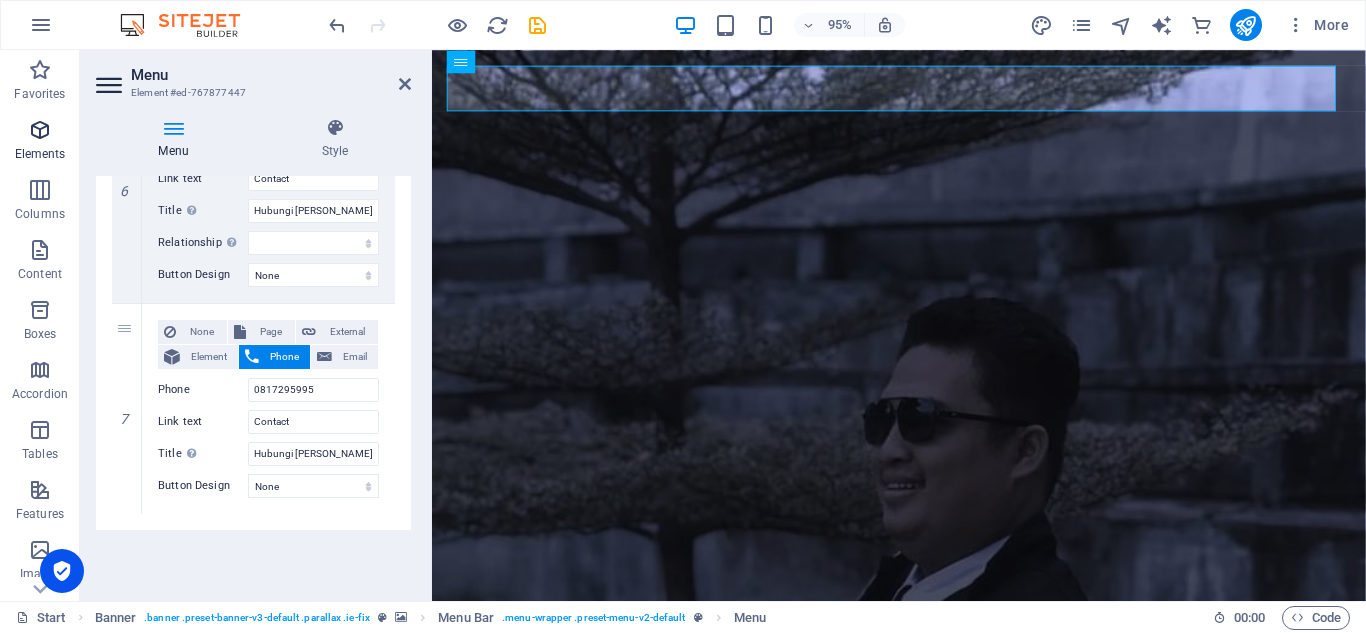 click at bounding box center (40, 130) 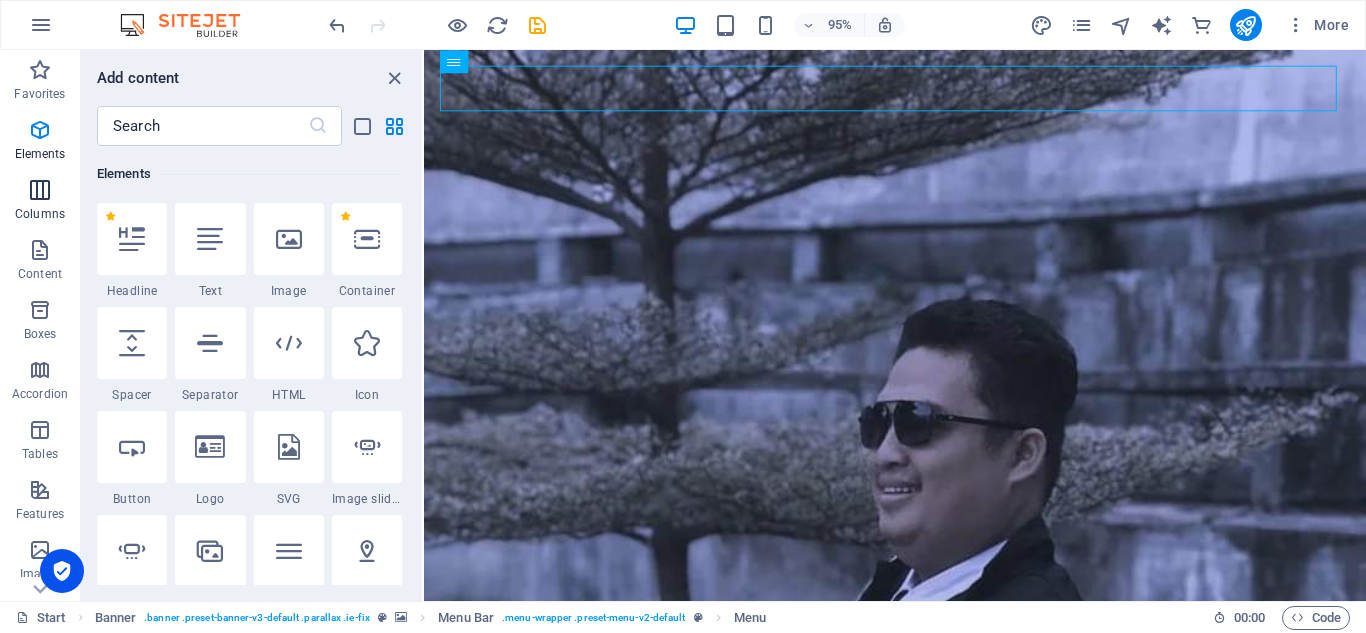 click on "Columns" at bounding box center (40, 202) 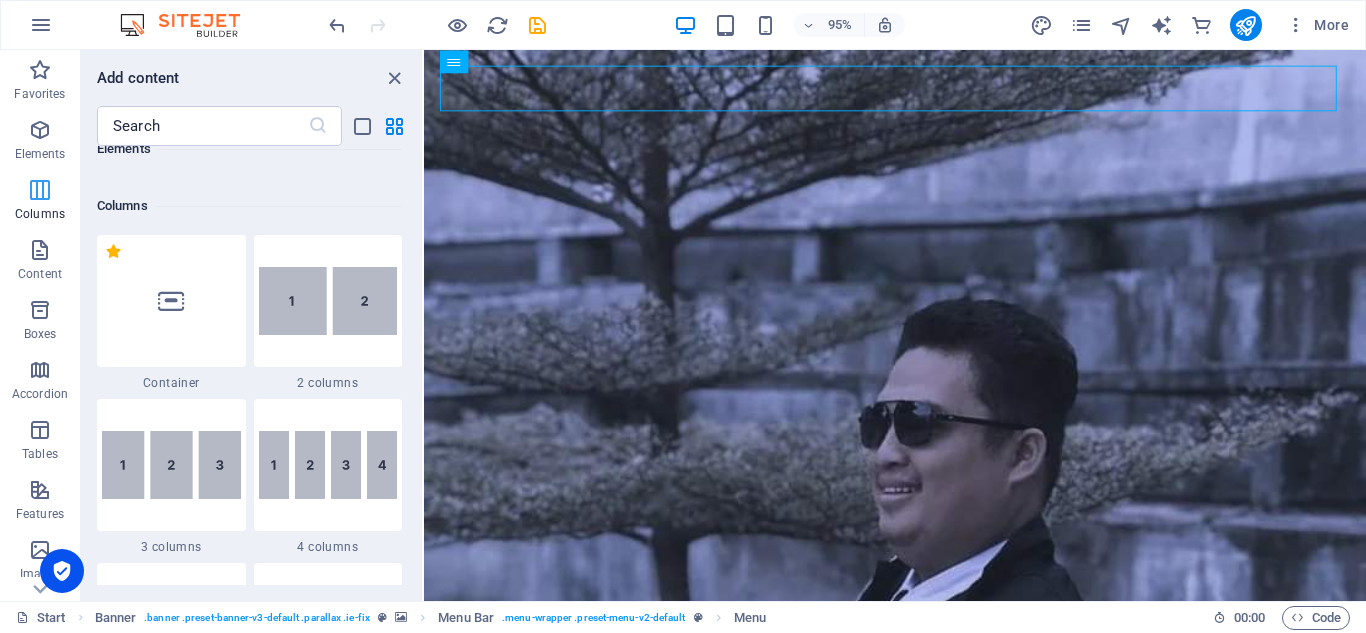 scroll, scrollTop: 990, scrollLeft: 0, axis: vertical 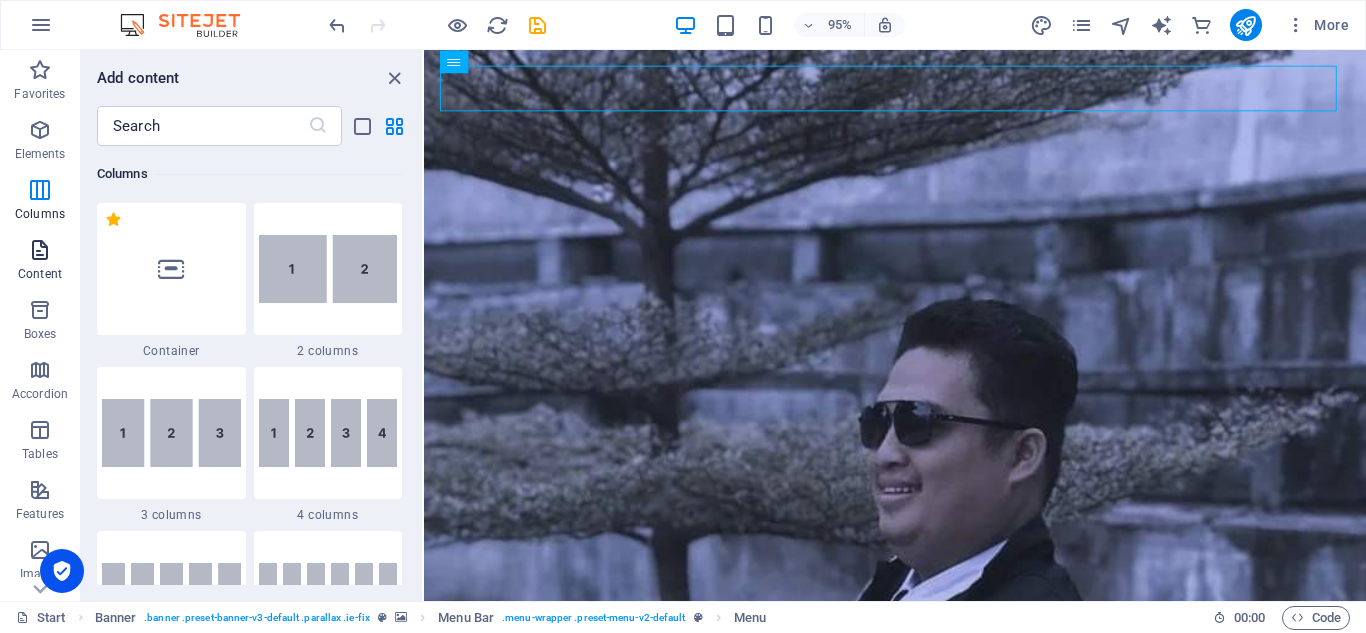 click at bounding box center (40, 250) 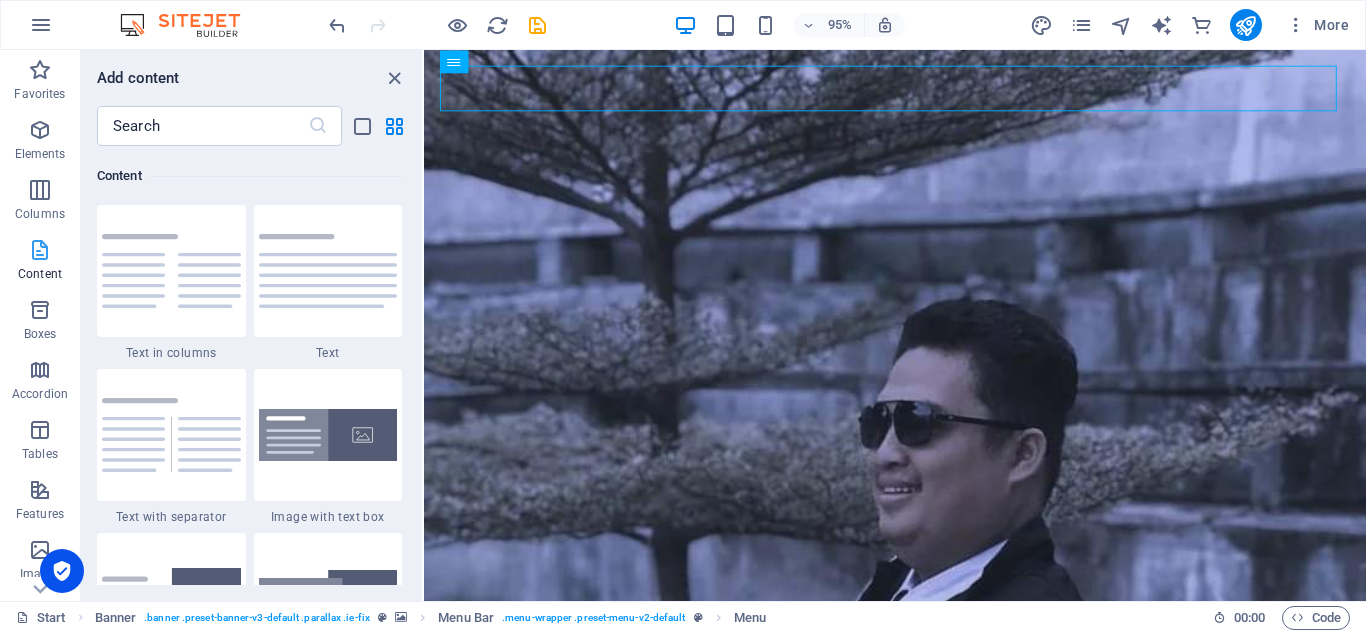 scroll, scrollTop: 3499, scrollLeft: 0, axis: vertical 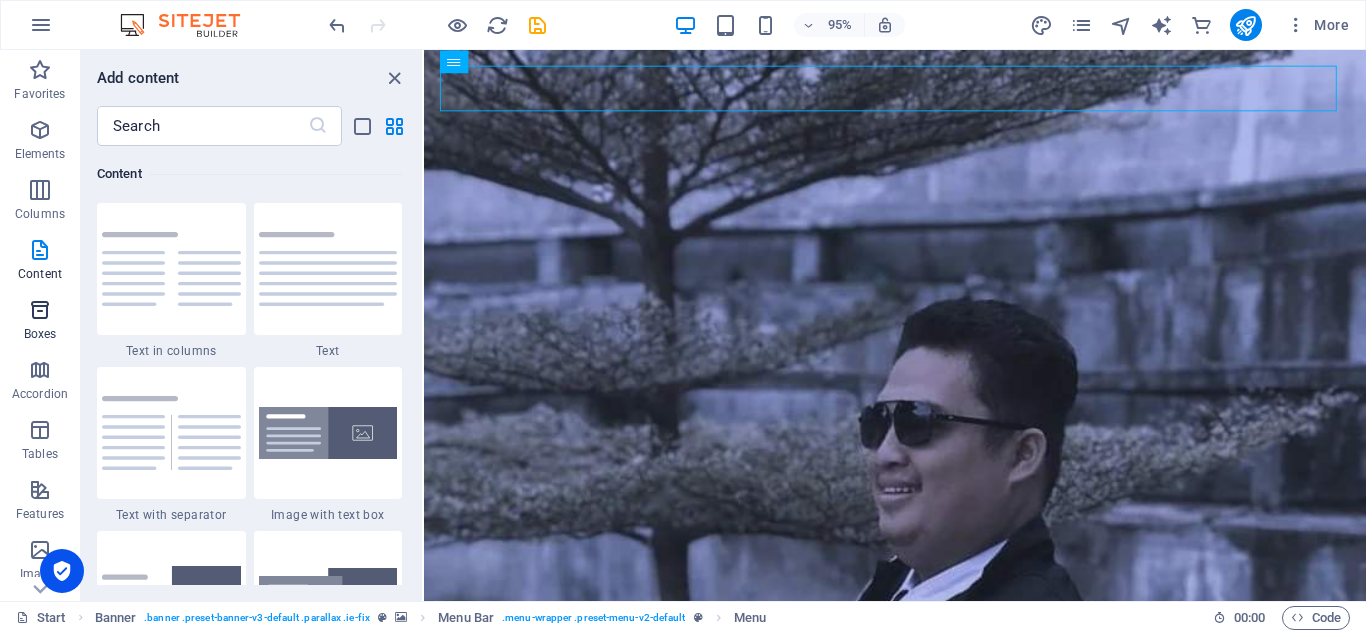 click on "Boxes" at bounding box center (40, 322) 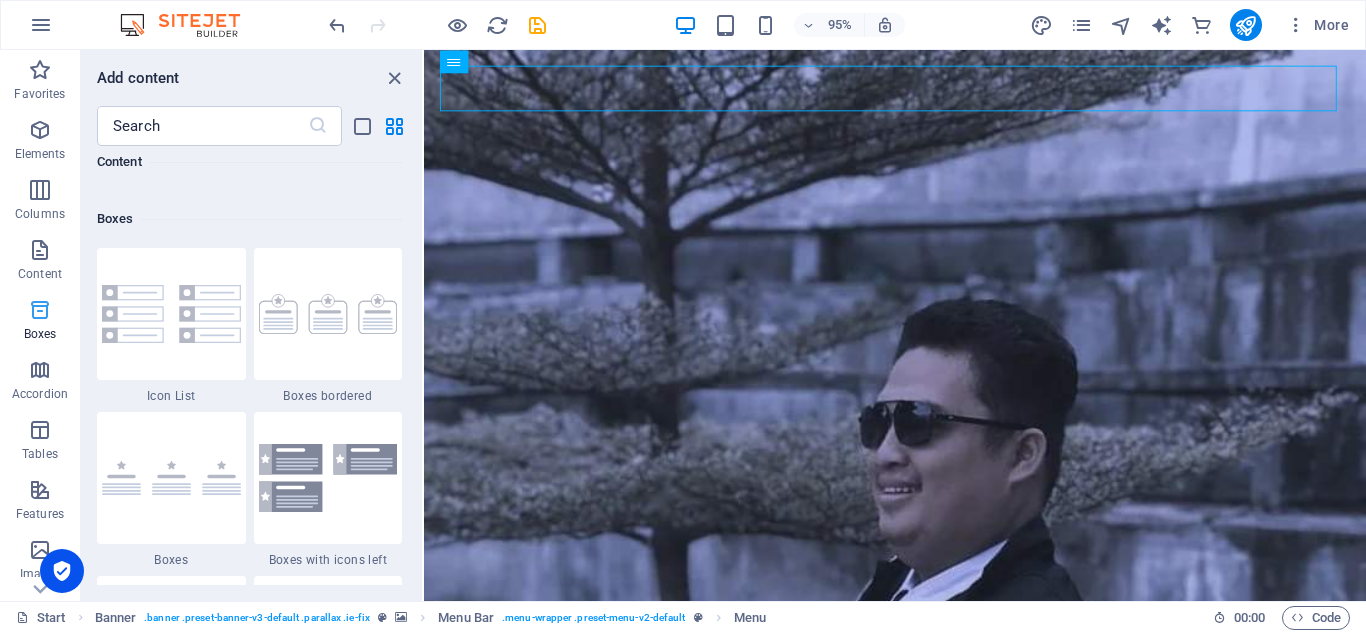 scroll, scrollTop: 5352, scrollLeft: 0, axis: vertical 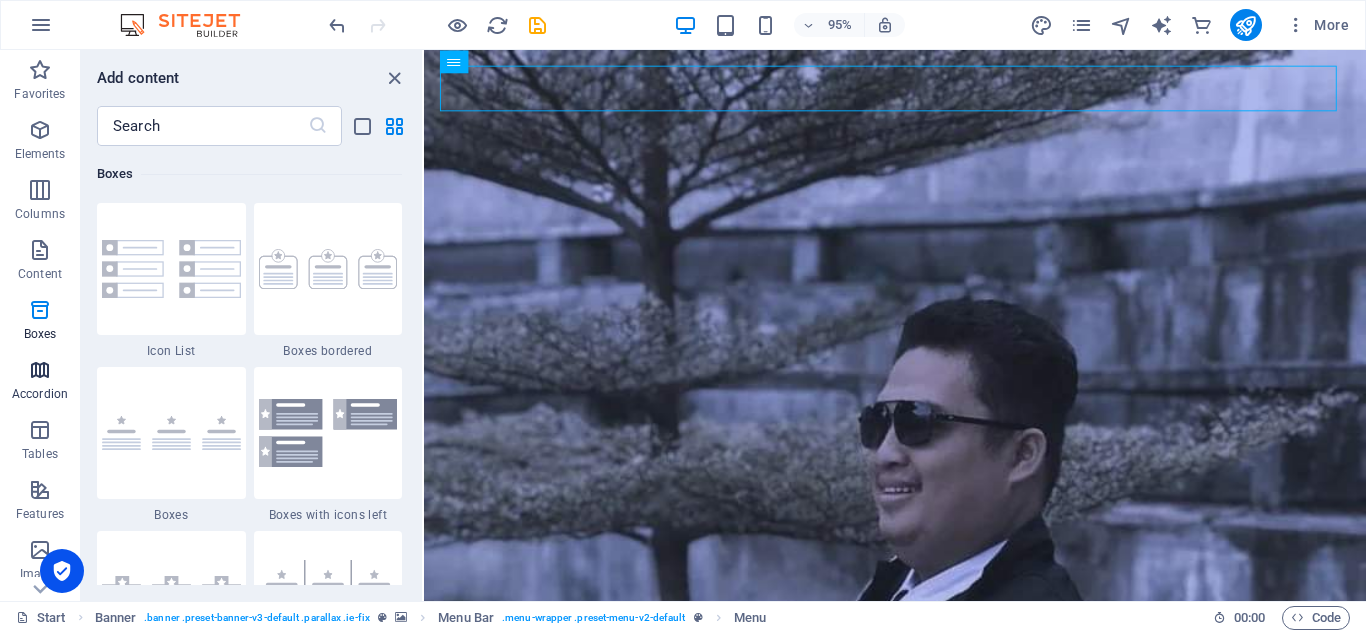 click at bounding box center (40, 370) 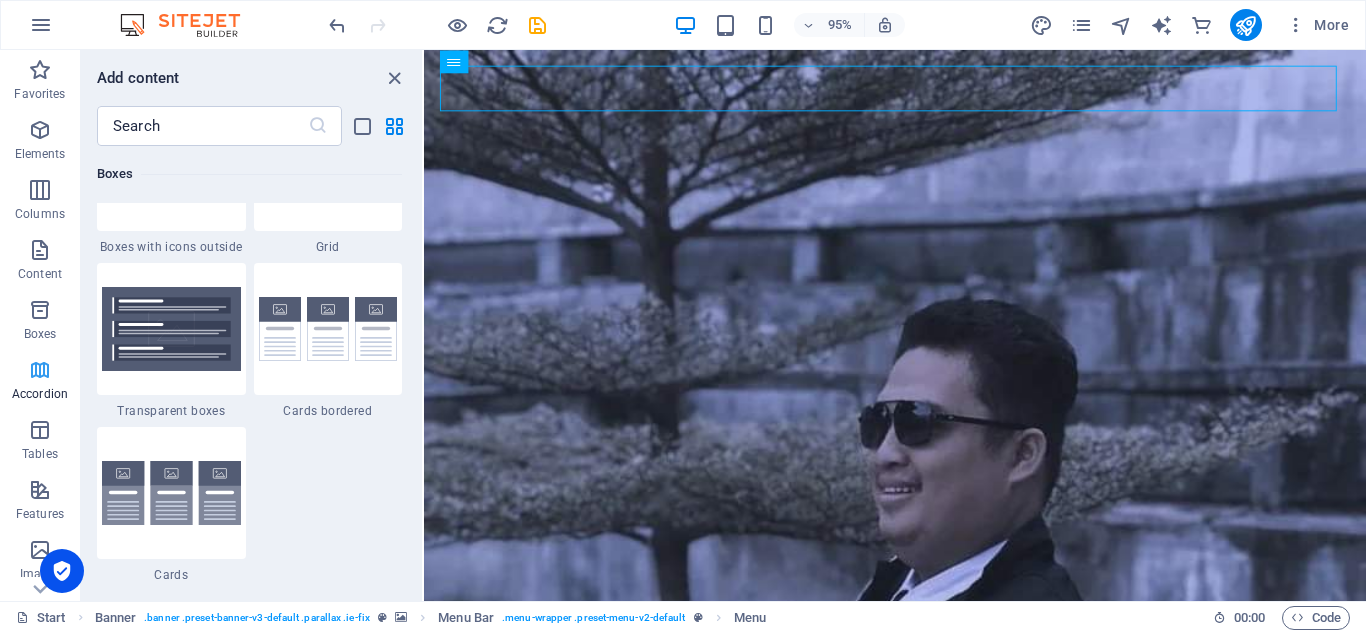 scroll, scrollTop: 6221, scrollLeft: 0, axis: vertical 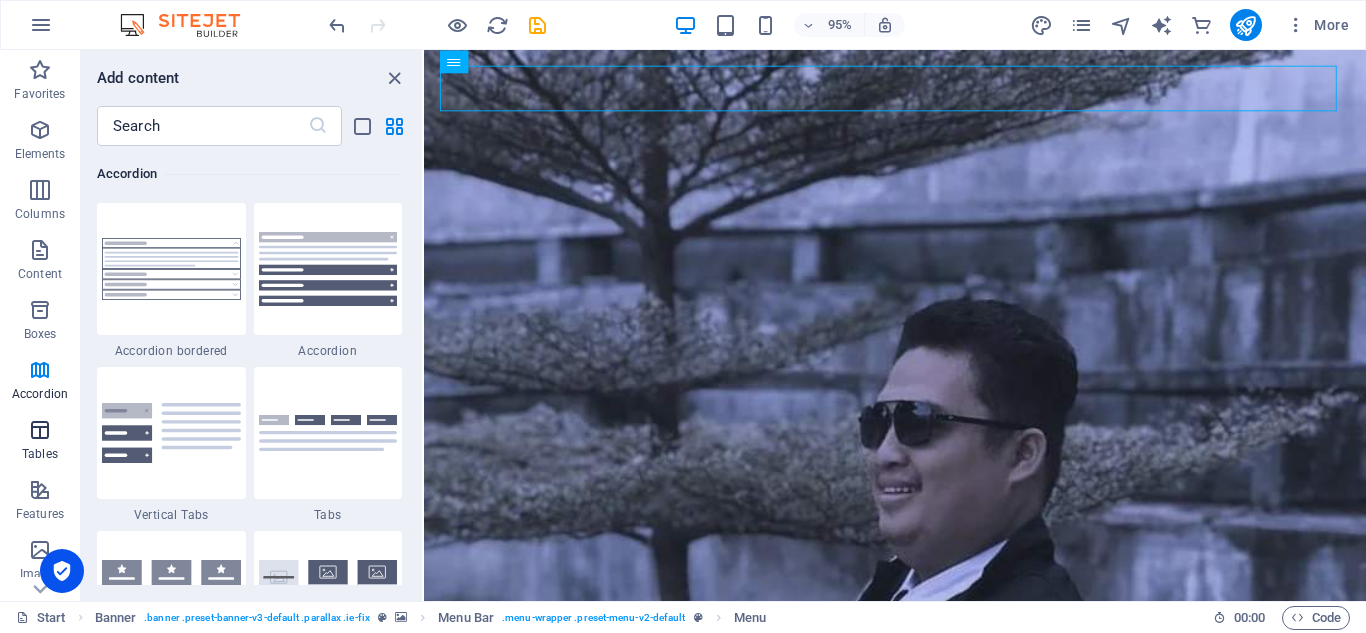 click at bounding box center [40, 430] 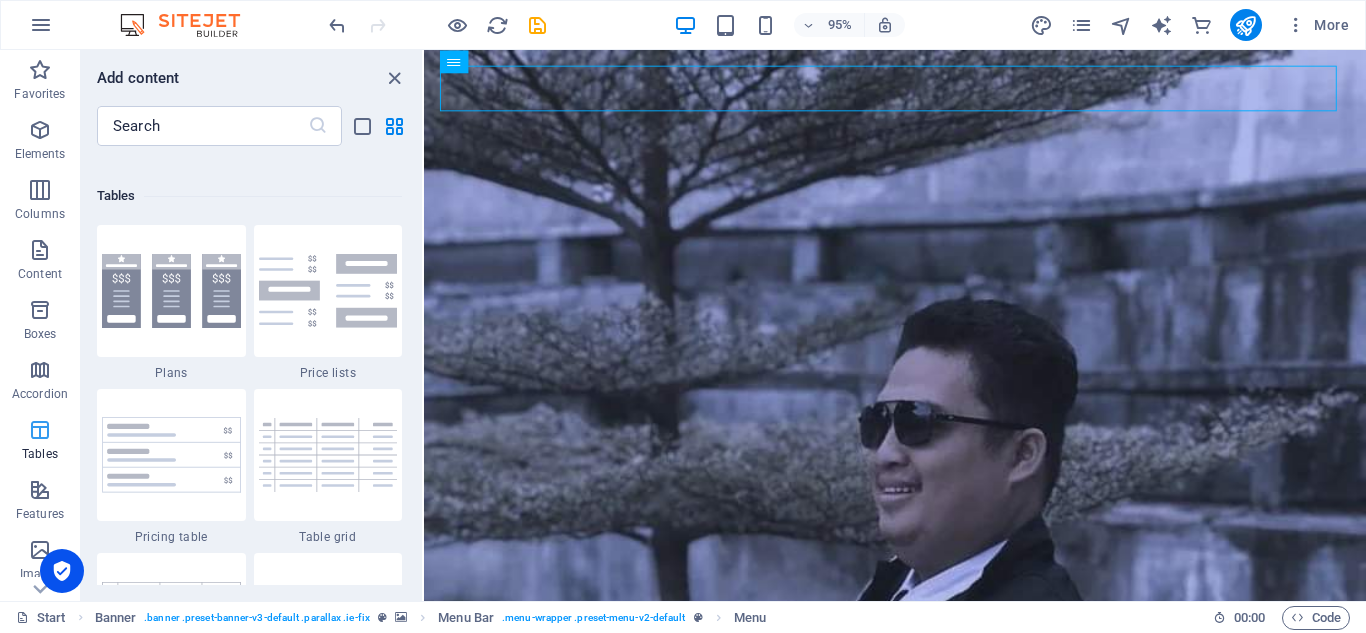 scroll, scrollTop: 6762, scrollLeft: 0, axis: vertical 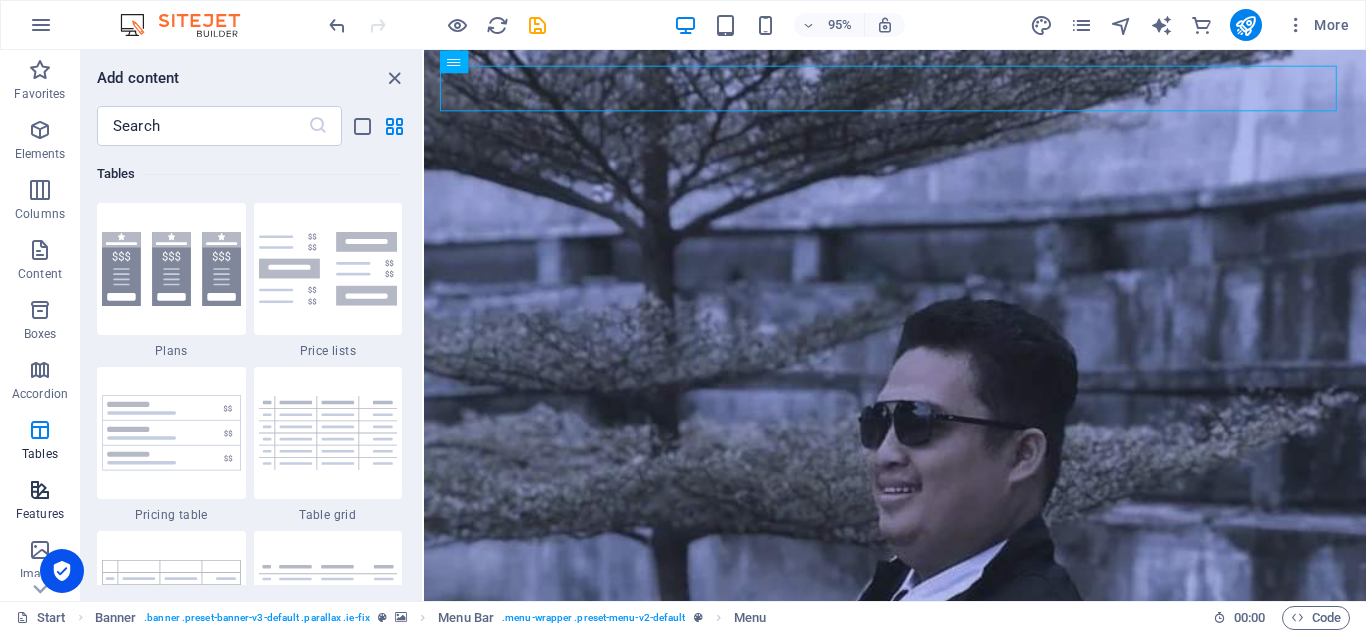 click at bounding box center [40, 490] 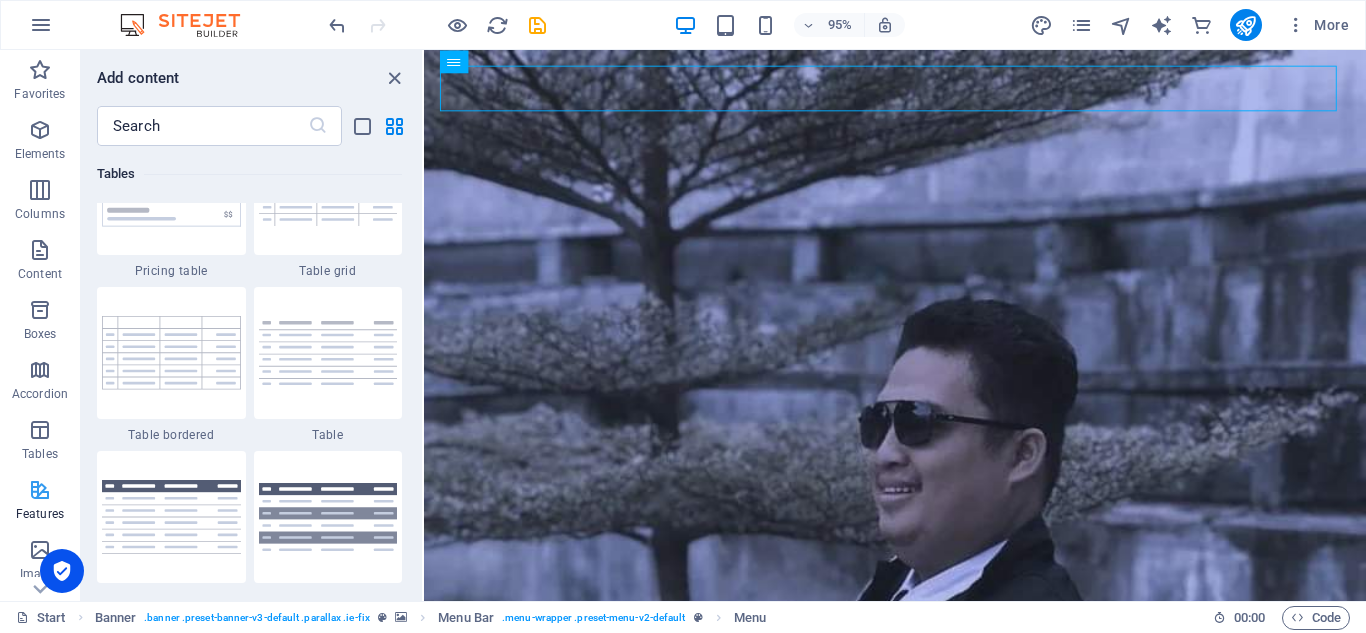 scroll, scrollTop: 7631, scrollLeft: 0, axis: vertical 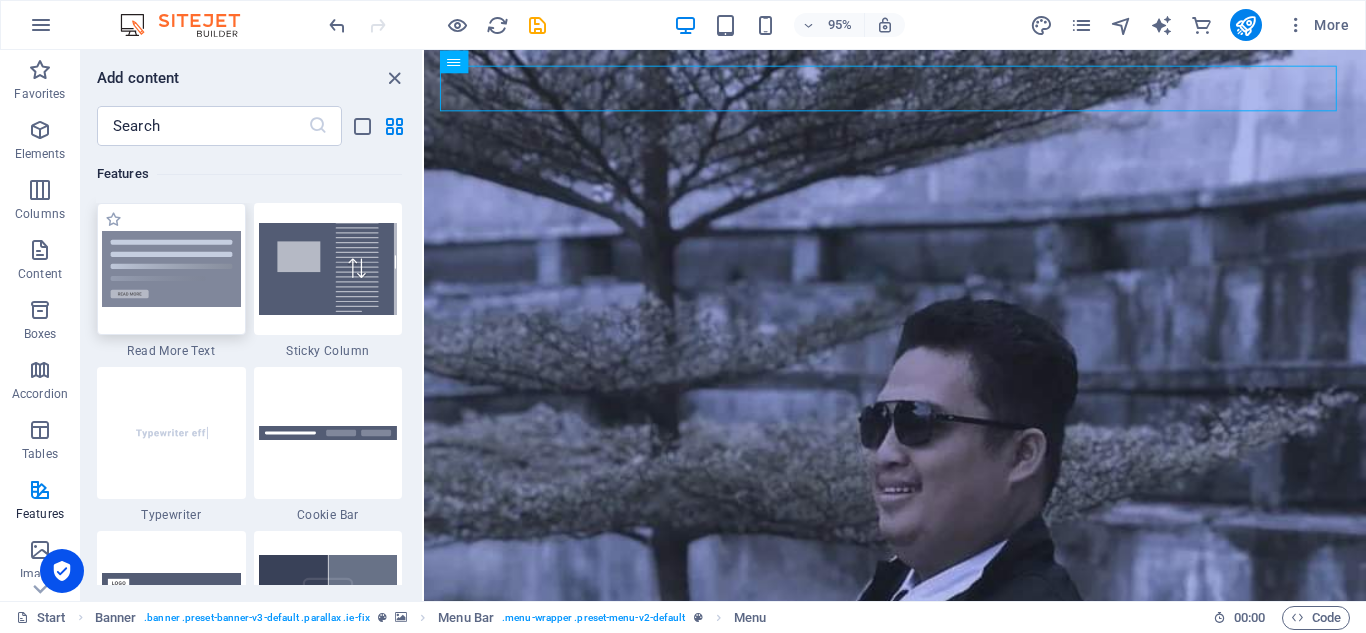 click at bounding box center (171, 269) 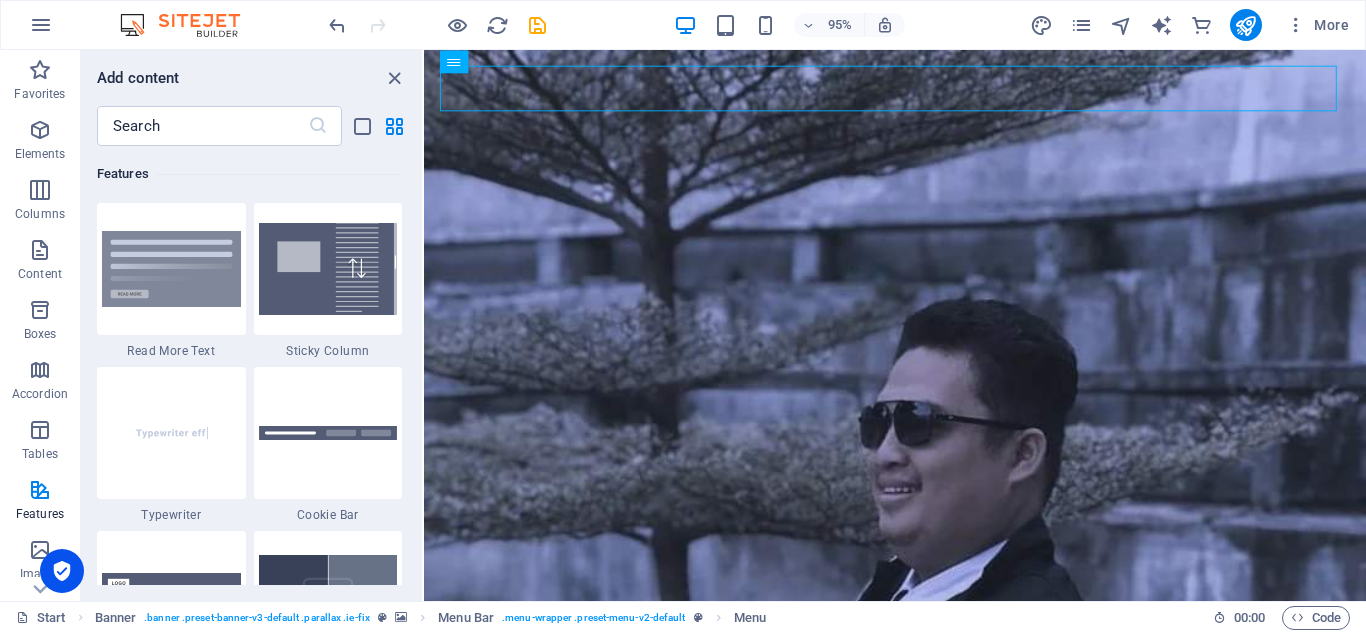 click on "Slider   Slider   H1   Banner   Container   Slider   Slider   Banner   Menu Bar   Banner   Menu Bar   Menu   Spacer   Spacer   Social Media Icons" at bounding box center [895, 325] 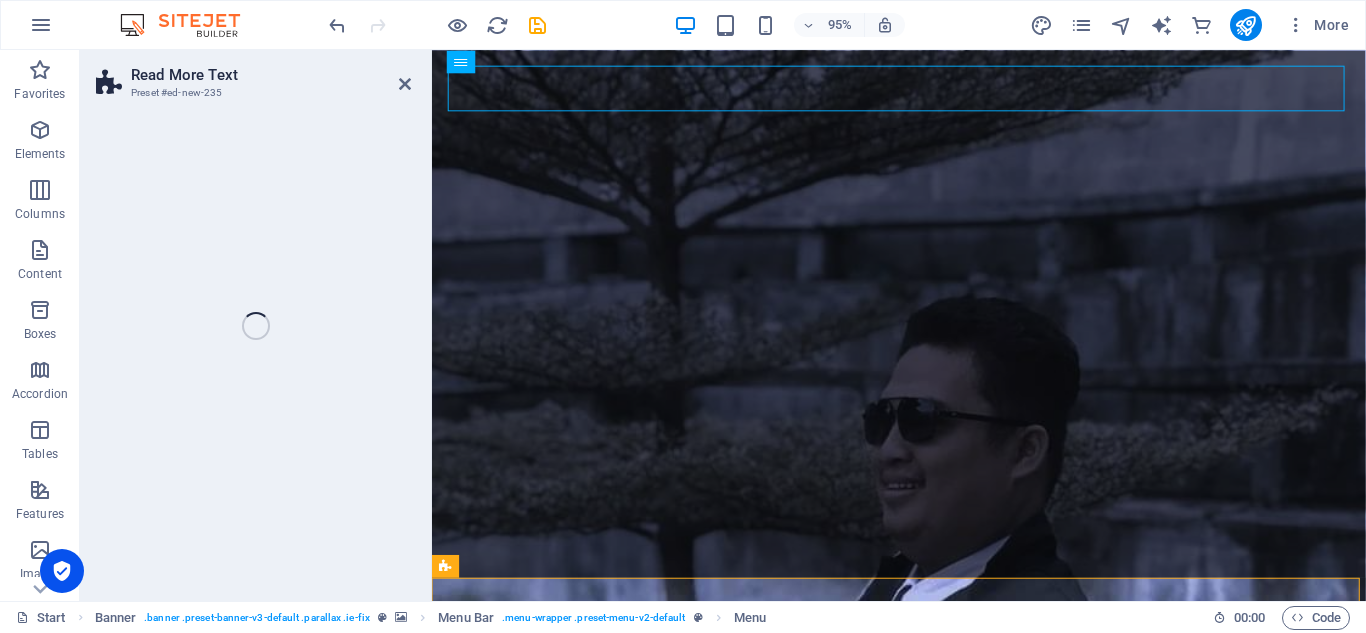 click on "Read More Text Preset #ed-new-235
Drag here to replace the existing content. Press “Ctrl” if you want to create a new element.
Slider   Slider   H1   Banner   Container   Slider   Slider   Banner   Menu Bar   Banner   Menu Bar   Menu   Spacer   Spacer   Social Media Icons   Read More Text" at bounding box center (723, 325) 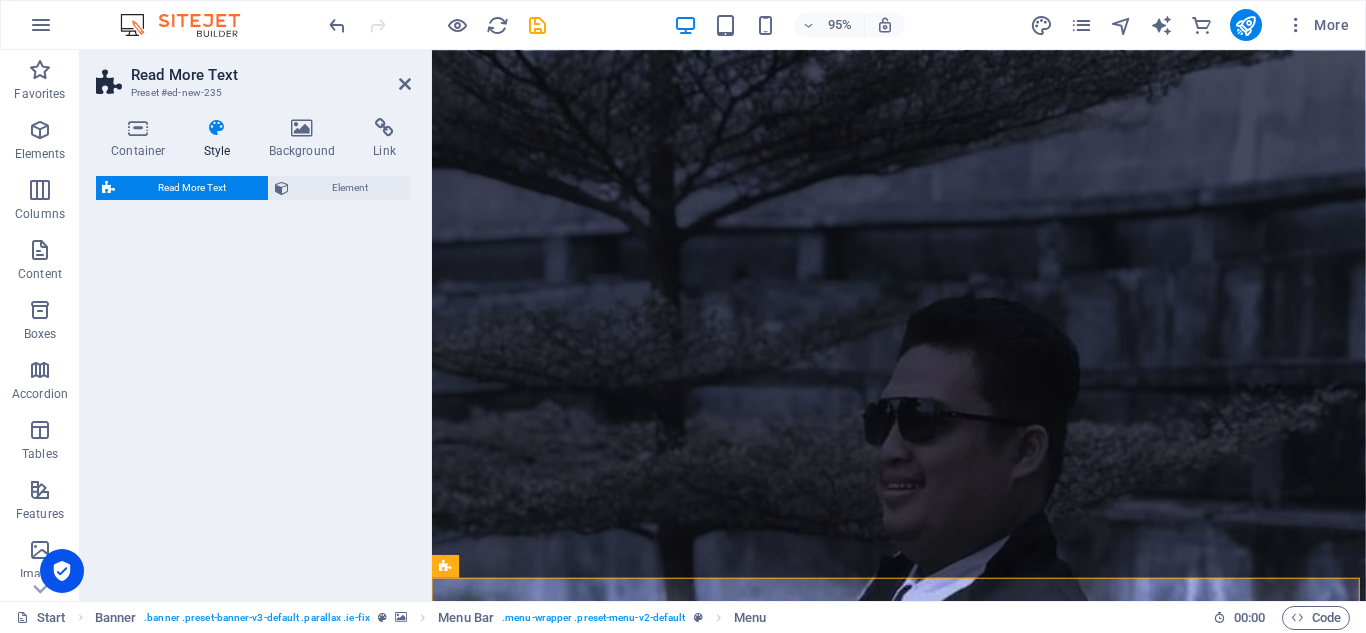 select on "px" 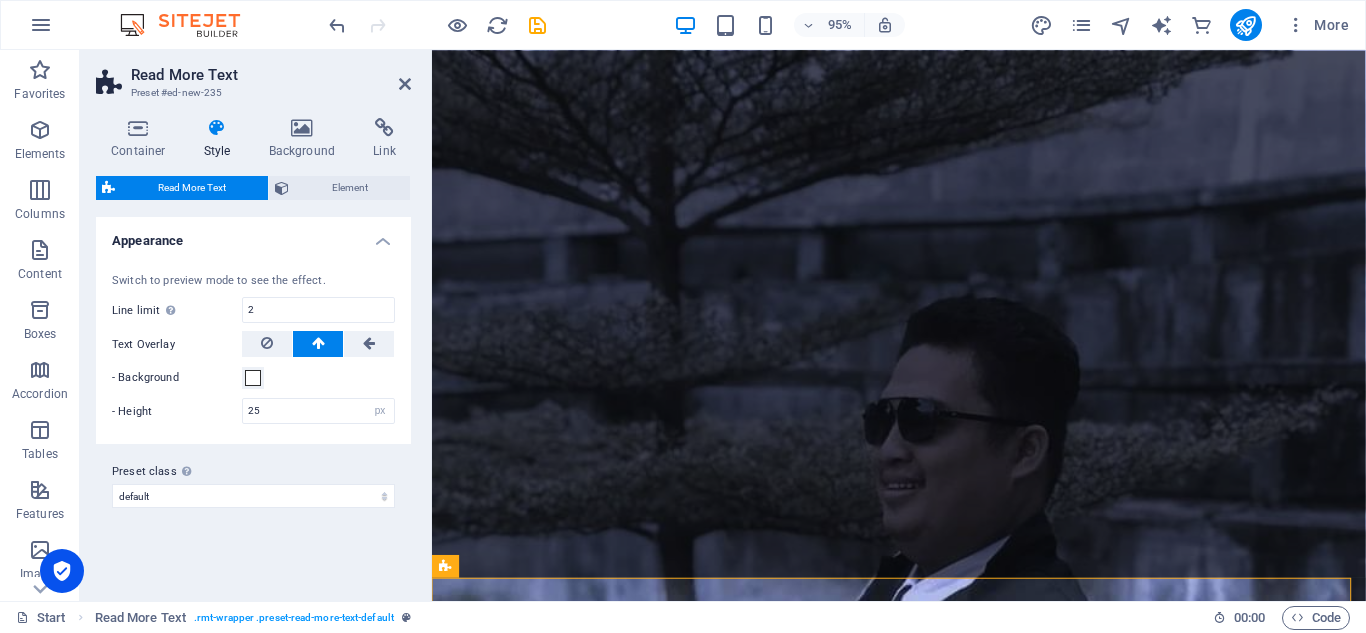 click on "Read More Text" at bounding box center [191, 188] 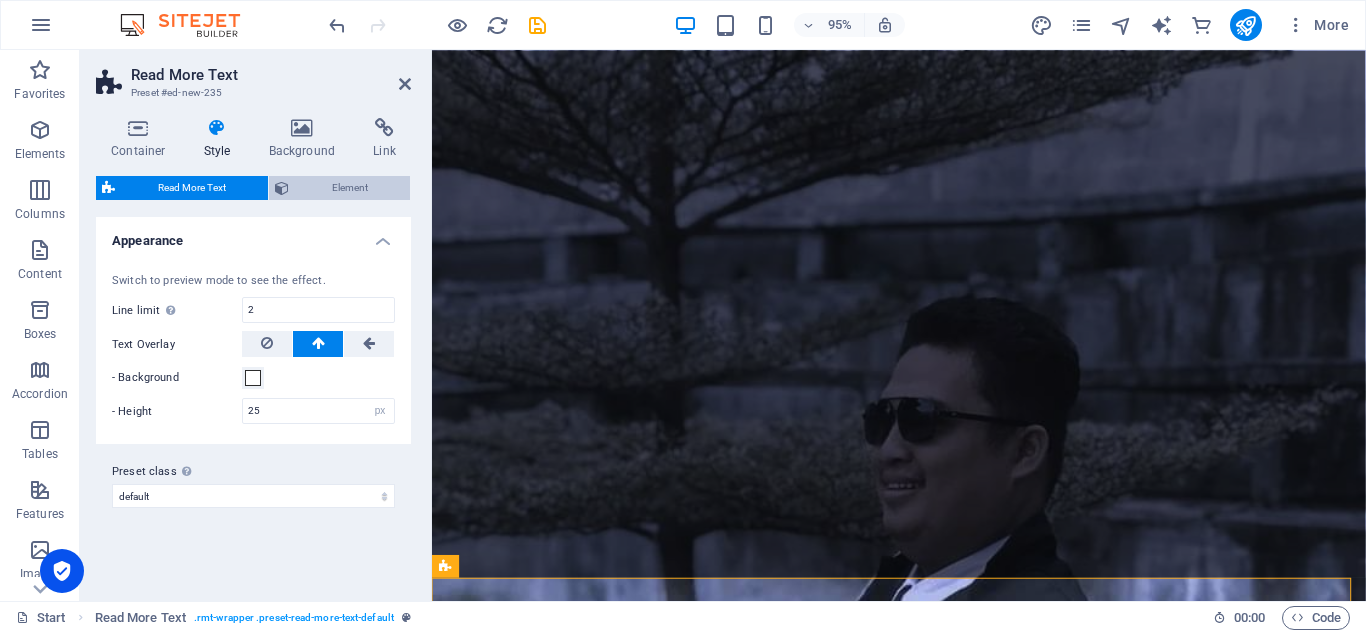 click on "Element" at bounding box center [349, 188] 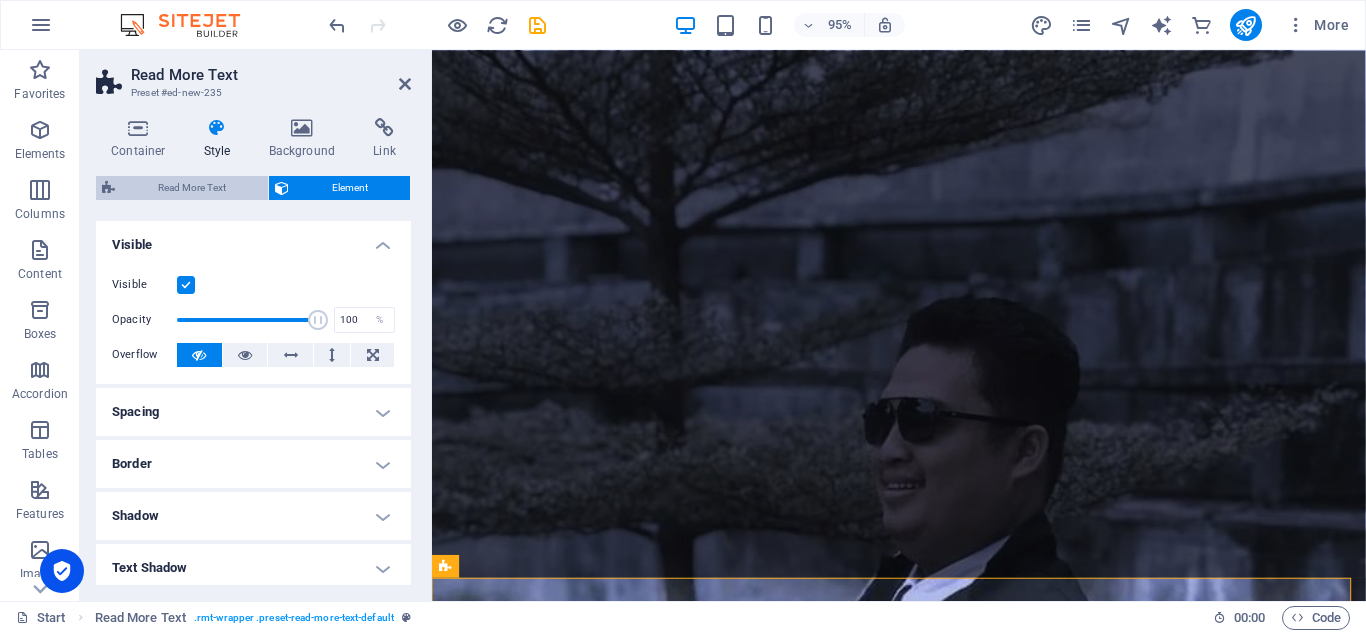 click on "Read More Text" at bounding box center [191, 188] 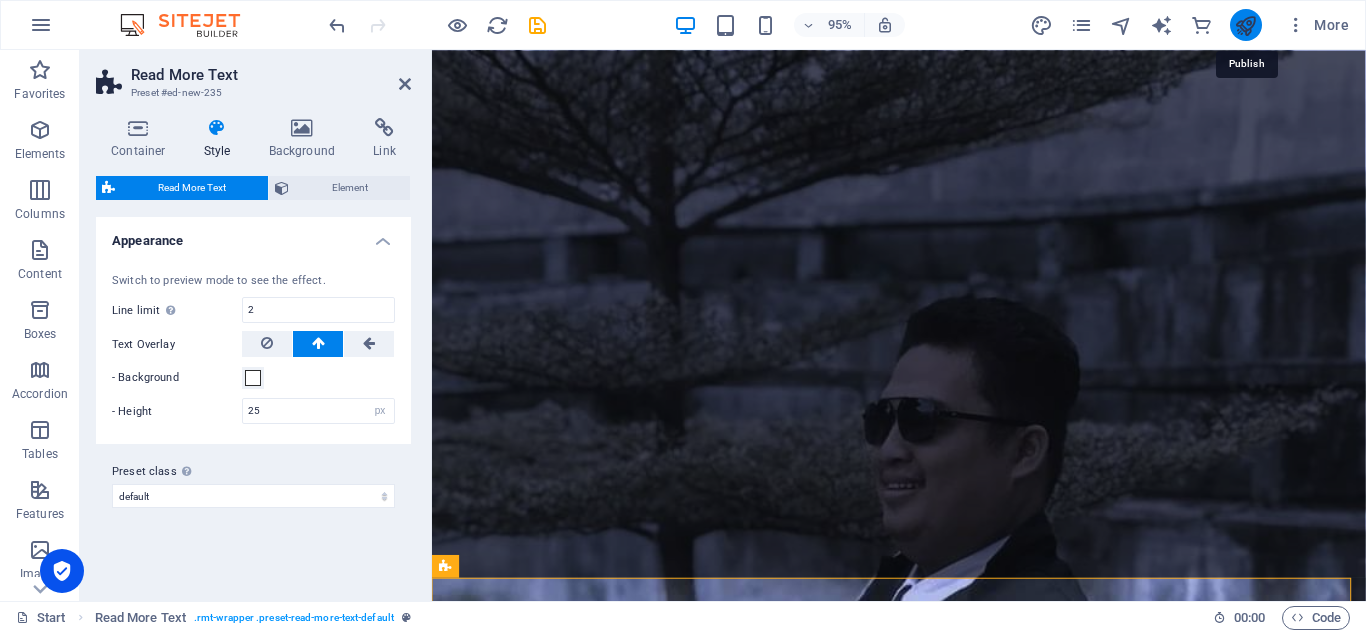 click at bounding box center [1245, 25] 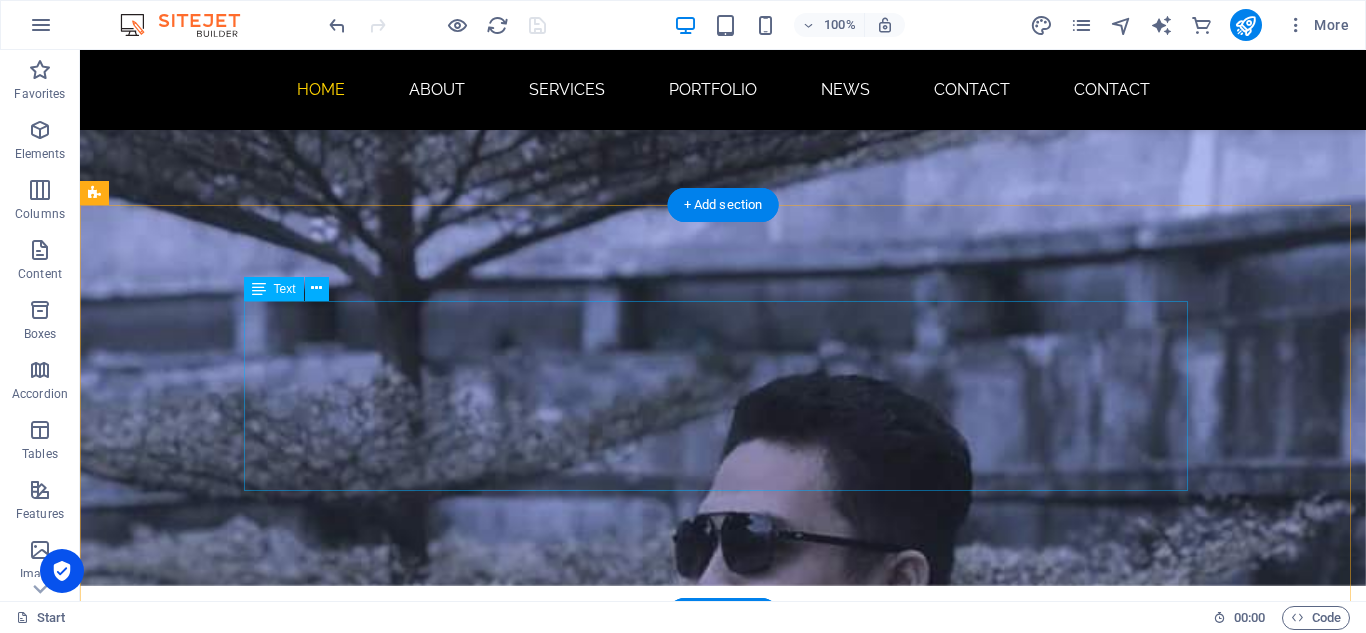 scroll, scrollTop: 400, scrollLeft: 0, axis: vertical 